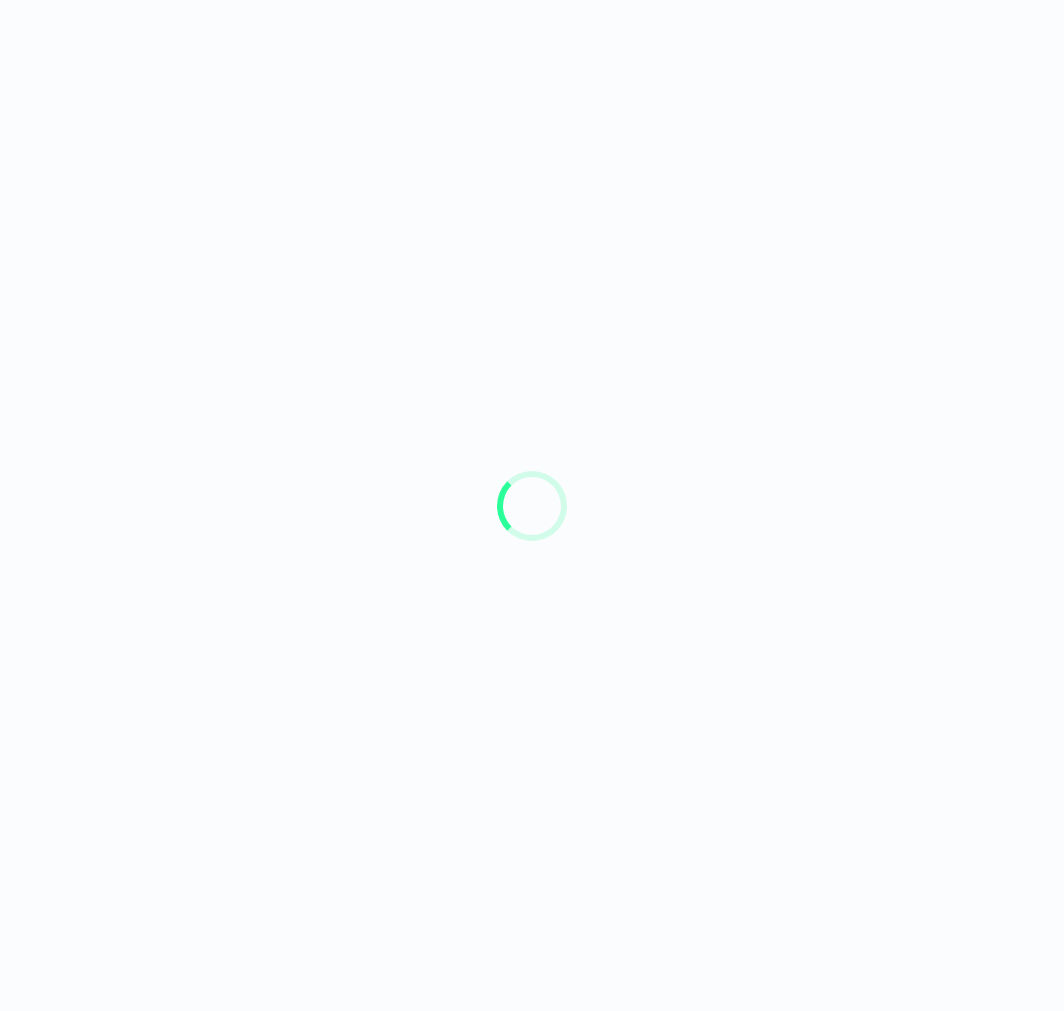 scroll, scrollTop: 0, scrollLeft: 0, axis: both 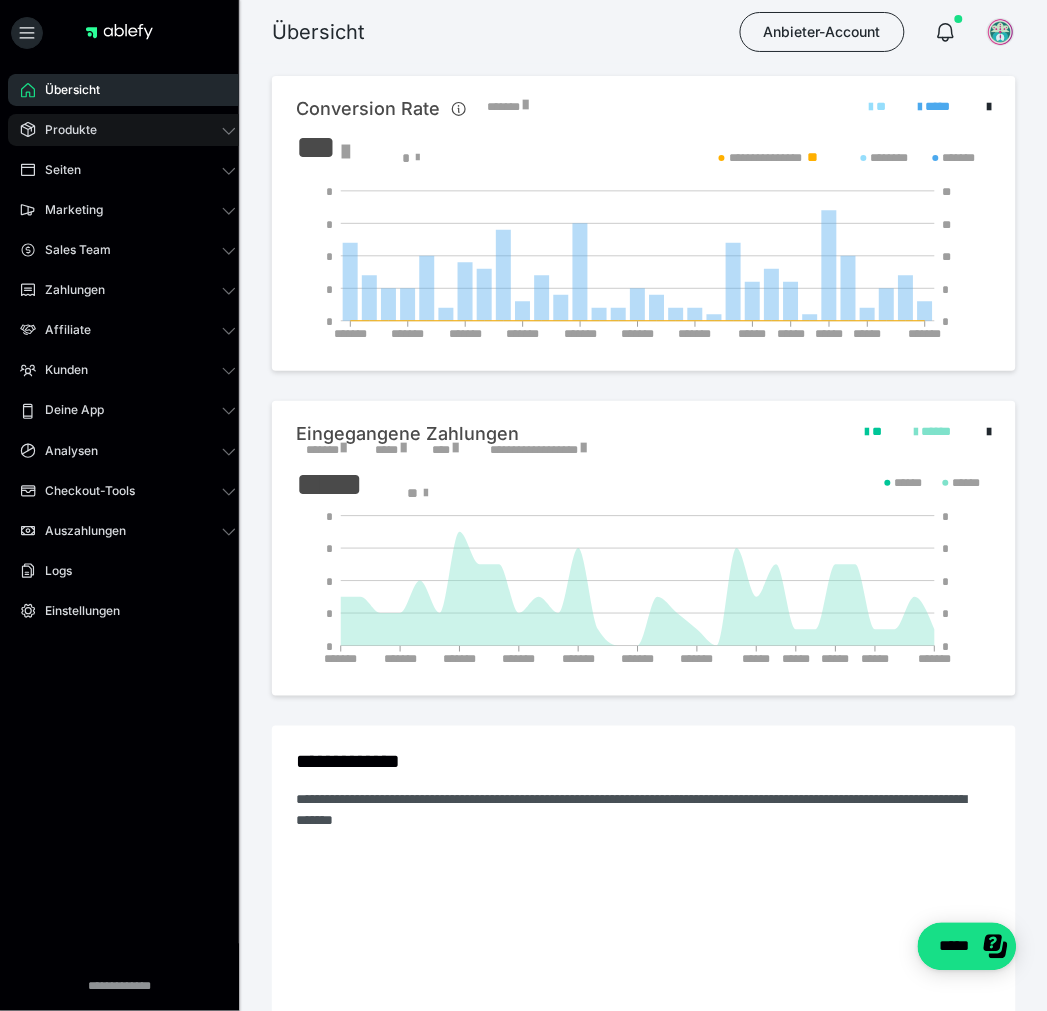 click on "Produkte" at bounding box center [128, 130] 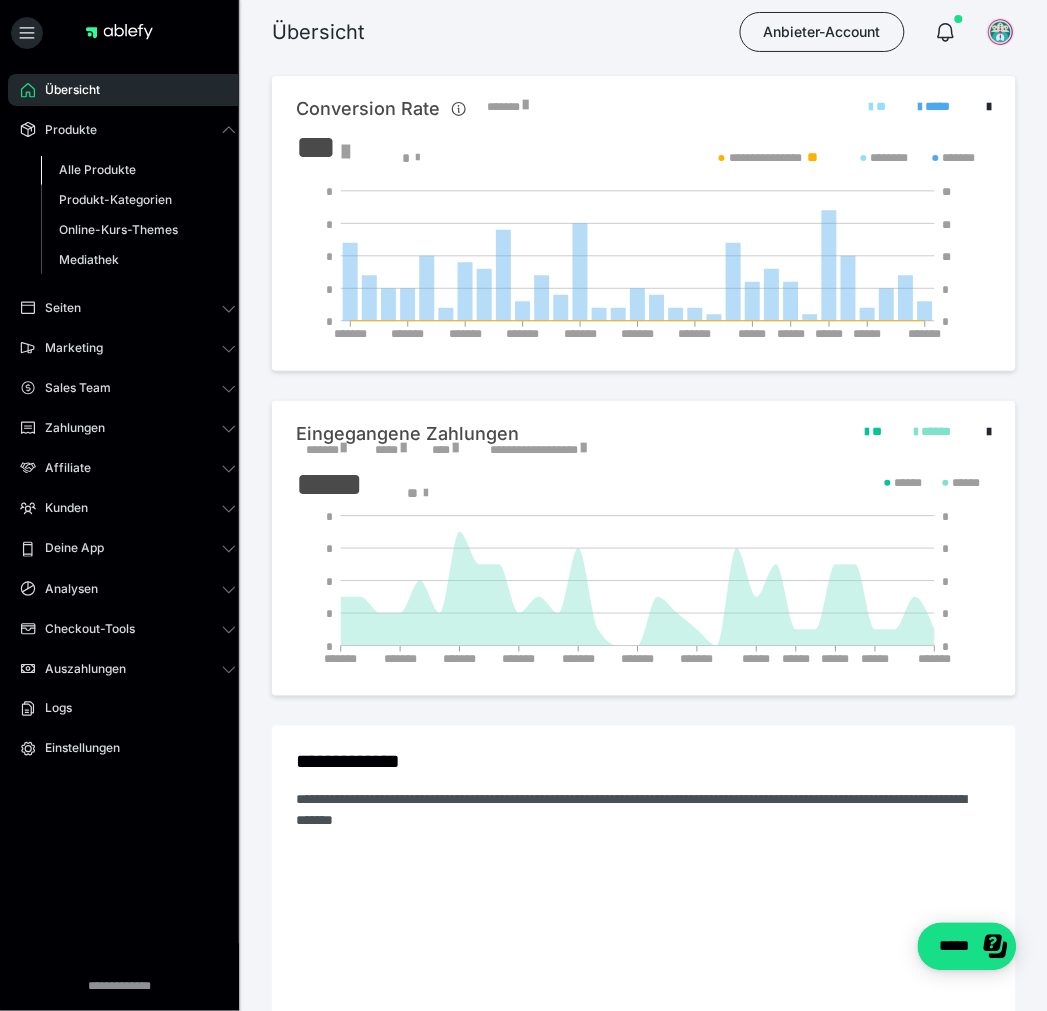click on "Alle Produkte" at bounding box center [97, 169] 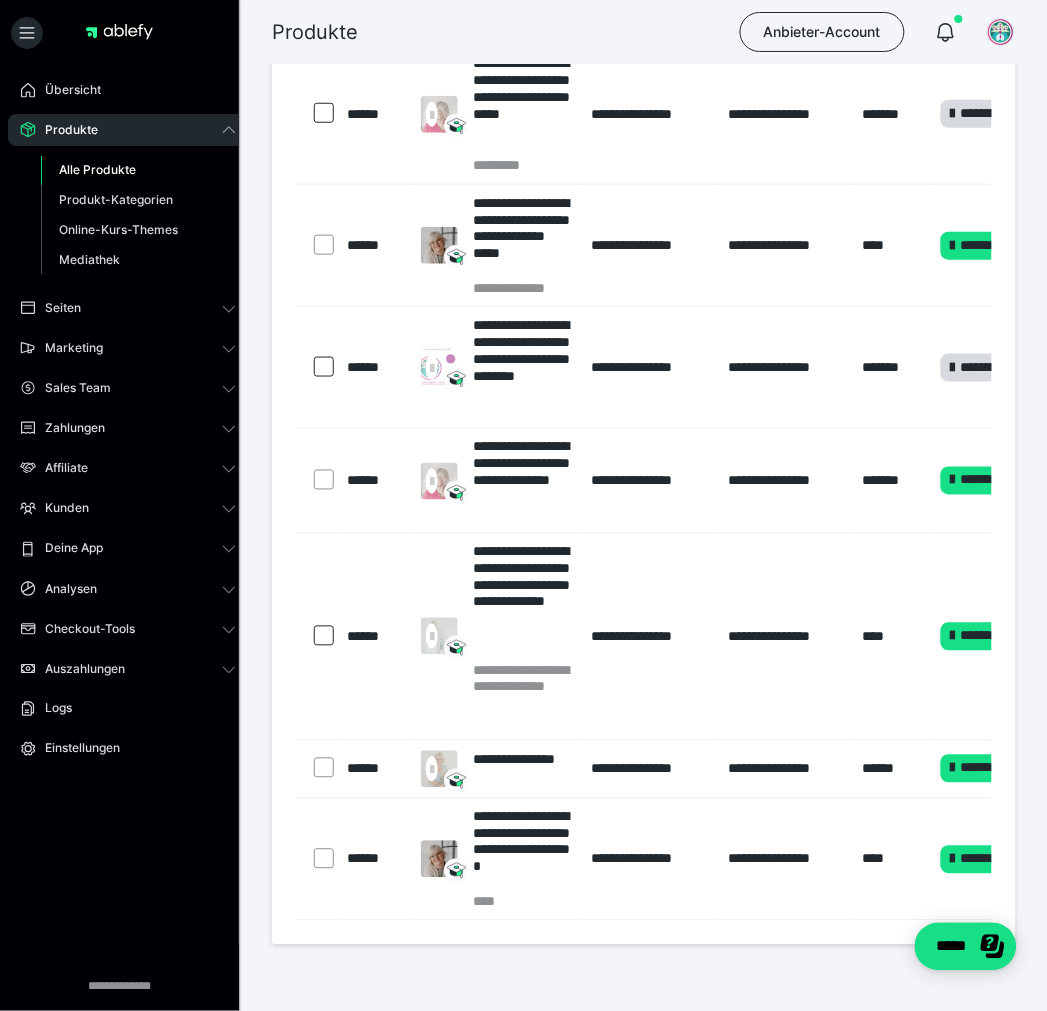 scroll, scrollTop: 302, scrollLeft: 0, axis: vertical 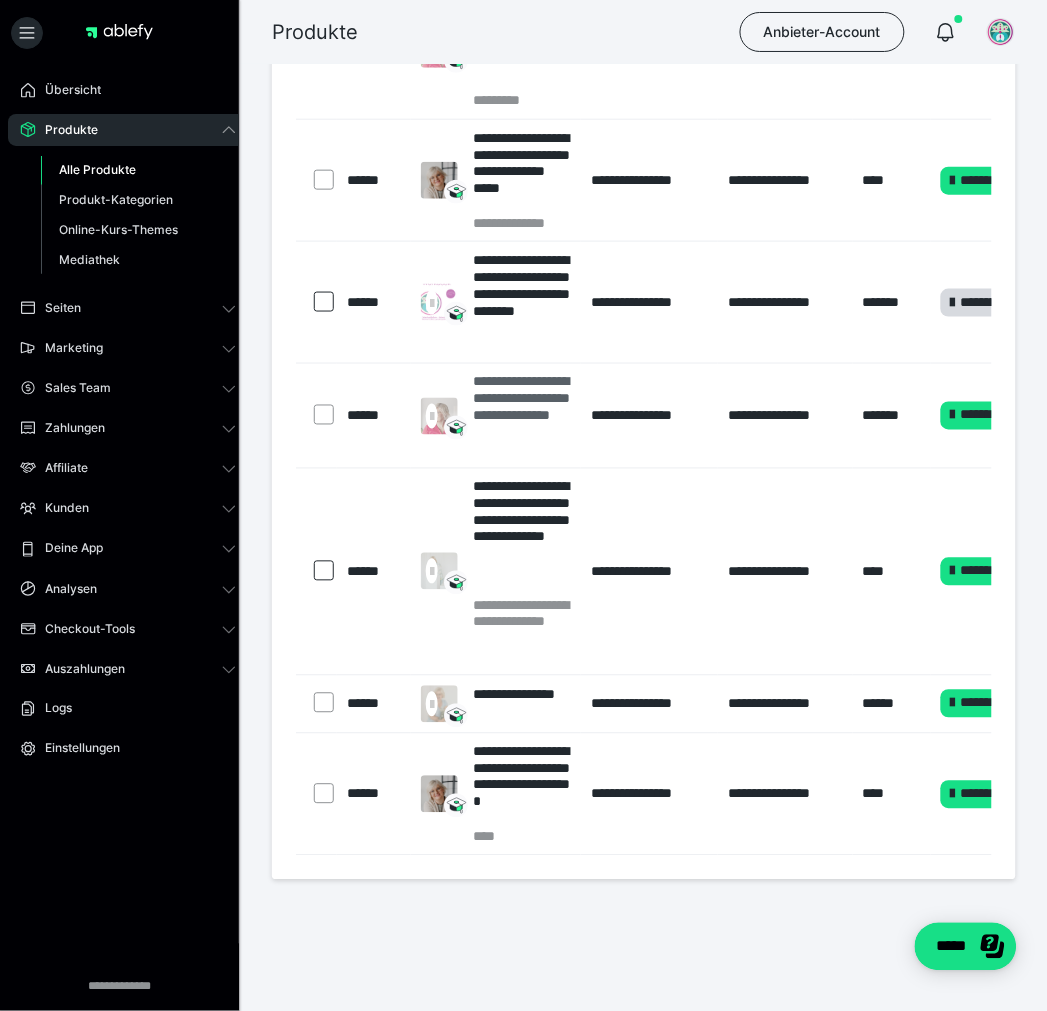 click on "**********" at bounding box center (522, 416) 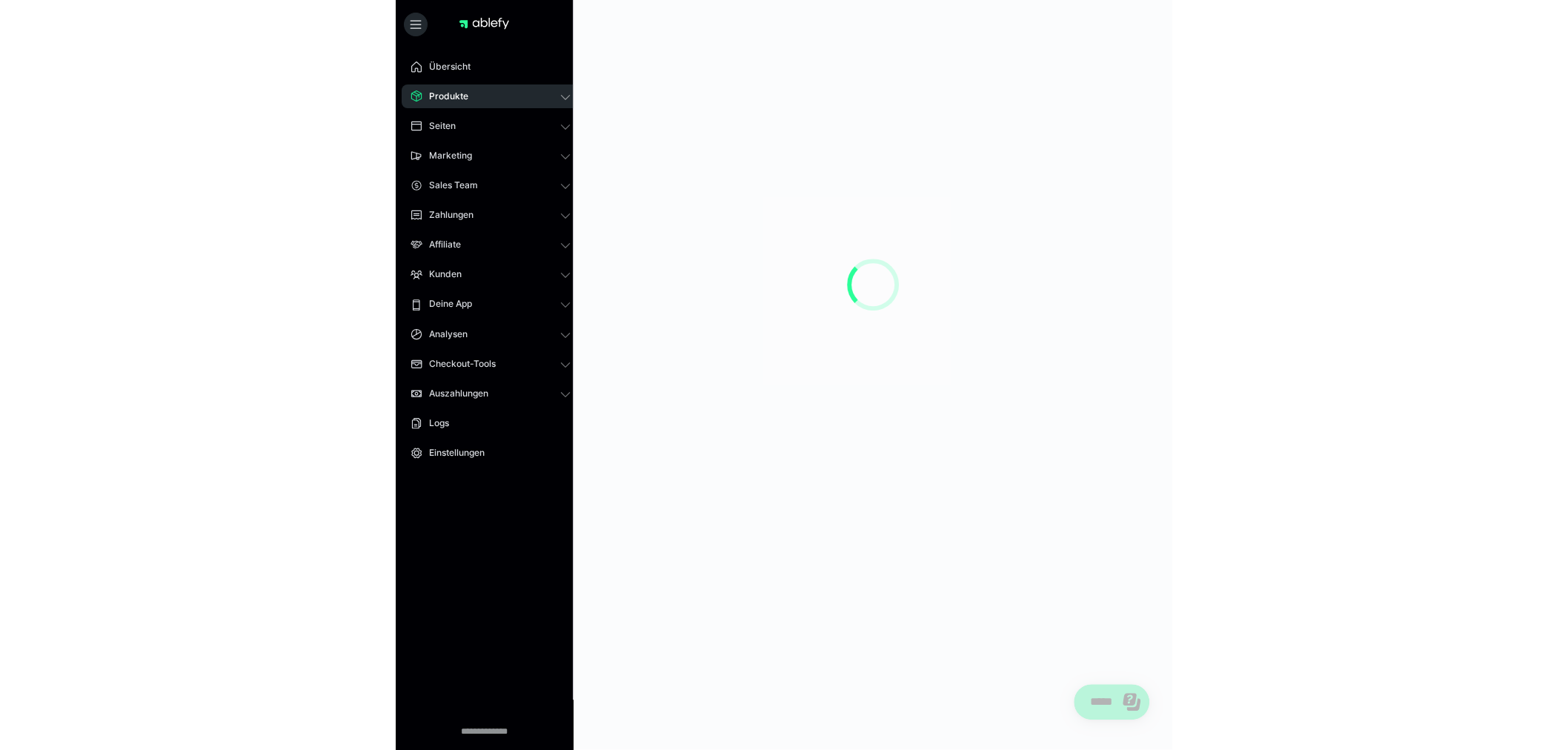 scroll, scrollTop: 0, scrollLeft: 0, axis: both 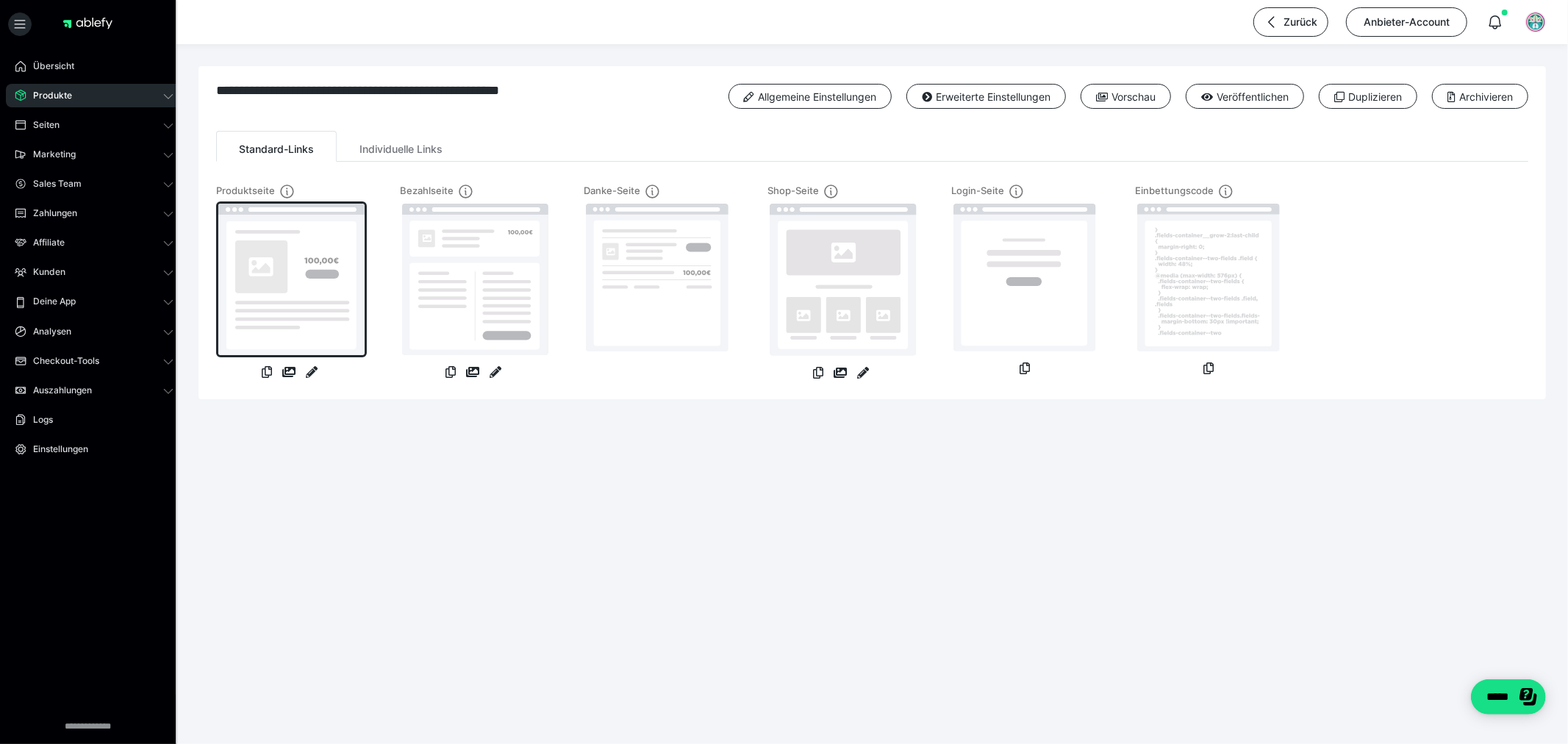 click at bounding box center [291, 279] 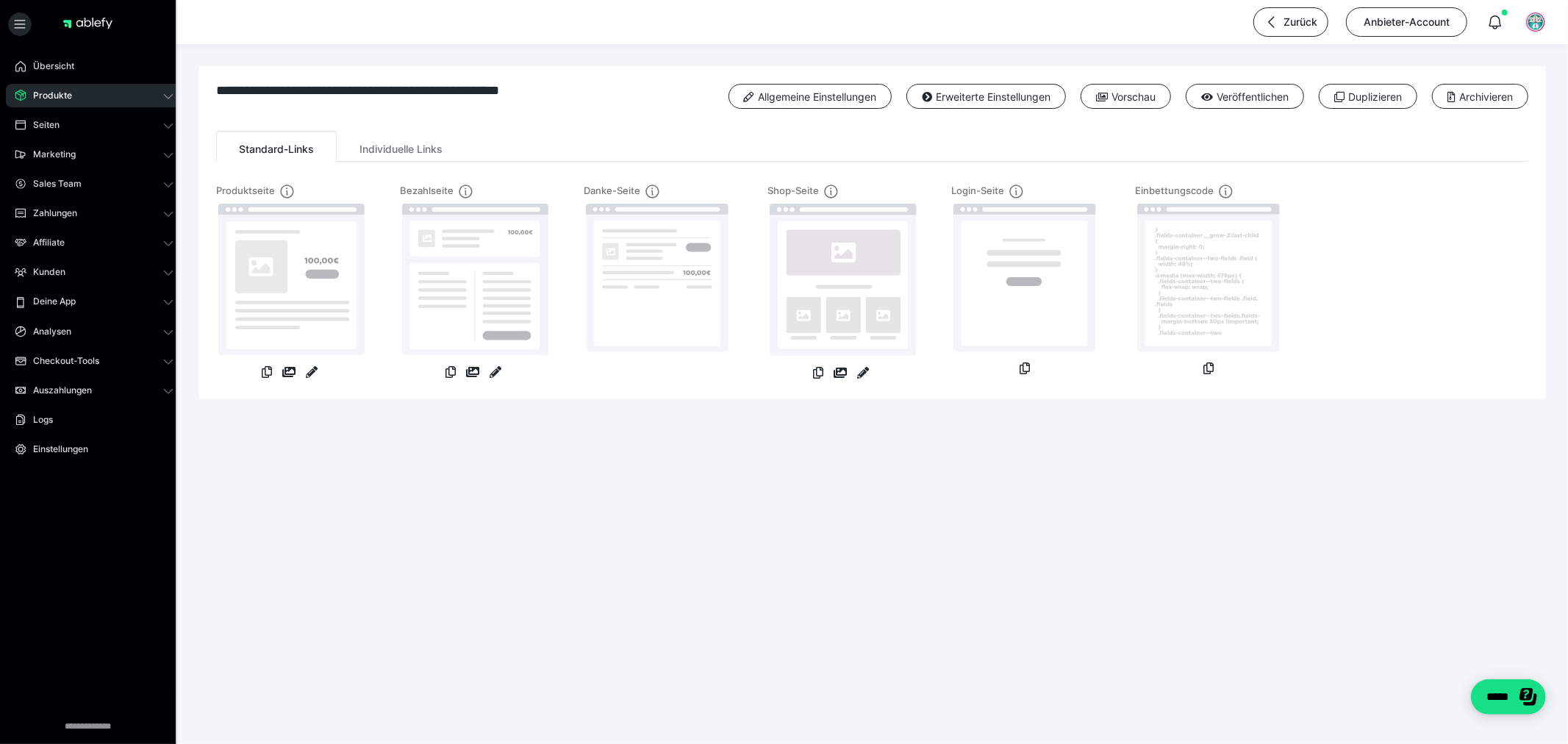 click at bounding box center (312, 373) 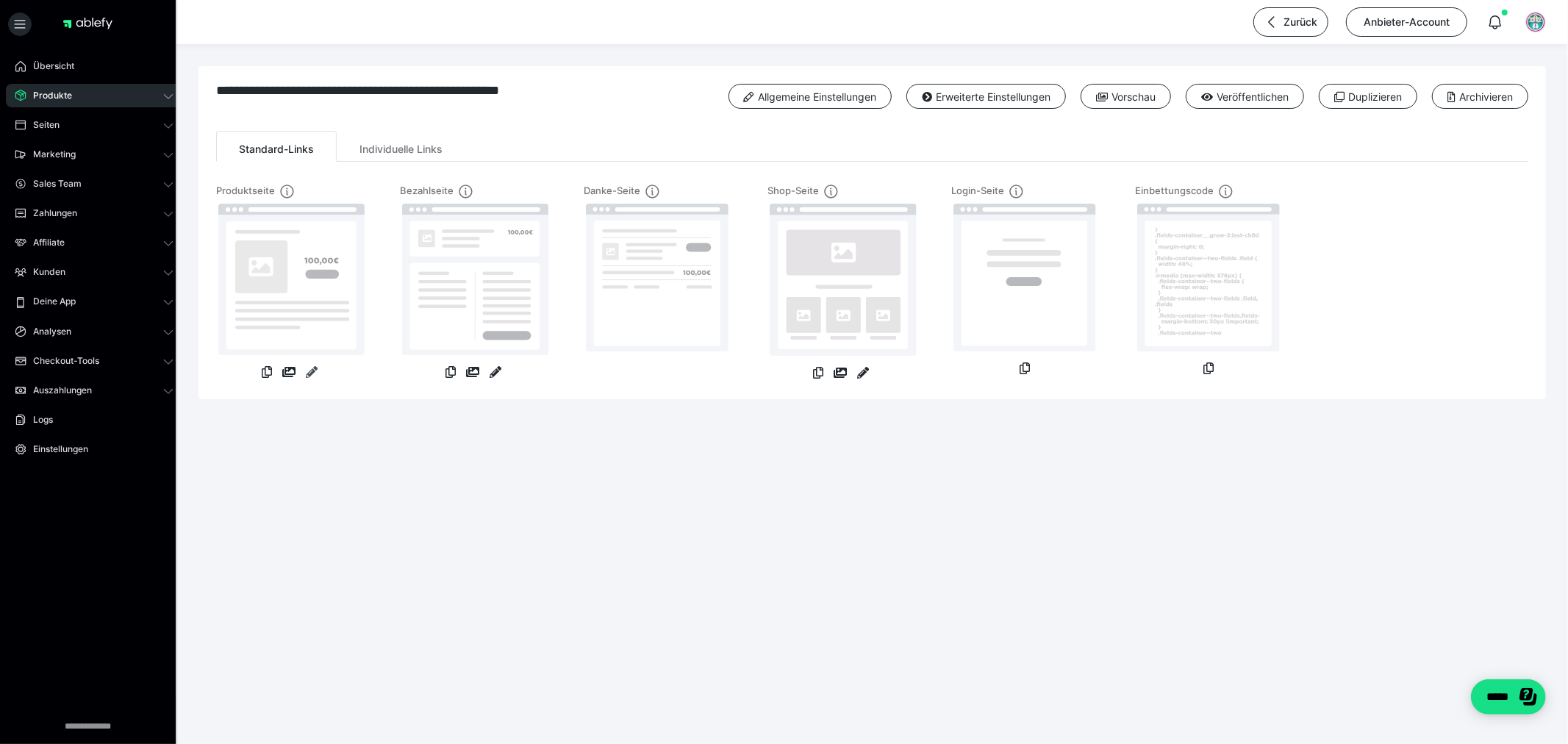 click at bounding box center [312, 372] 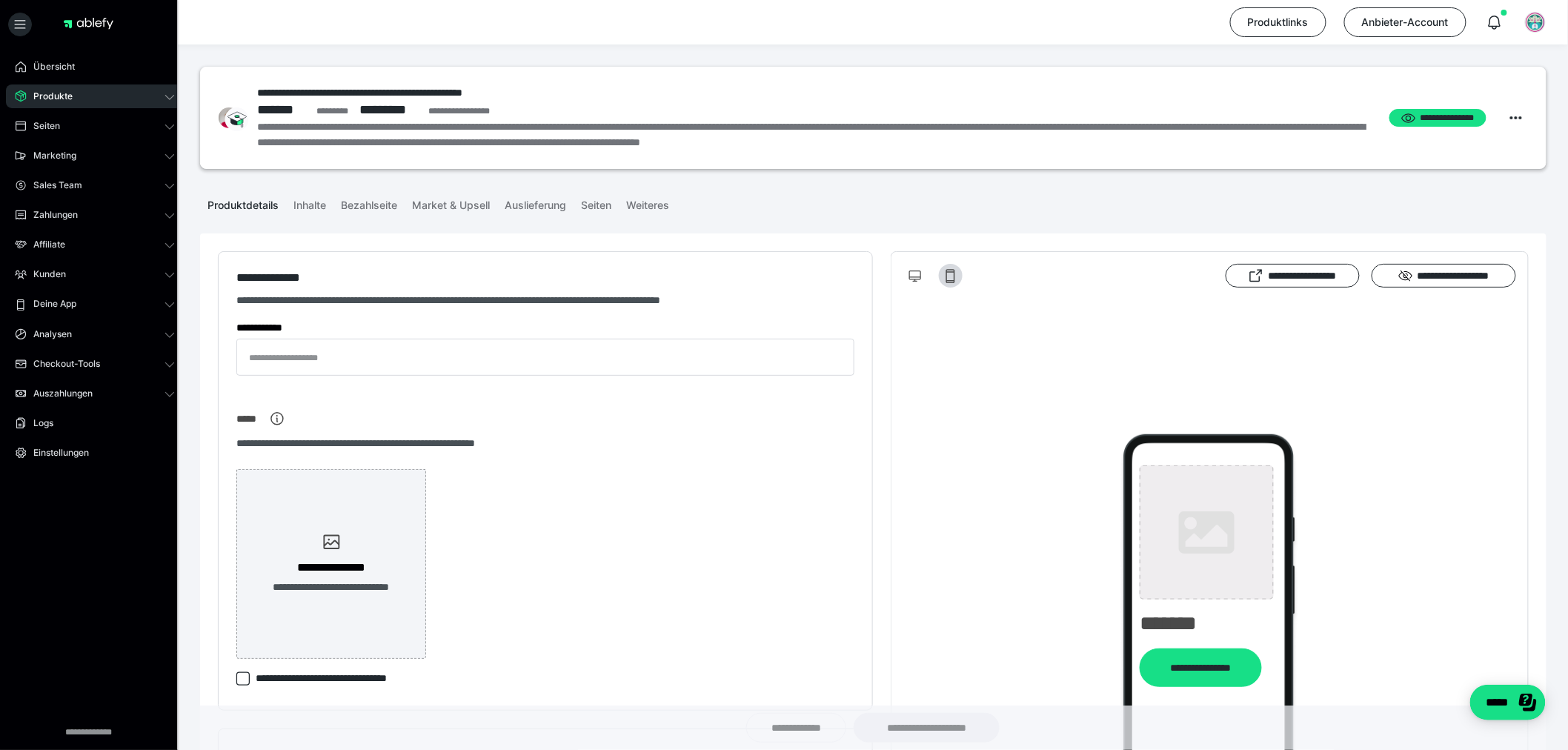 type on "**********" 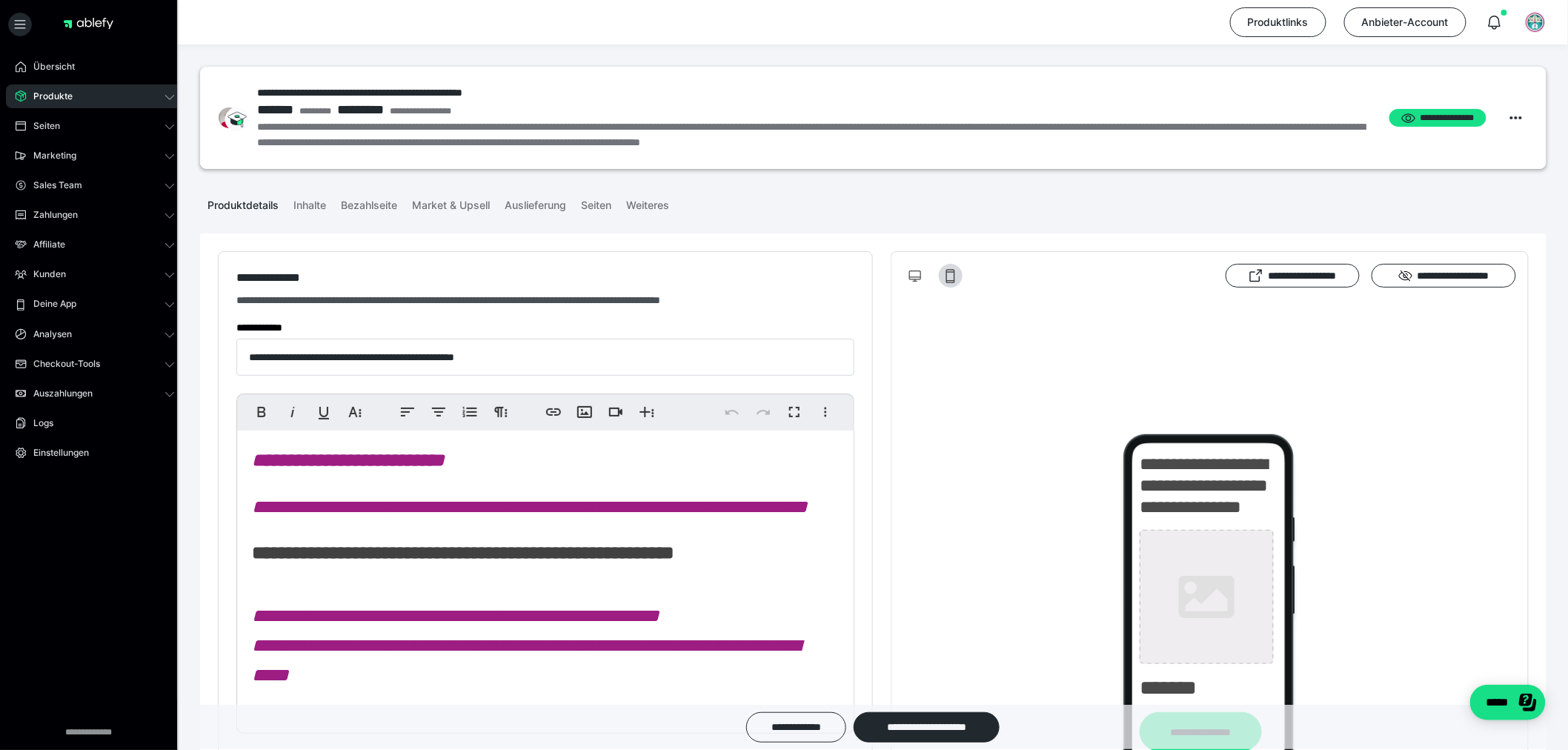 type on "**********" 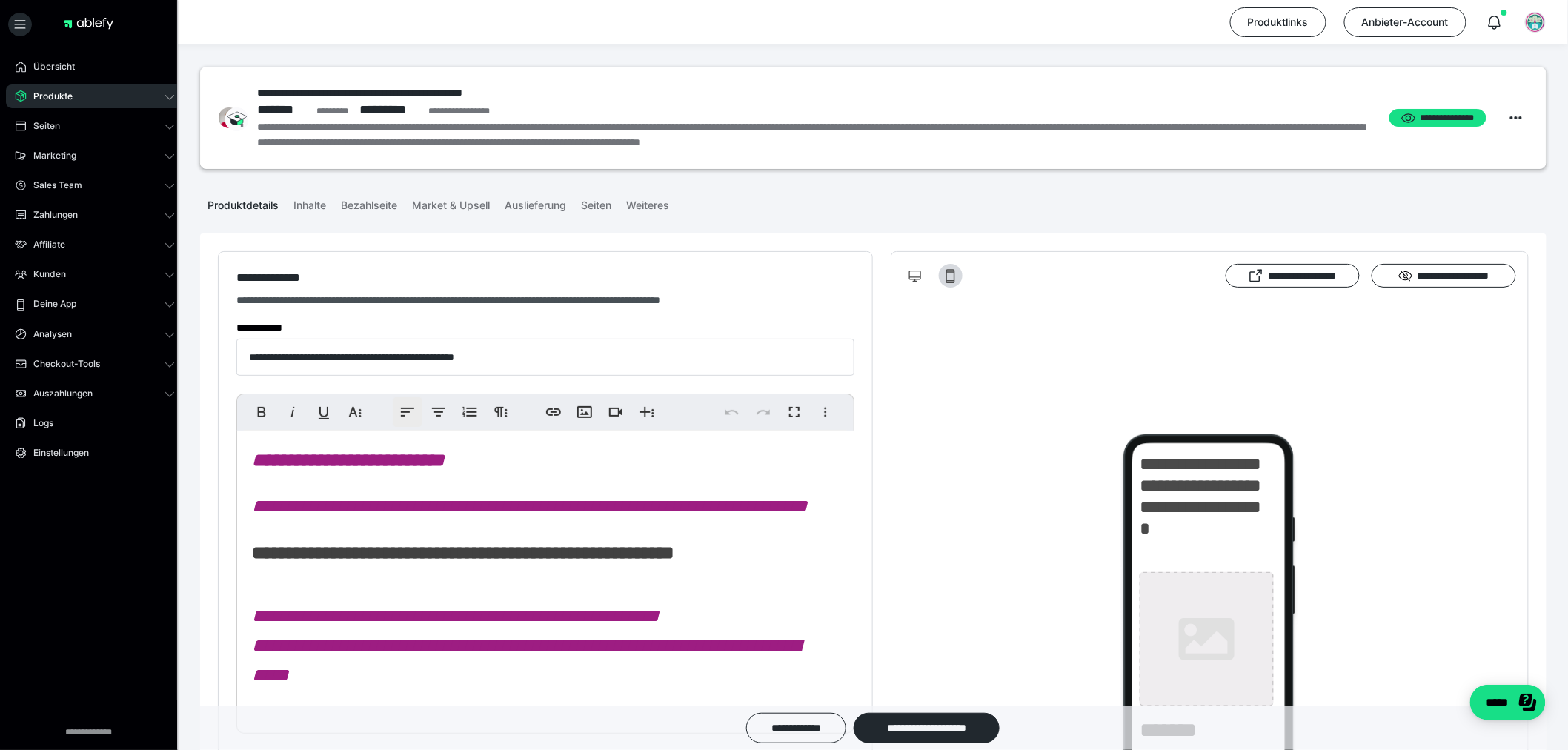 type on "**********" 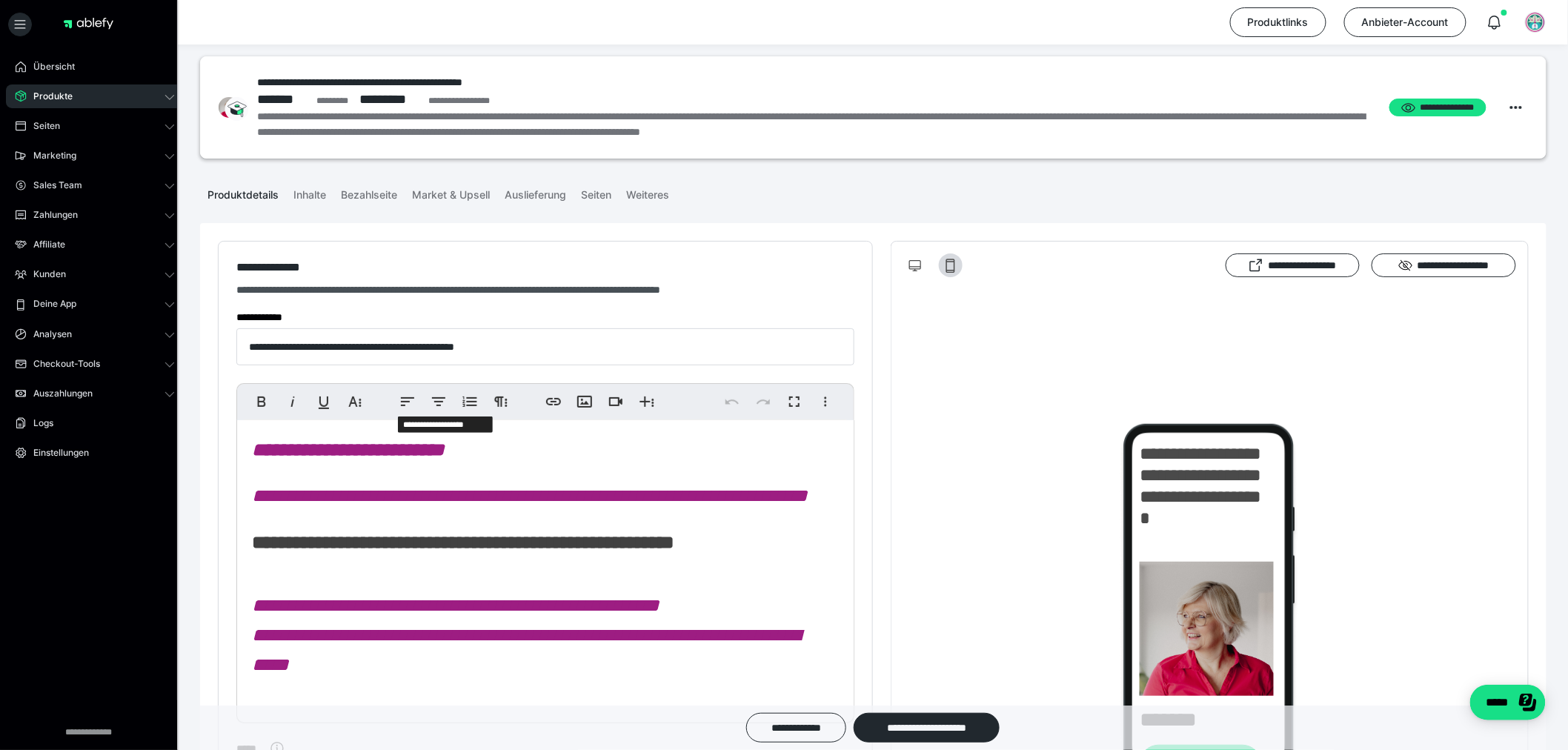 scroll, scrollTop: 0, scrollLeft: 0, axis: both 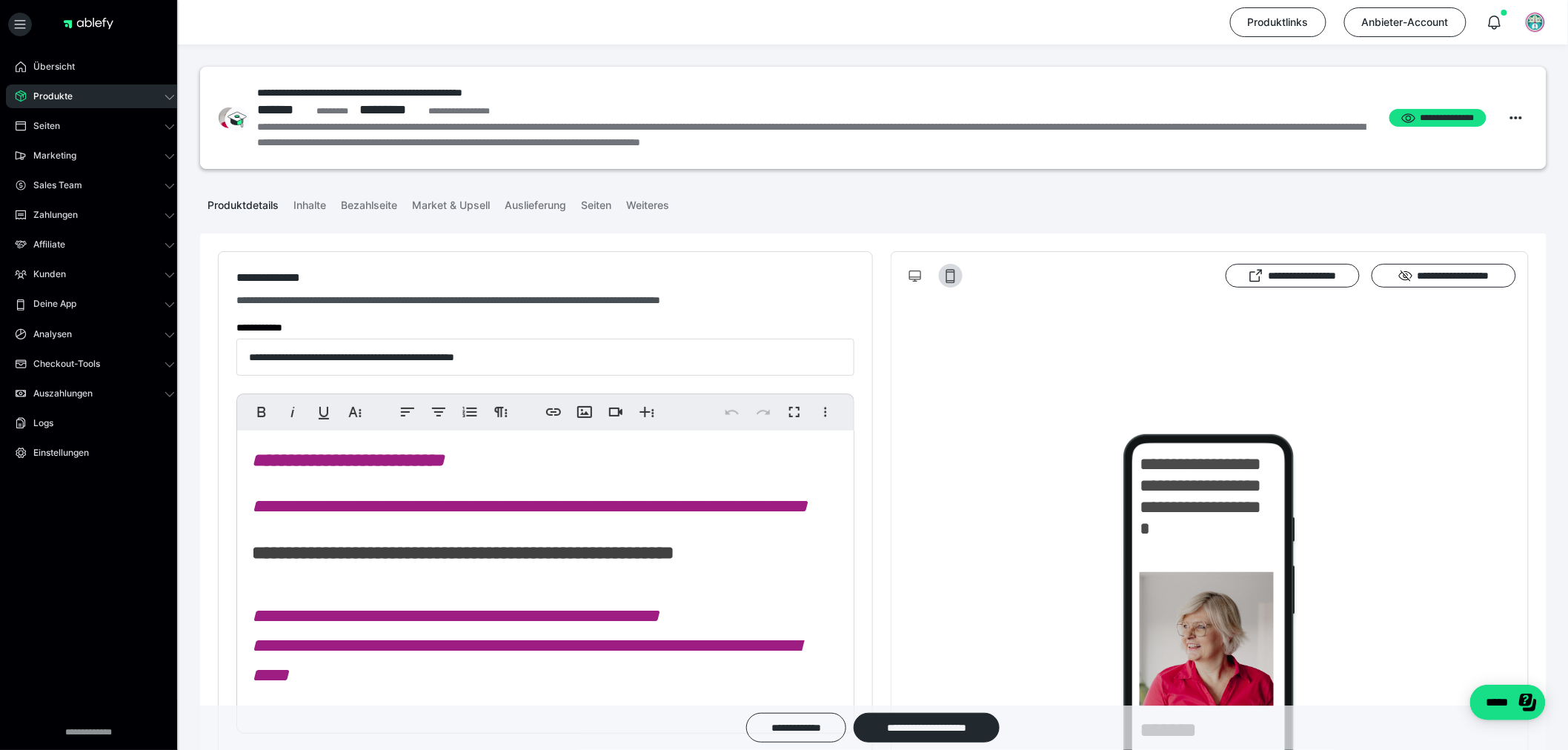 click on "Produktdetails" at bounding box center (243, 202) 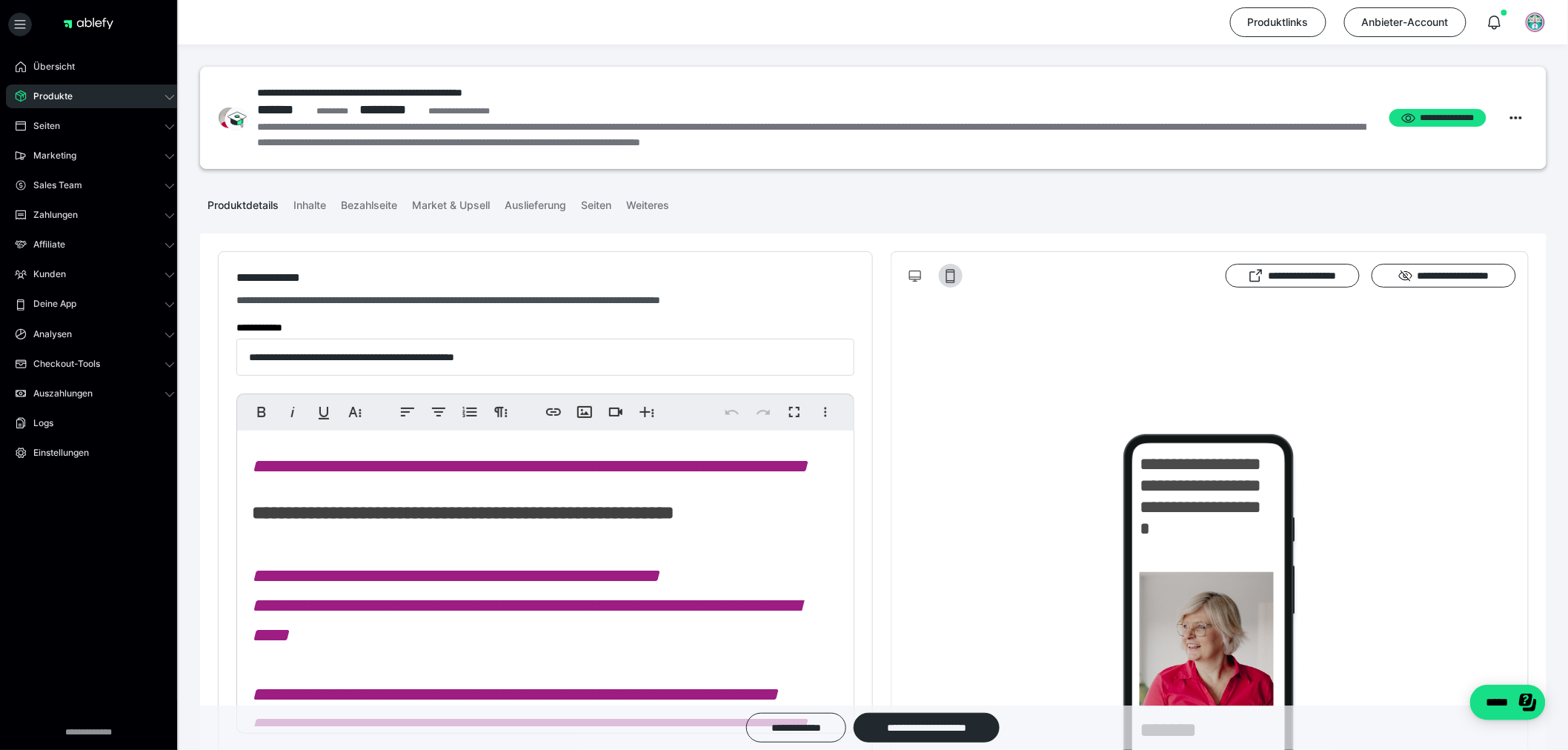 scroll, scrollTop: 0, scrollLeft: 0, axis: both 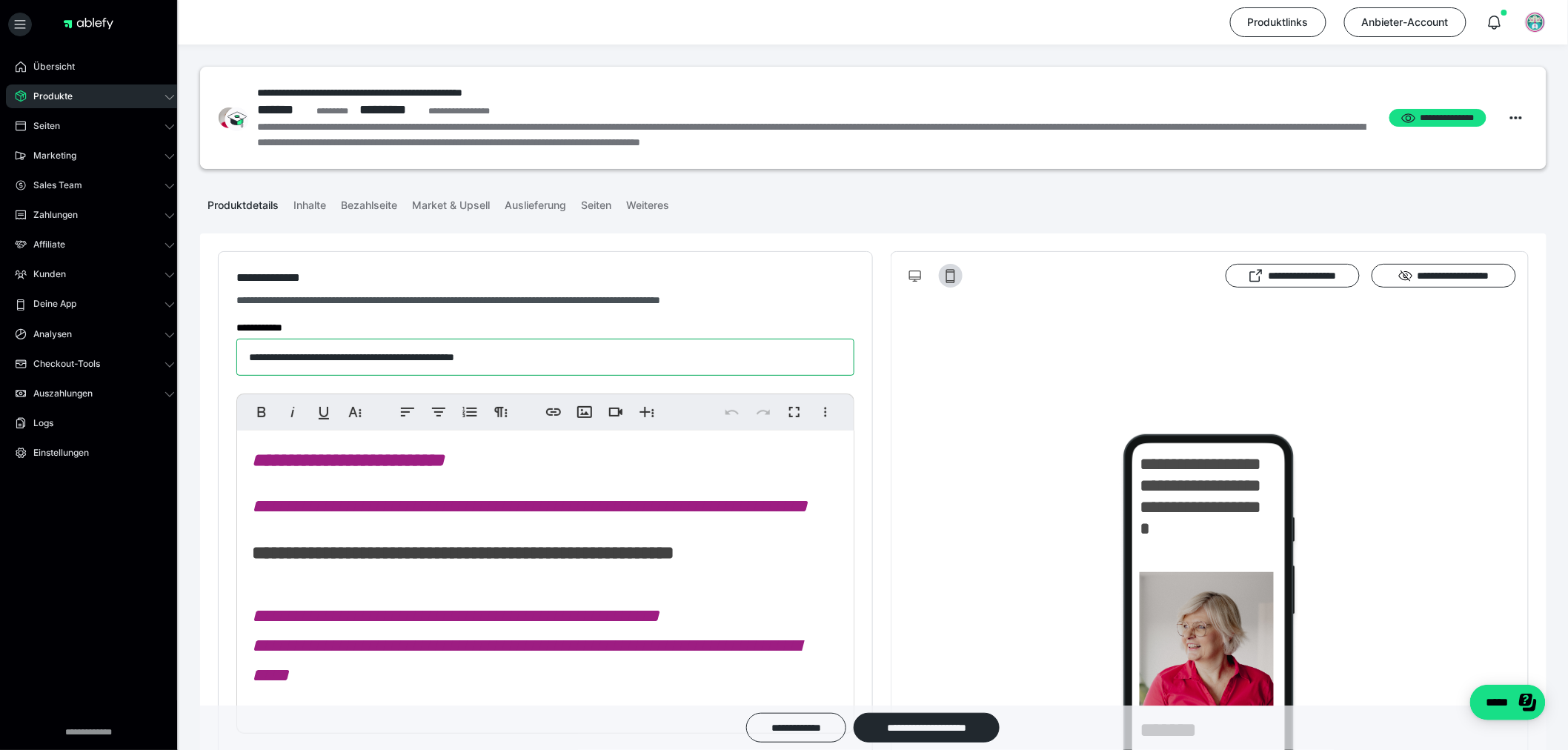 click on "**********" at bounding box center (545, 357) 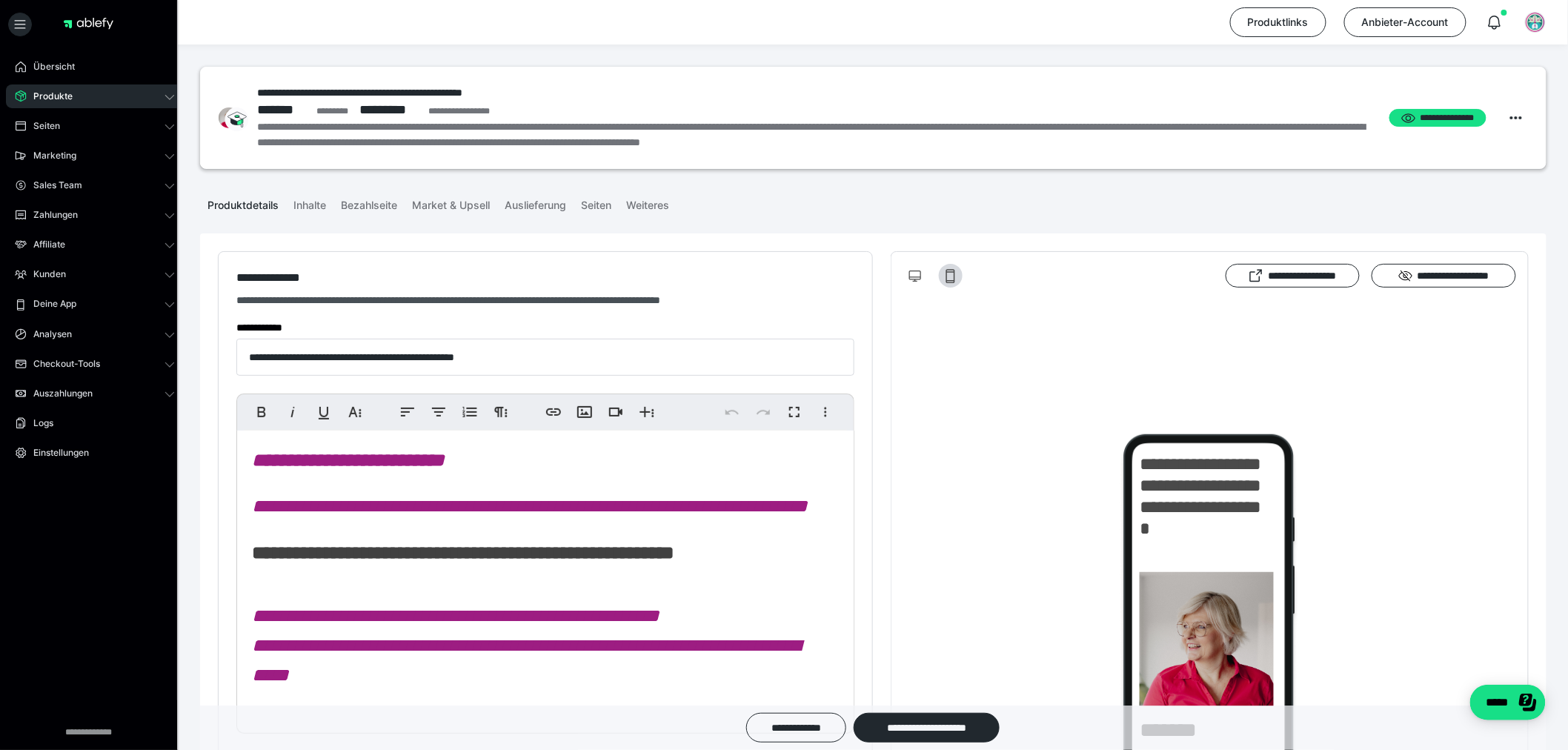click on "**********" at bounding box center [539, 1657] 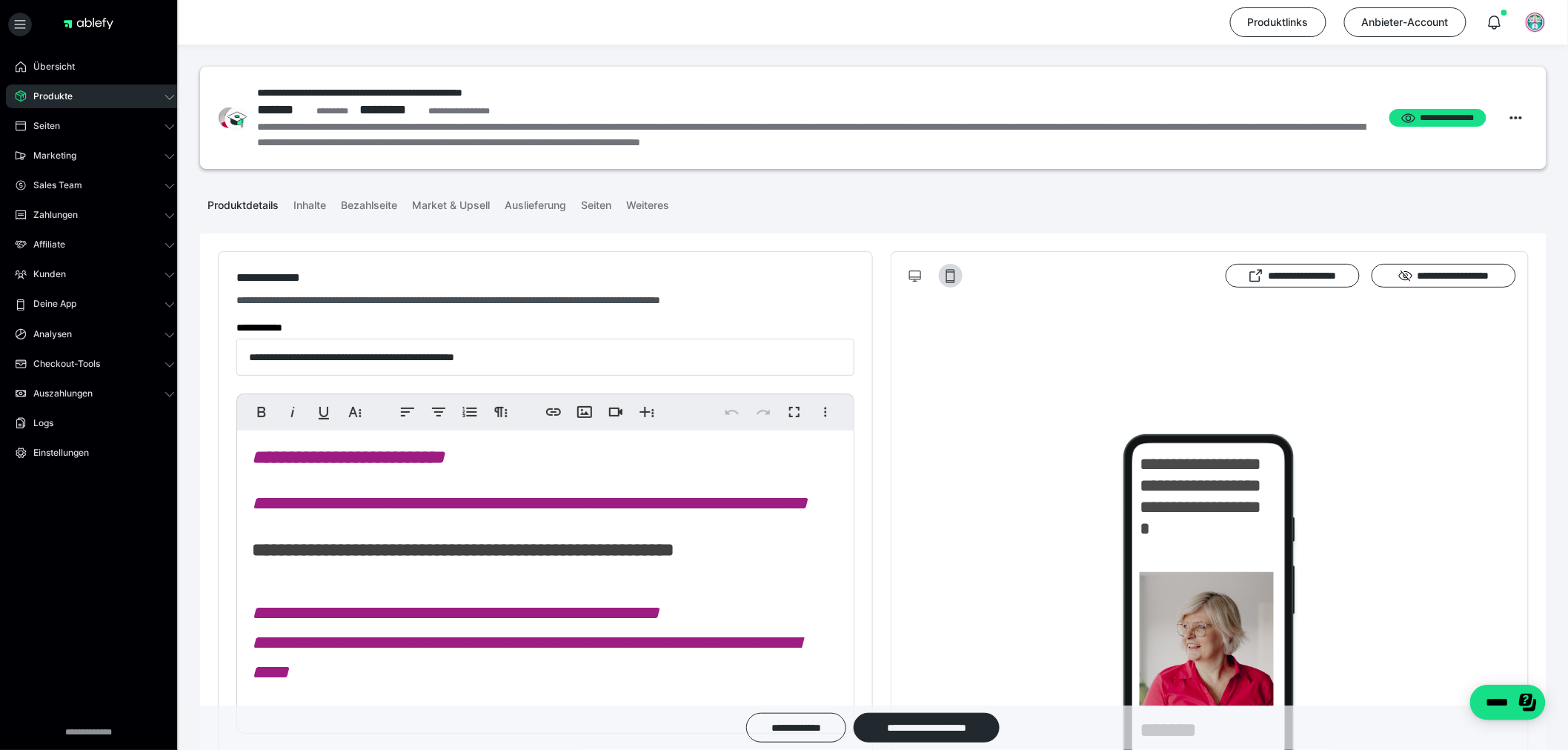 scroll, scrollTop: 0, scrollLeft: 0, axis: both 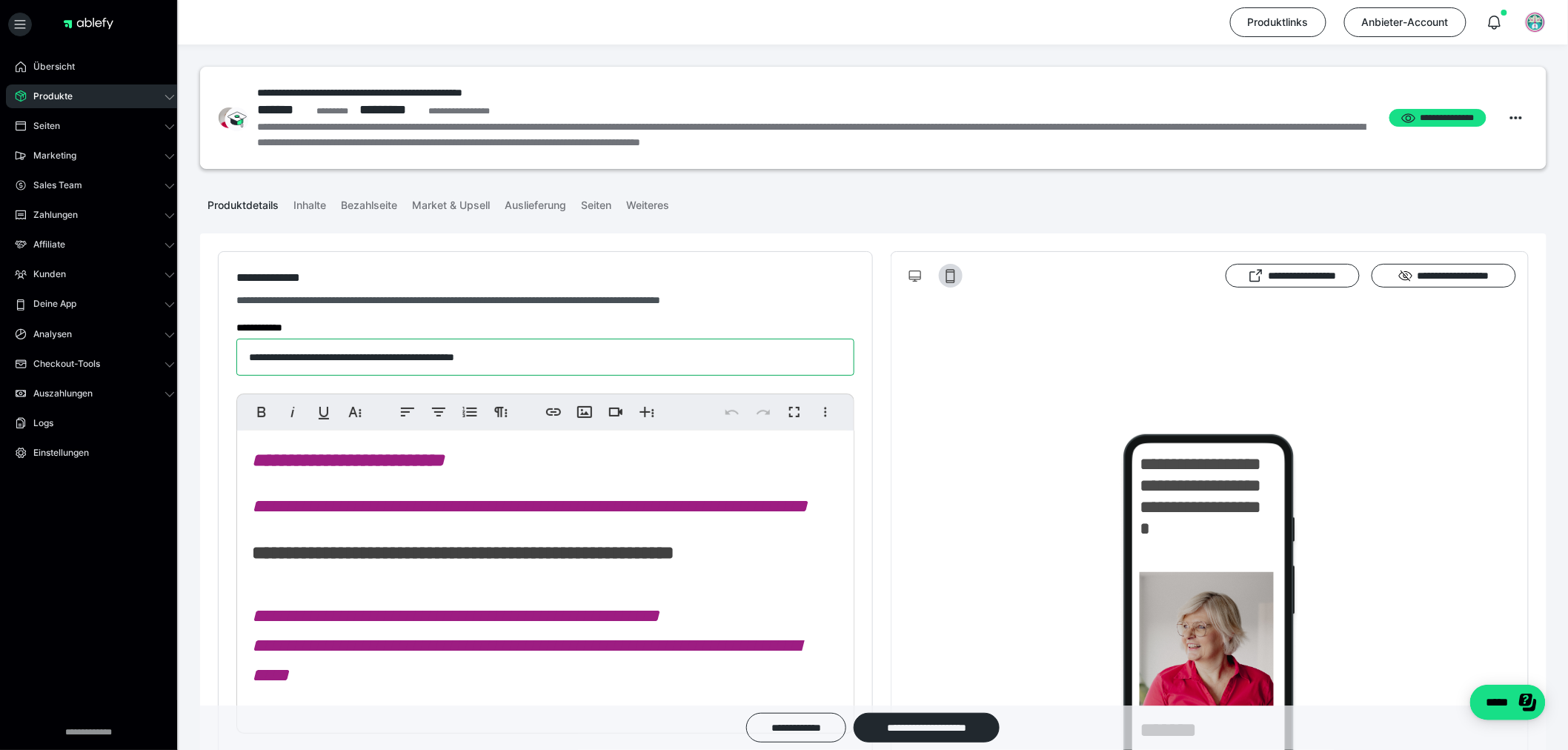 click on "**********" at bounding box center [545, 357] 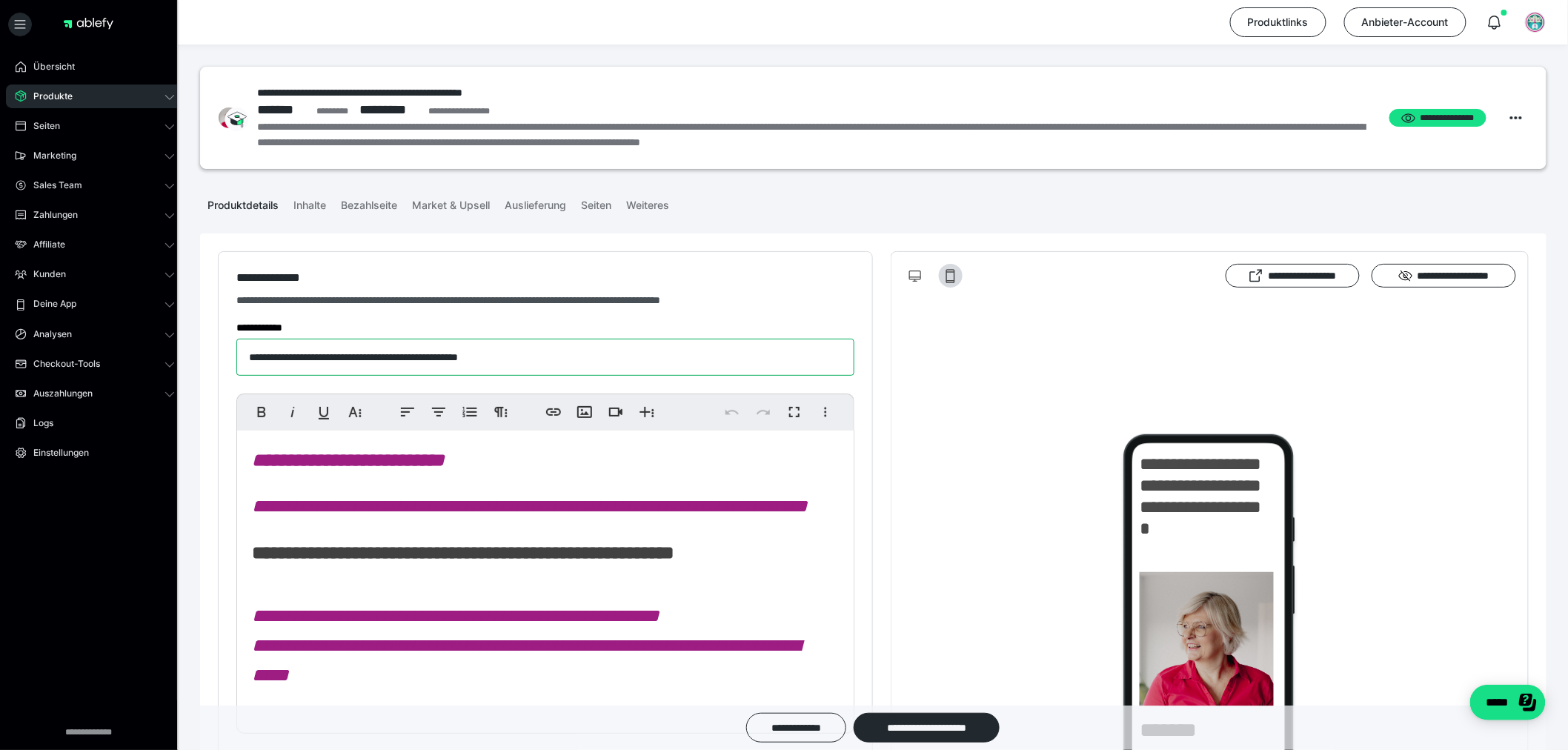 type on "**********" 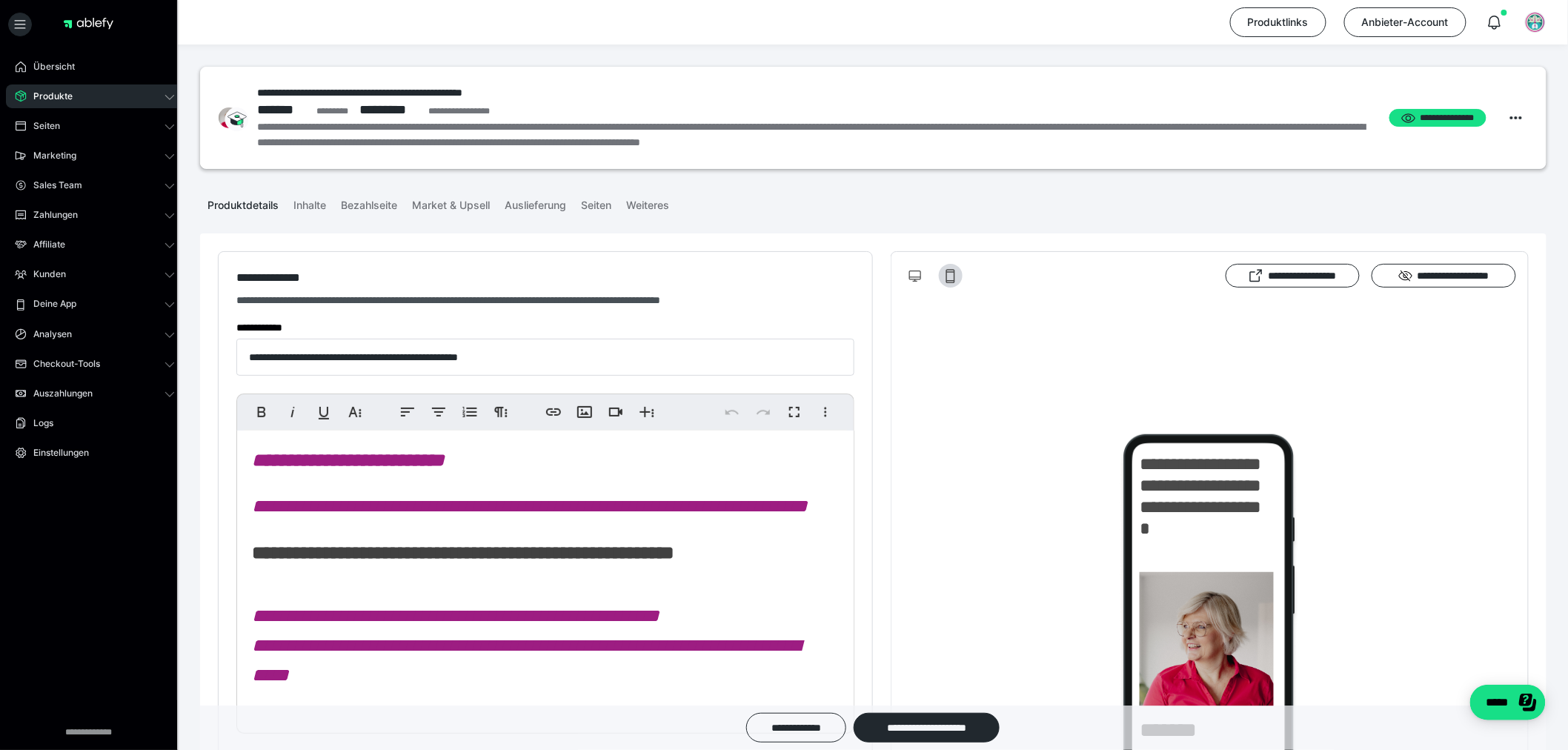 click on "**********" at bounding box center [545, 328] 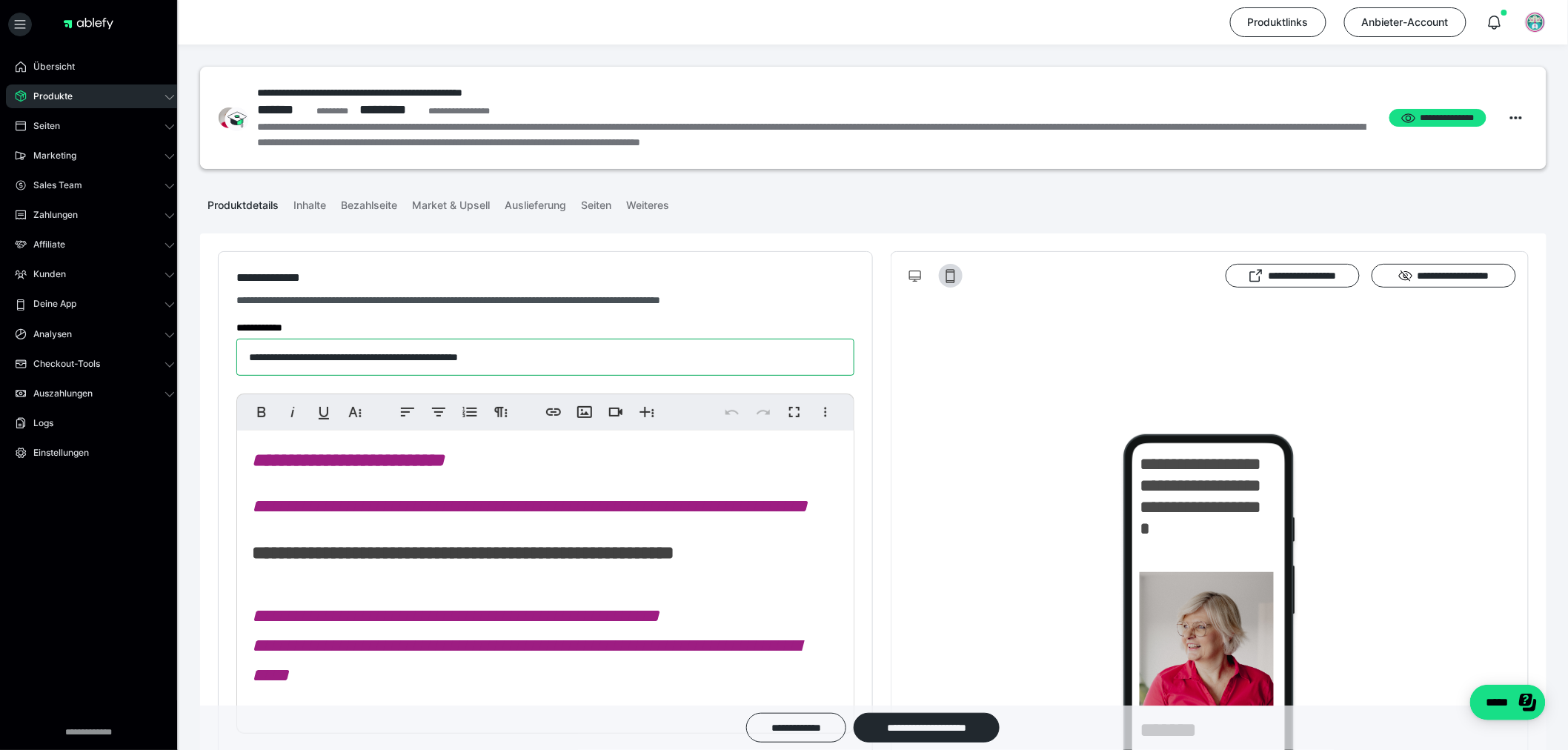 click on "**********" at bounding box center (545, 357) 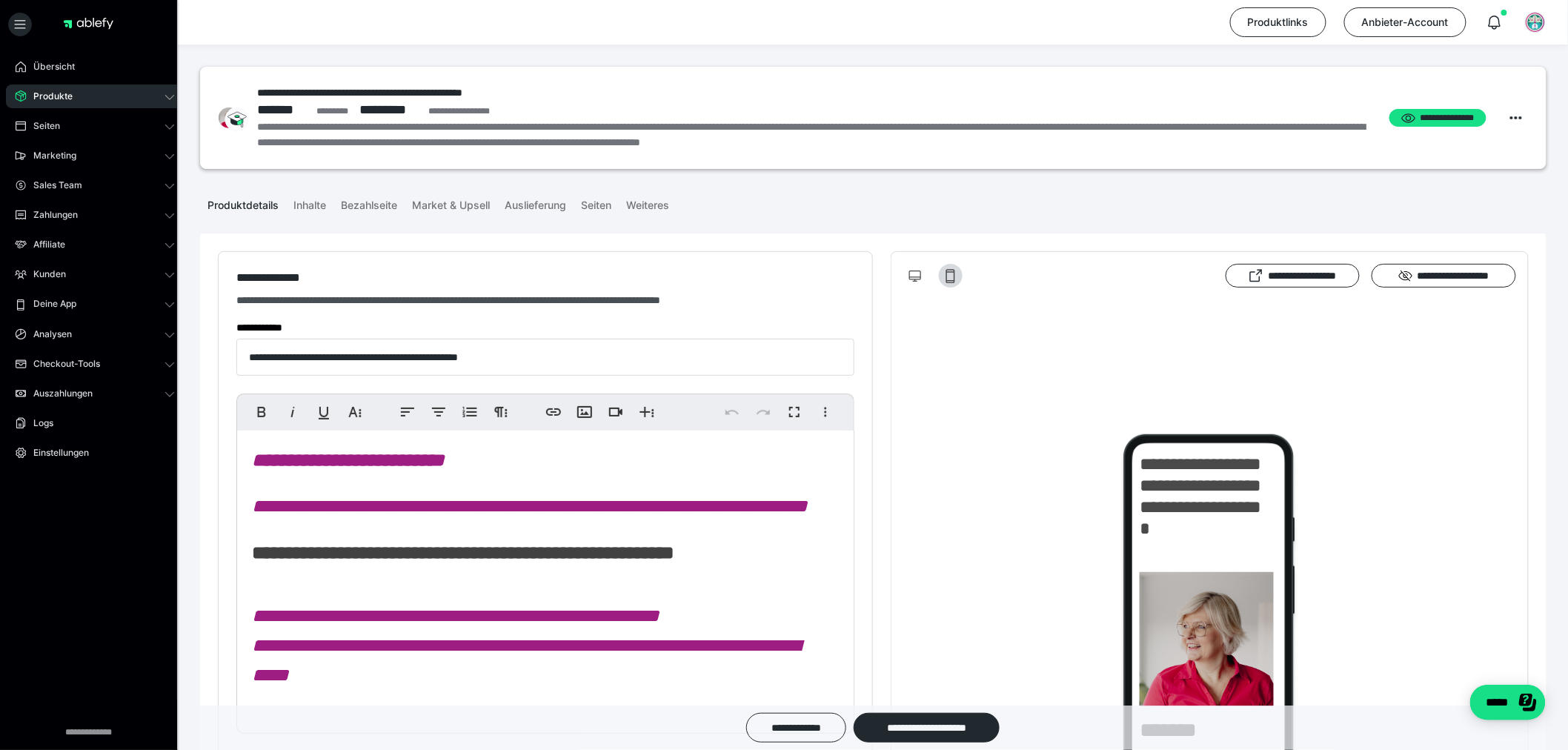 click on "**********" at bounding box center (539, 1657) 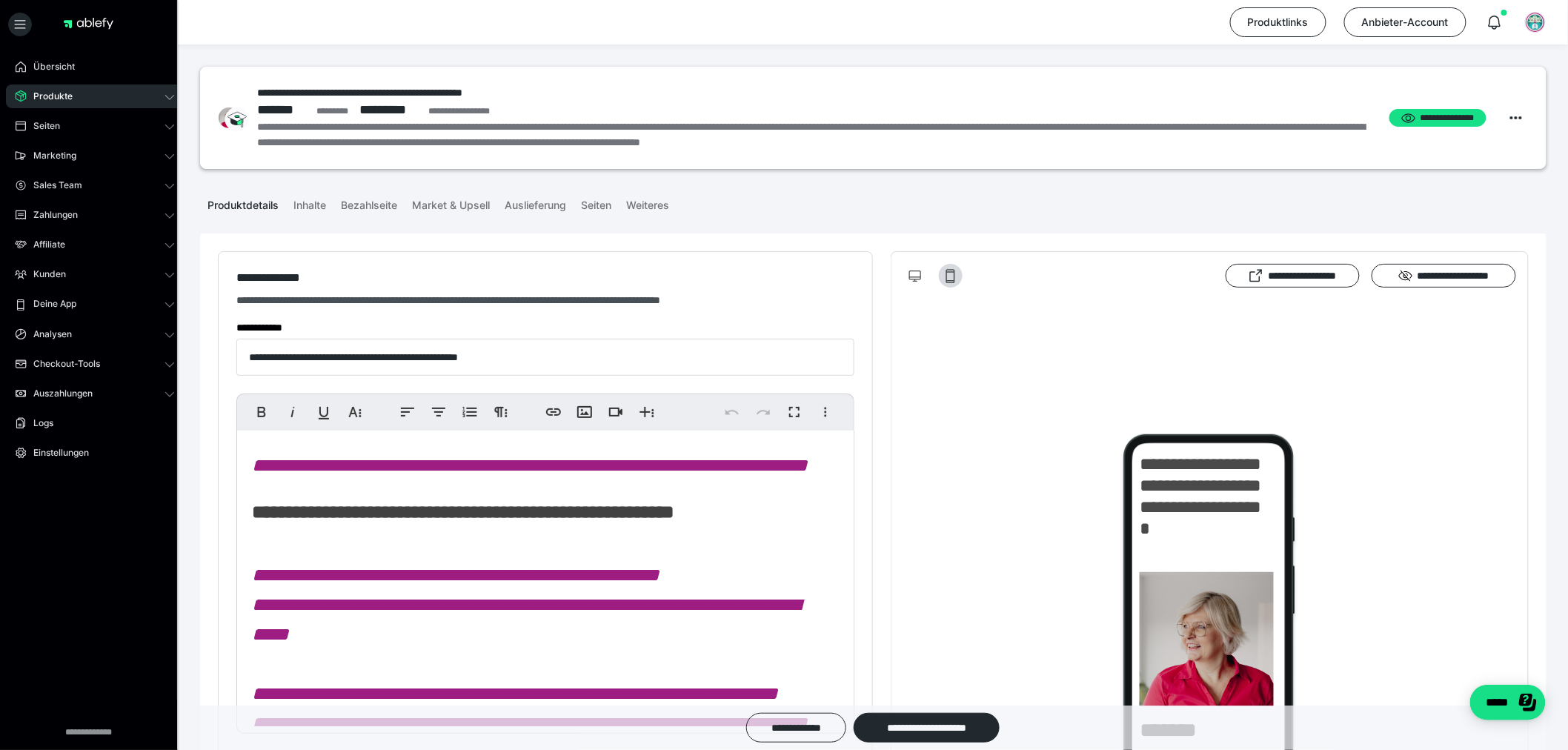 scroll, scrollTop: 0, scrollLeft: 0, axis: both 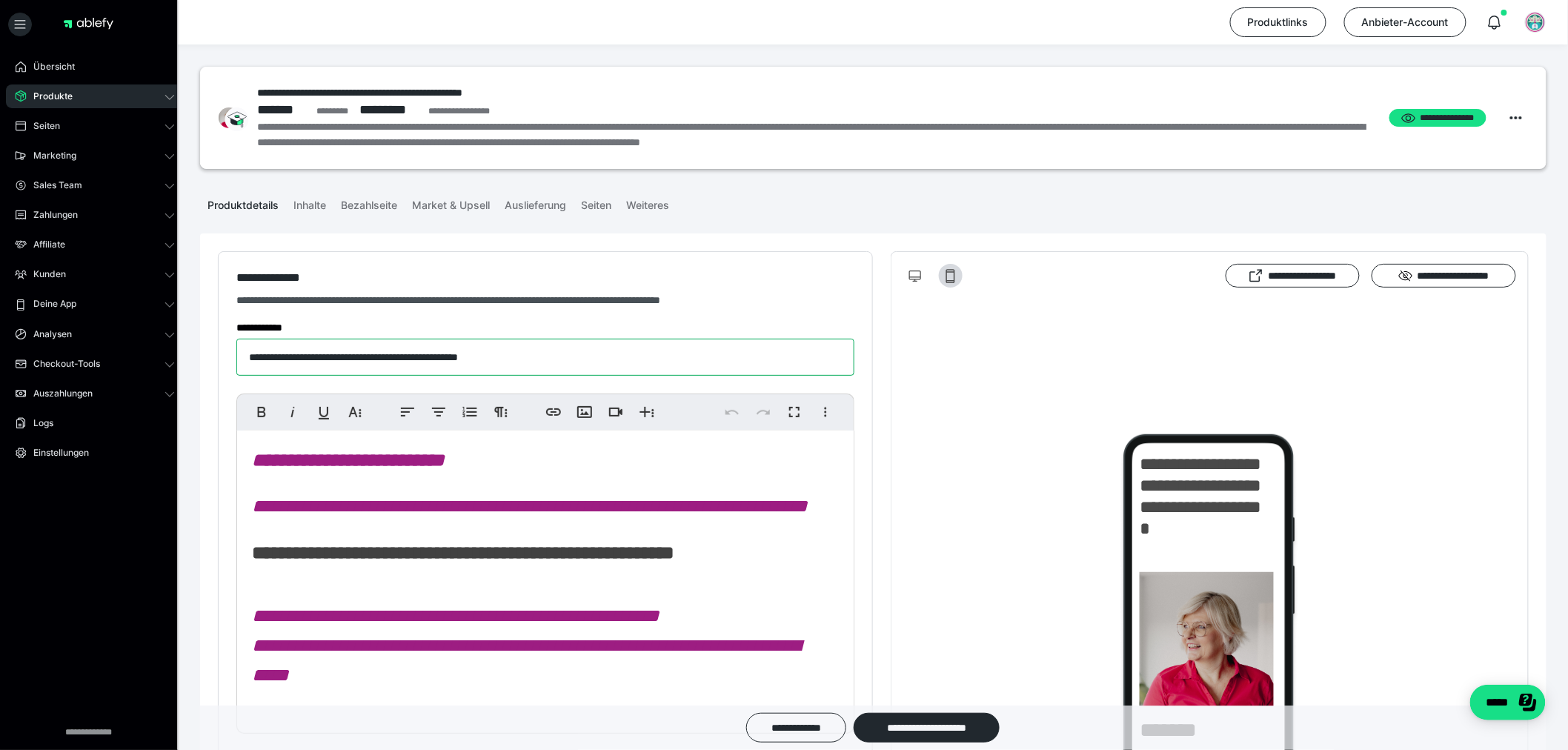 drag, startPoint x: 573, startPoint y: 356, endPoint x: 217, endPoint y: 383, distance: 357.0224 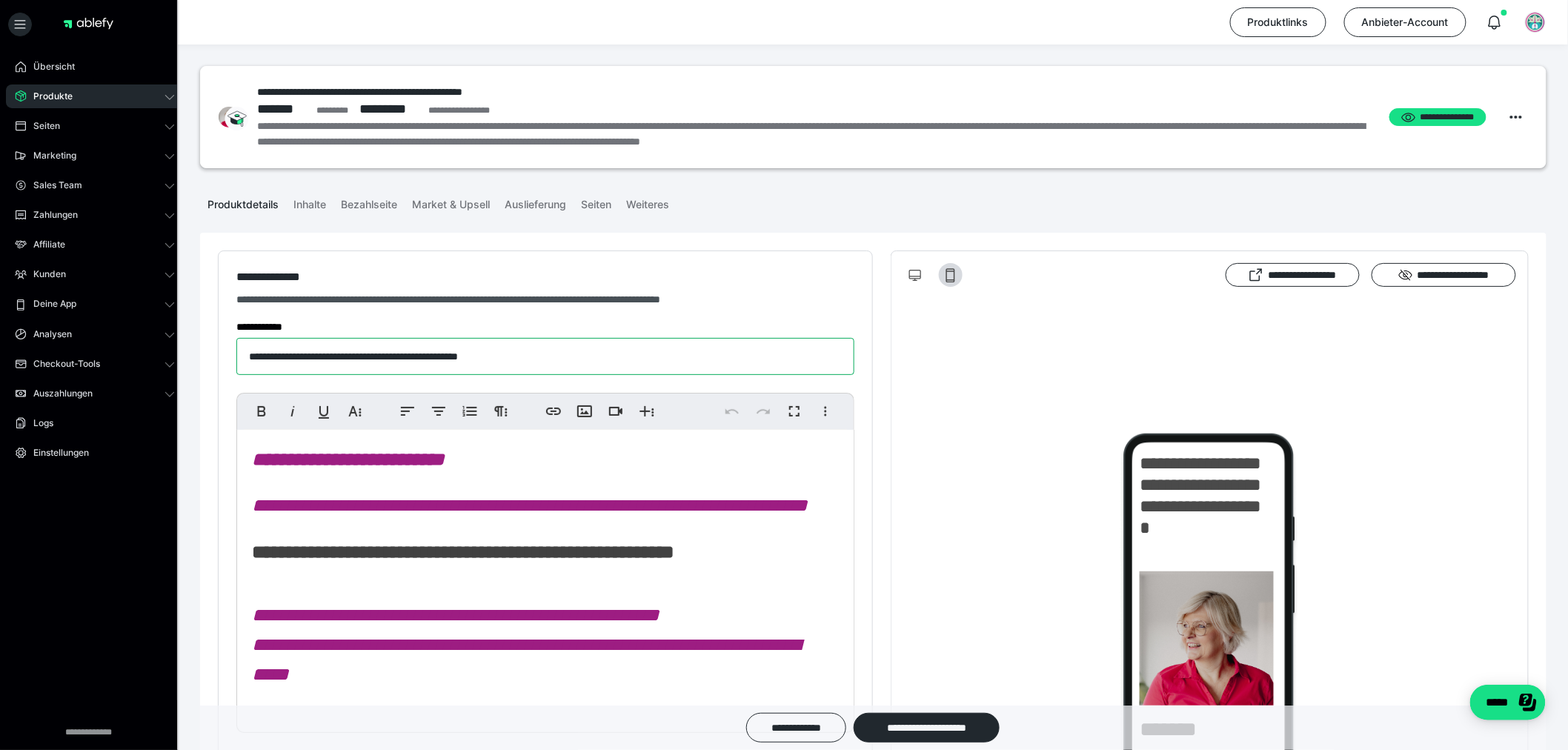 scroll, scrollTop: 0, scrollLeft: 0, axis: both 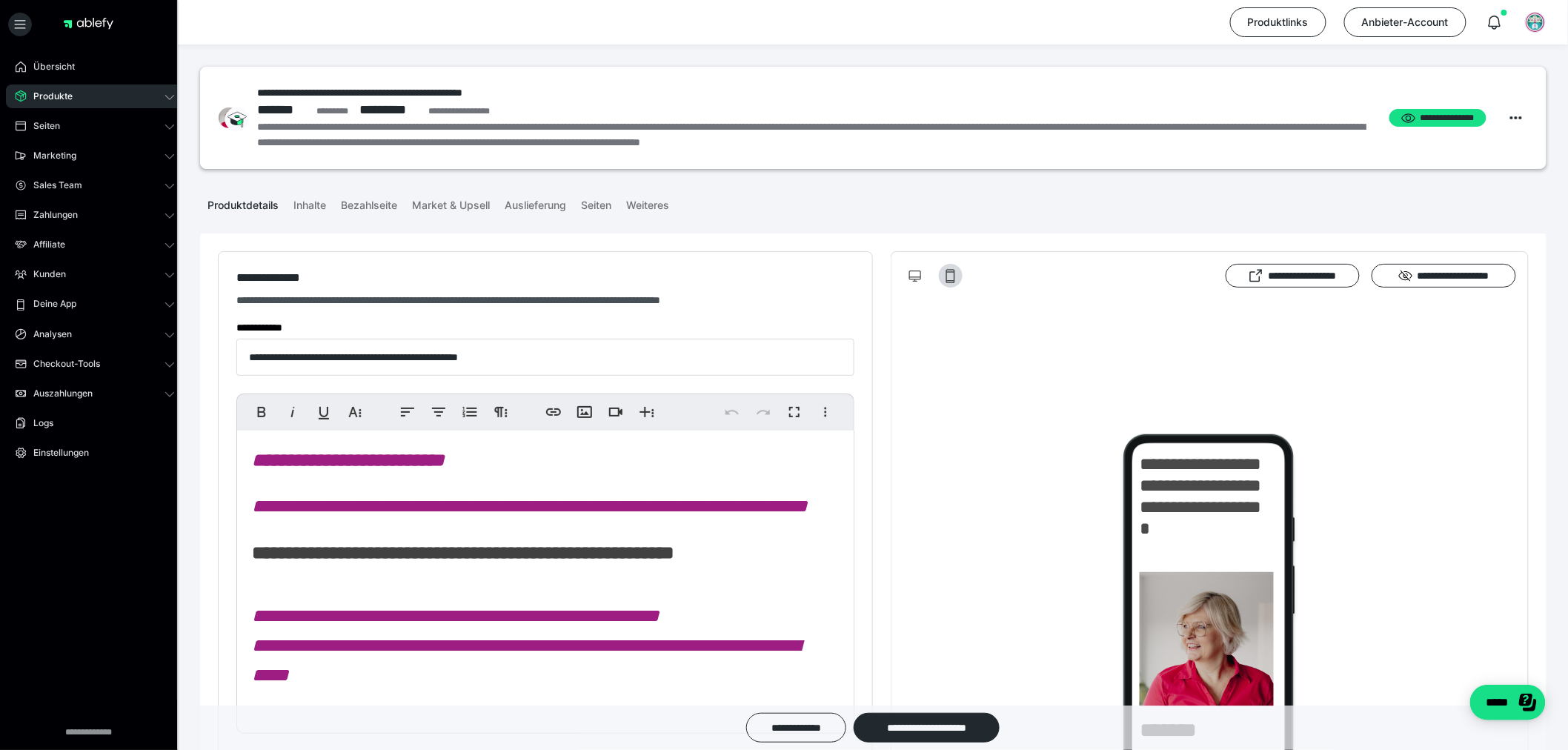 click on "**********" at bounding box center [539, 1657] 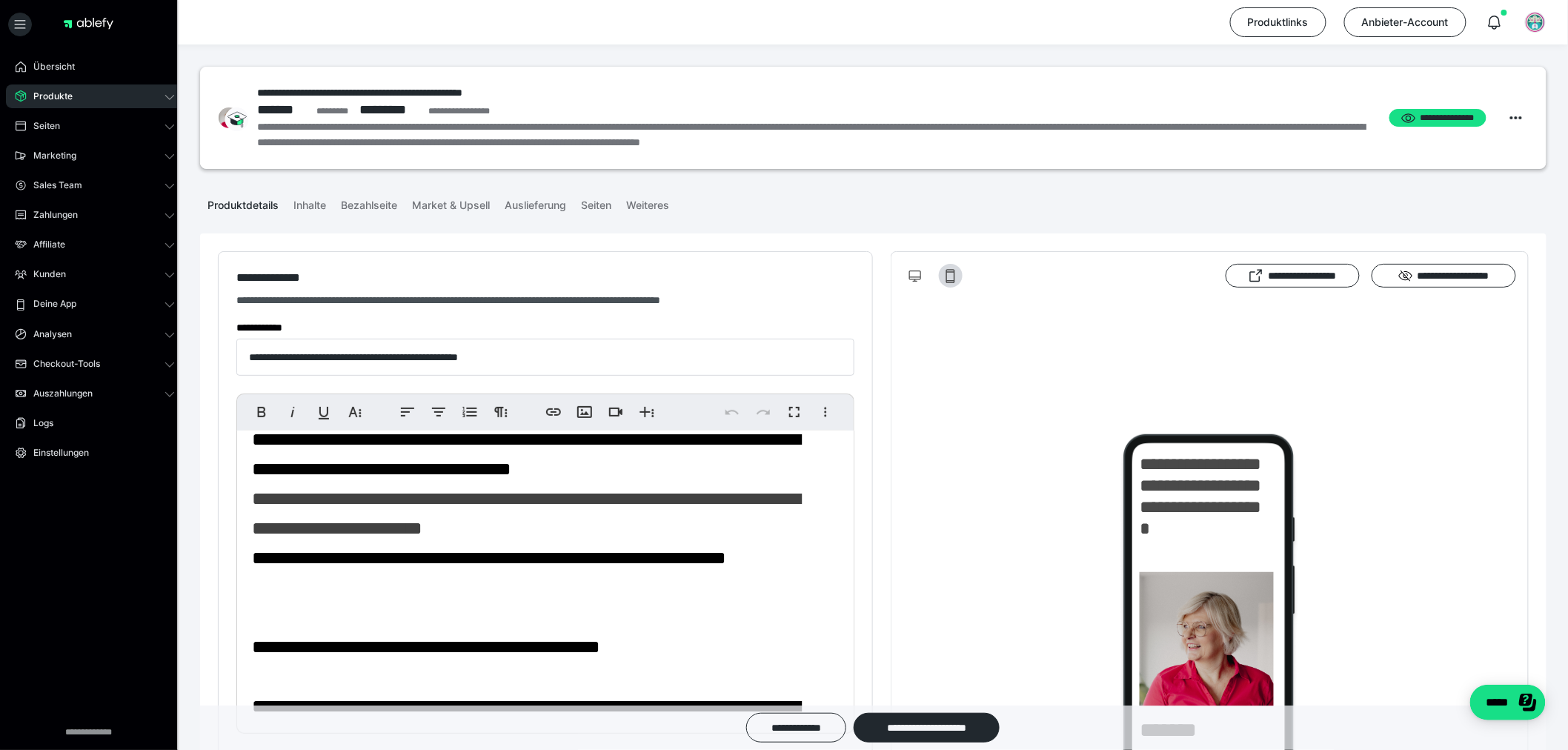 scroll, scrollTop: 1564, scrollLeft: 0, axis: vertical 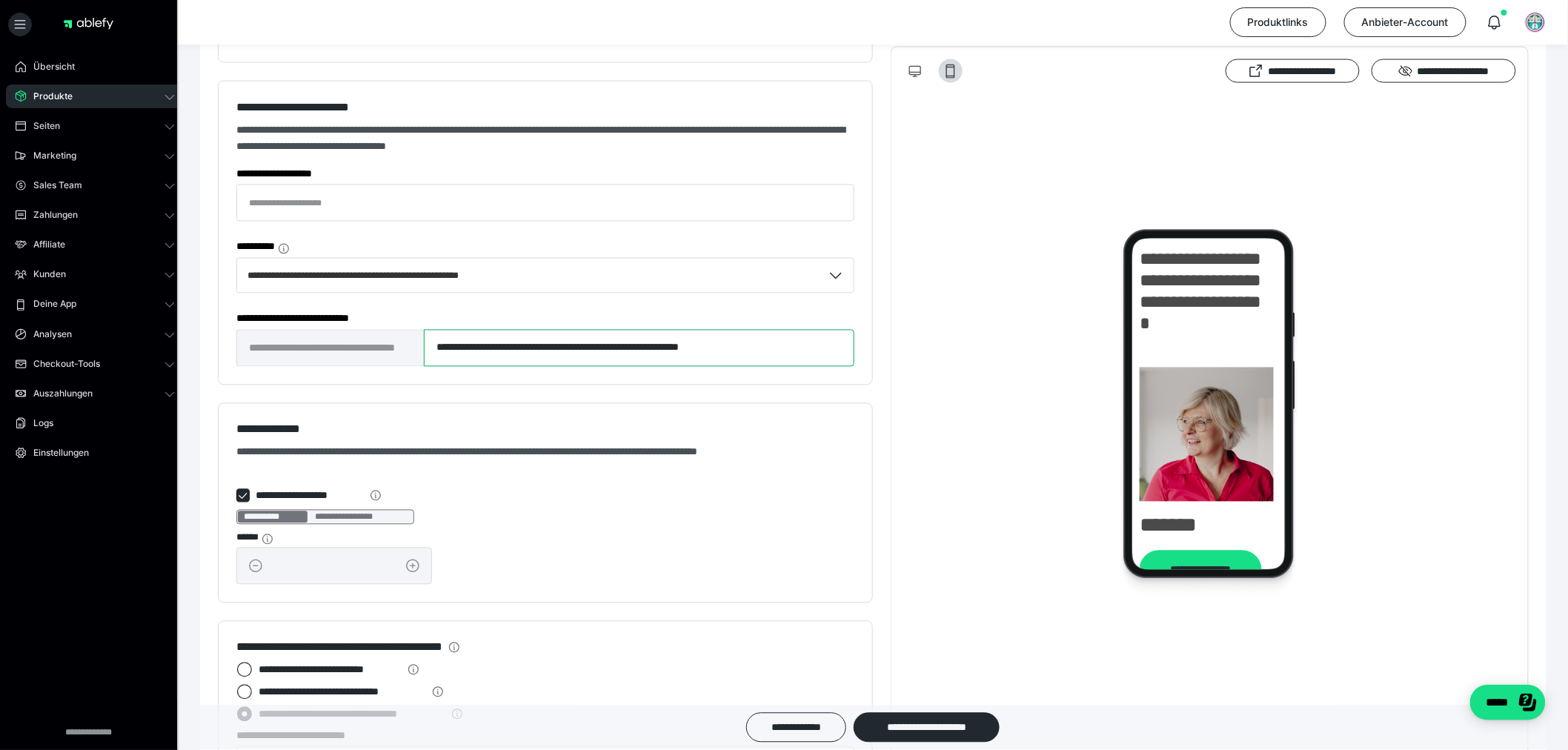 drag, startPoint x: 825, startPoint y: 352, endPoint x: 371, endPoint y: 369, distance: 454.31817 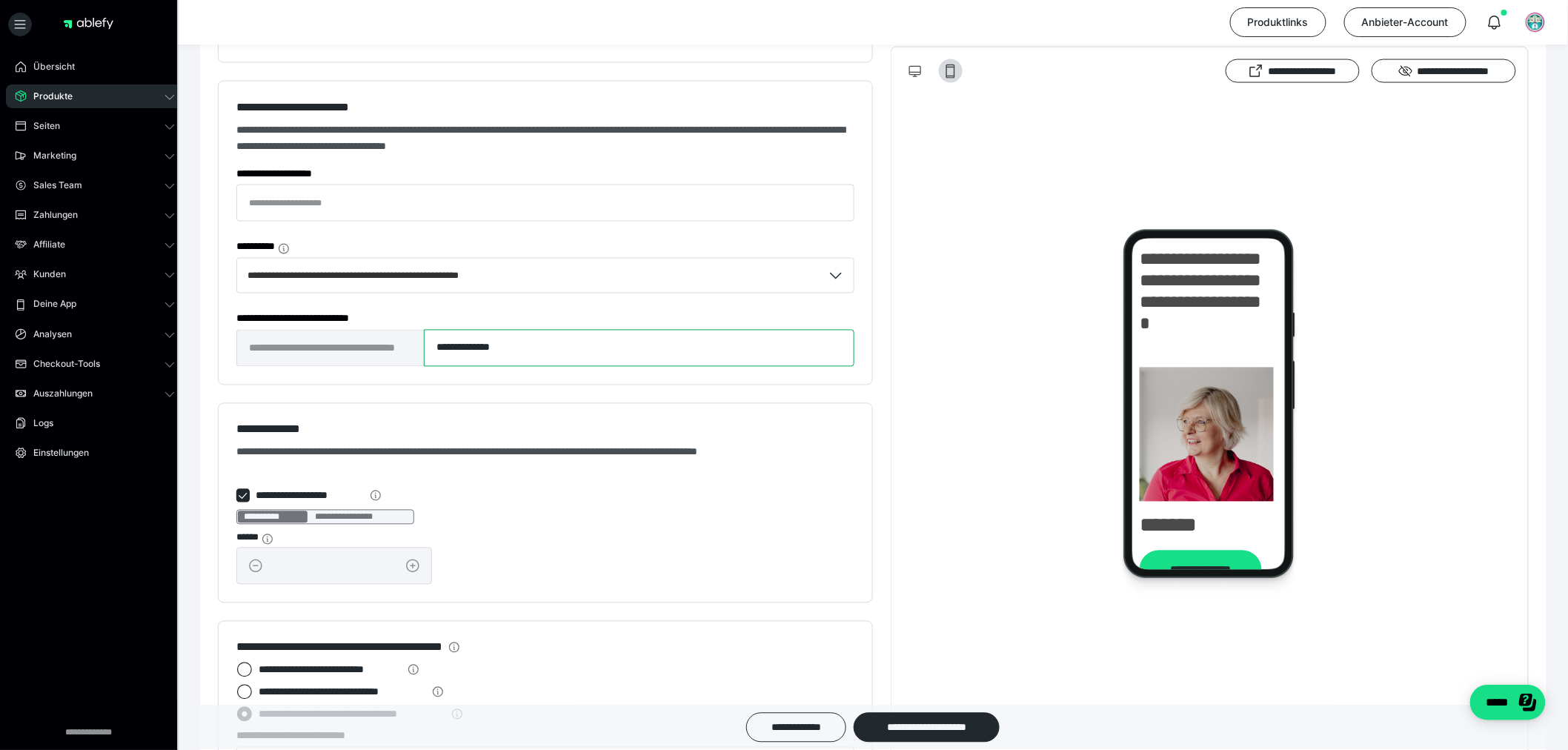 type on "**********" 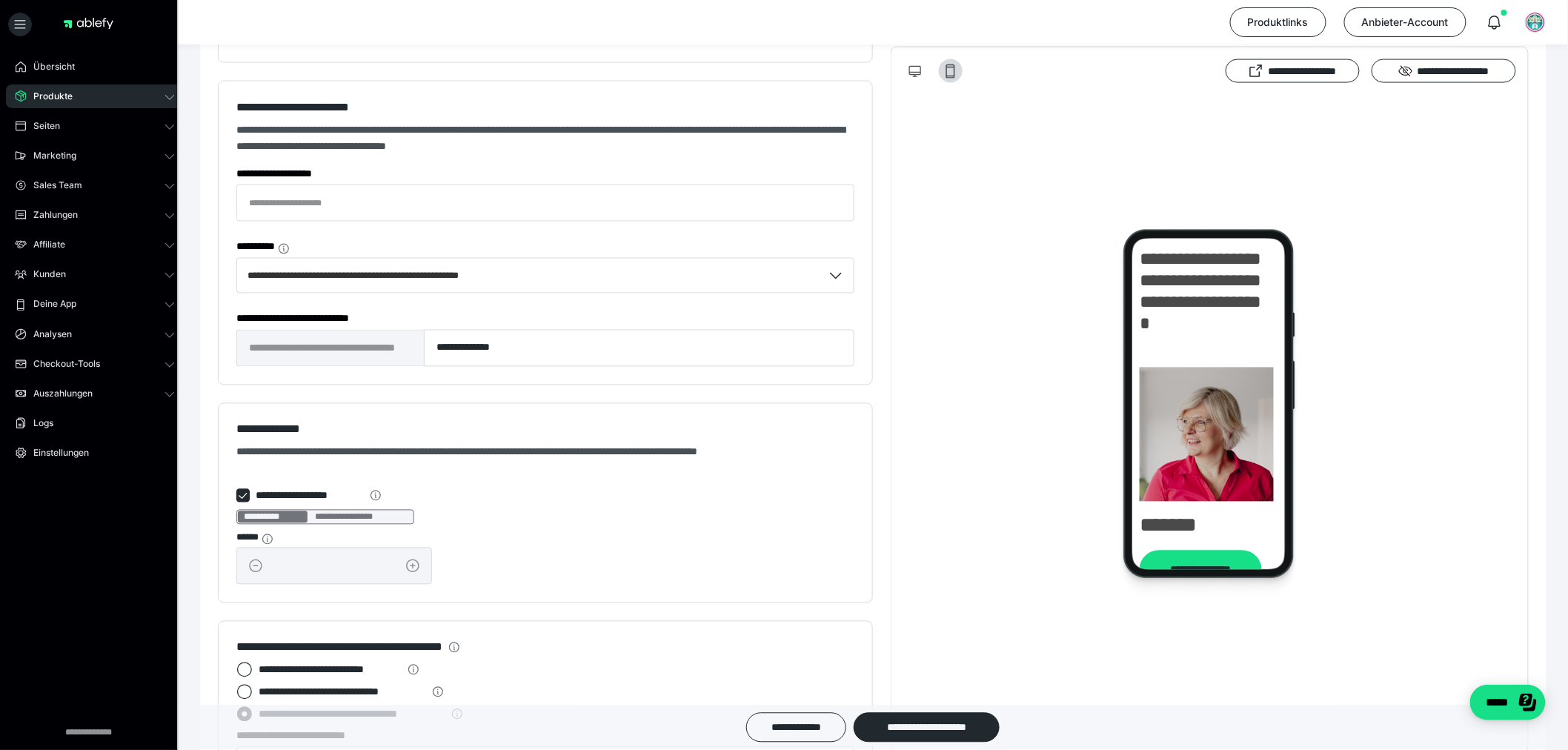 click on "**********" at bounding box center [545, 496] 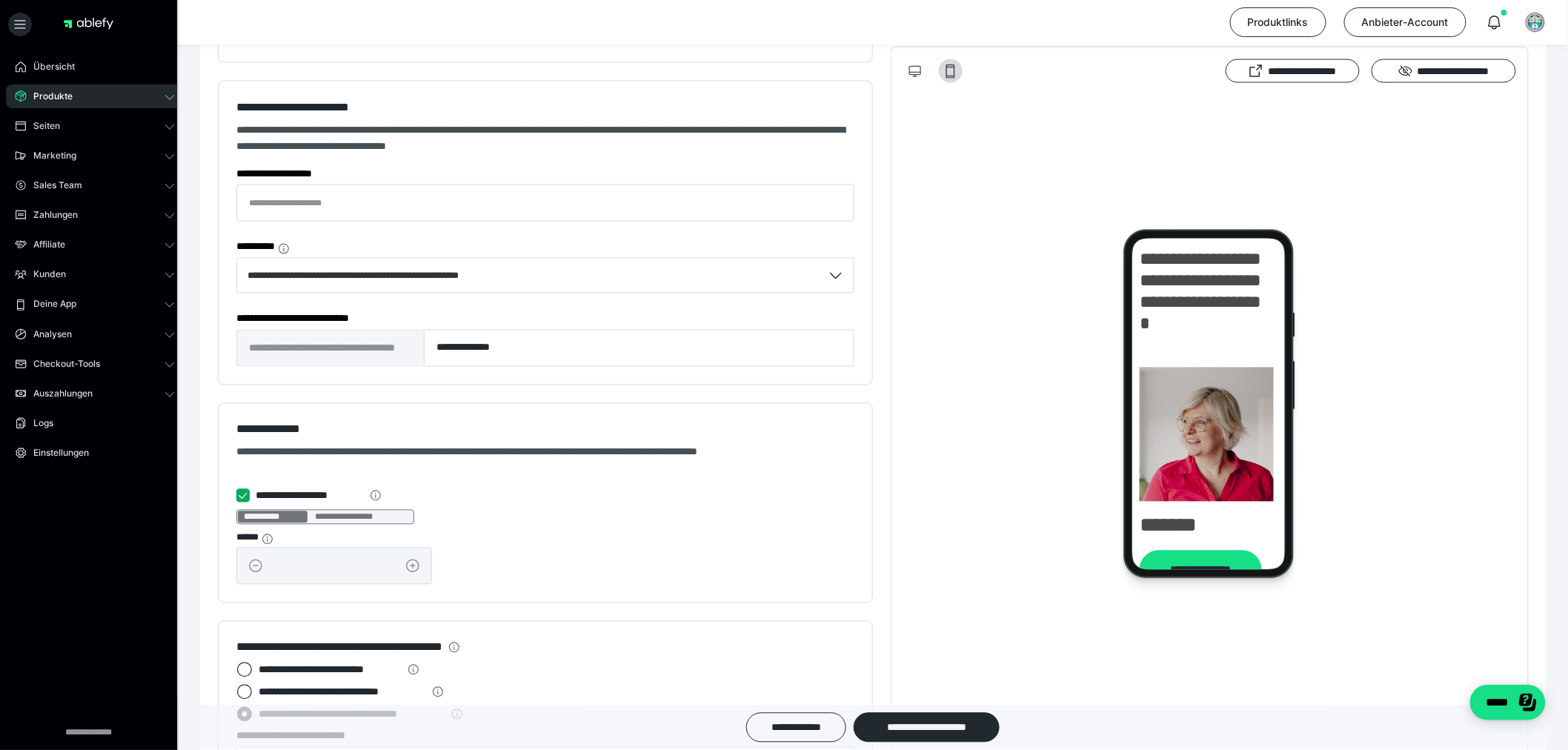 click on "**********" at bounding box center [236, 496] 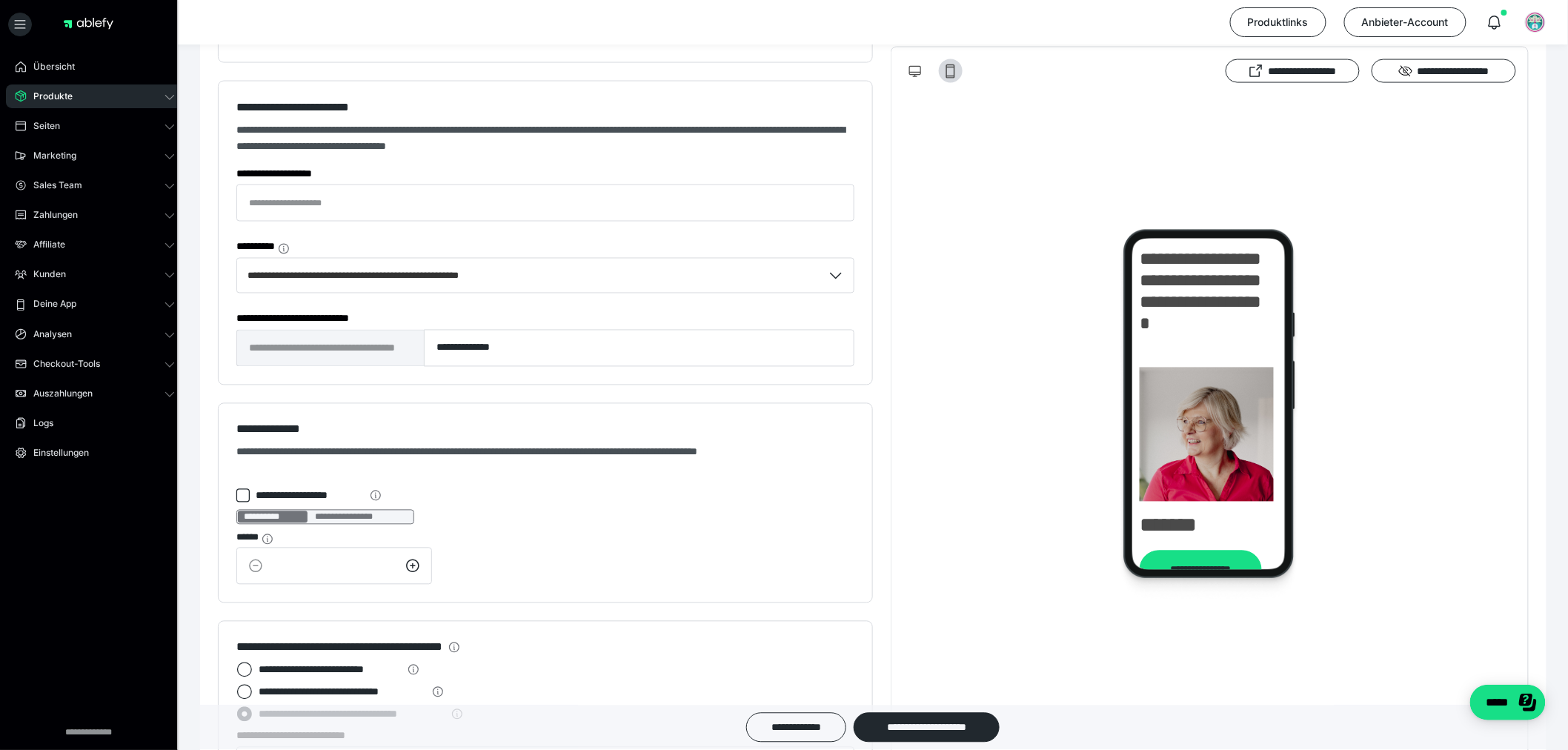 click on "**********" at bounding box center (545, 496) 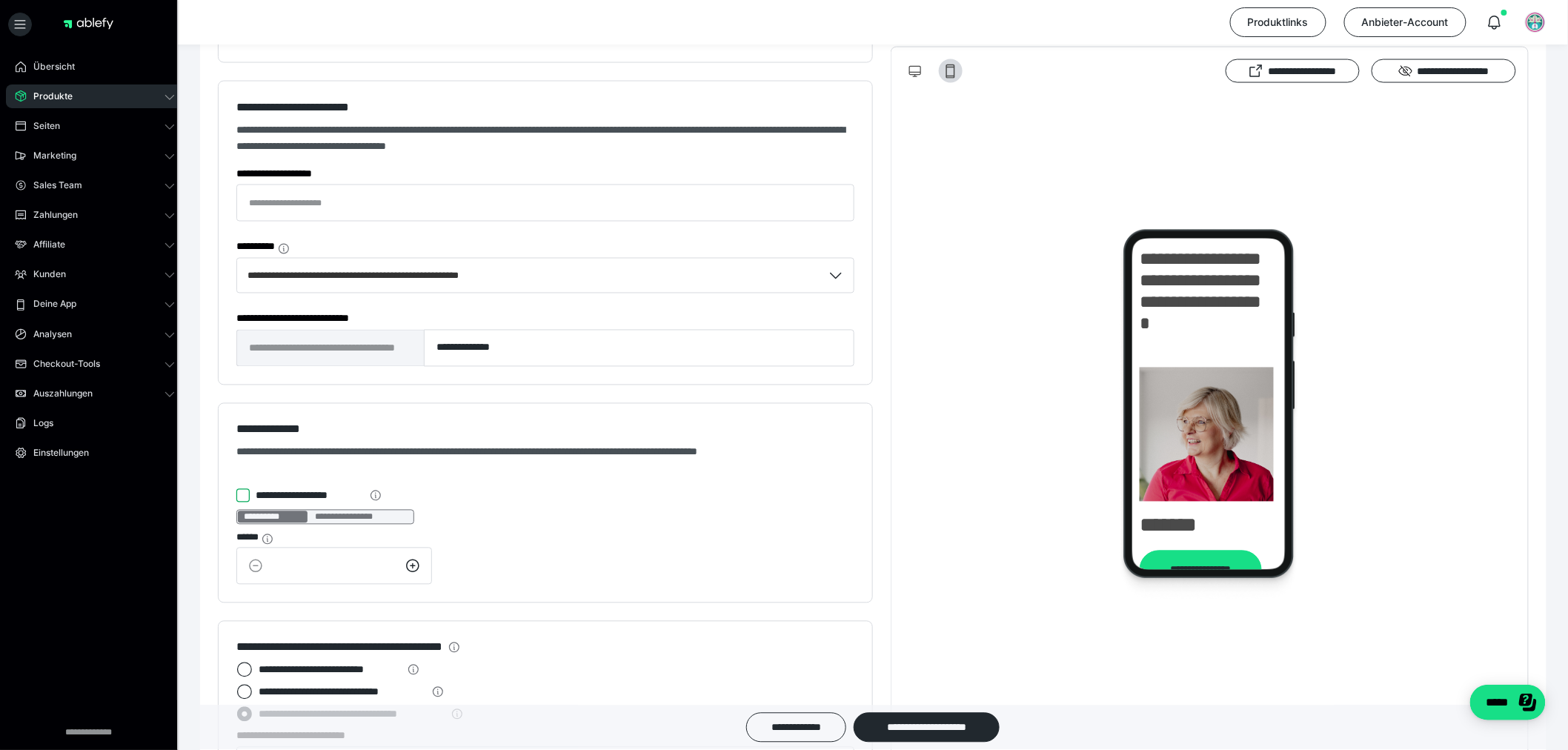 click on "**********" at bounding box center [236, 496] 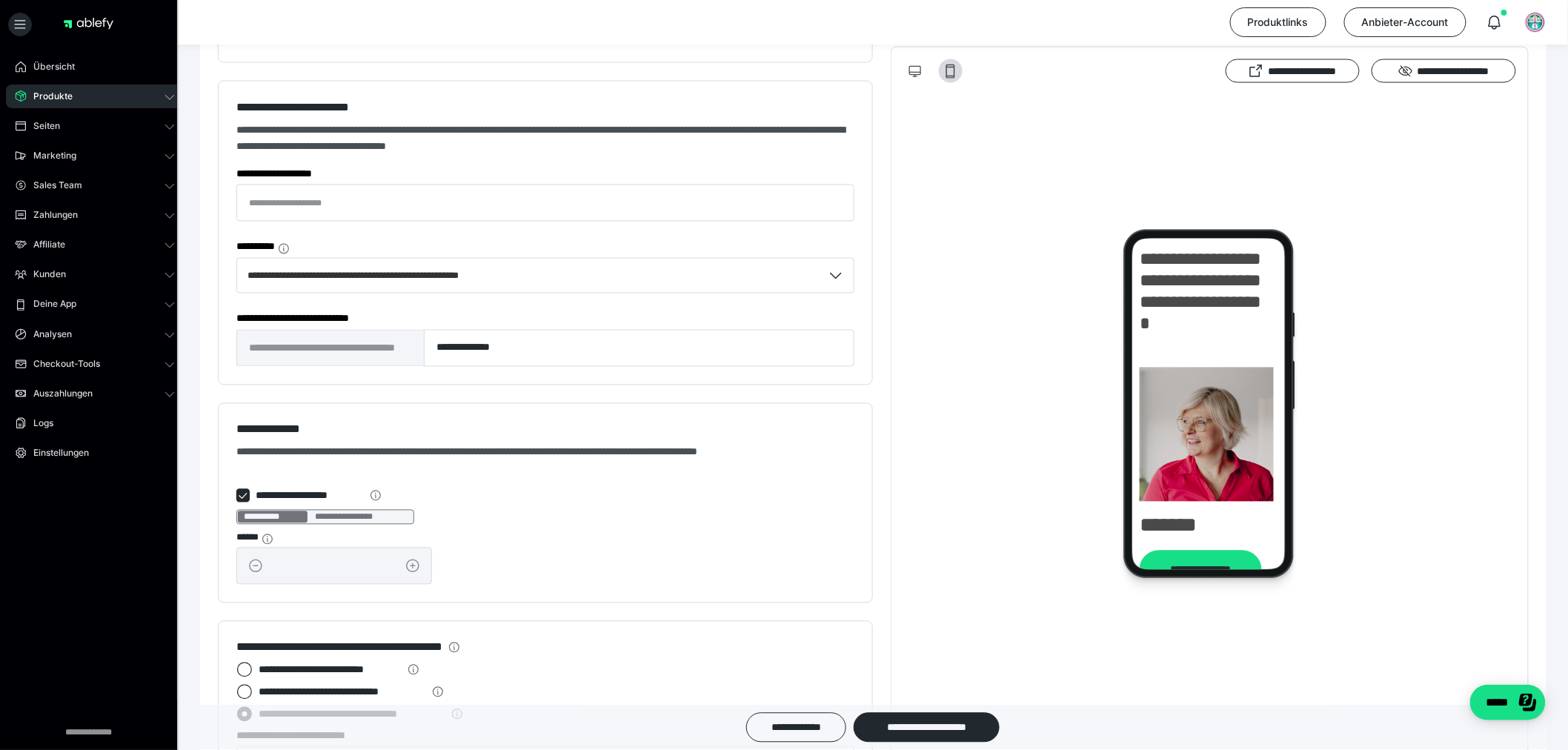 click on "**********" at bounding box center [545, 503] 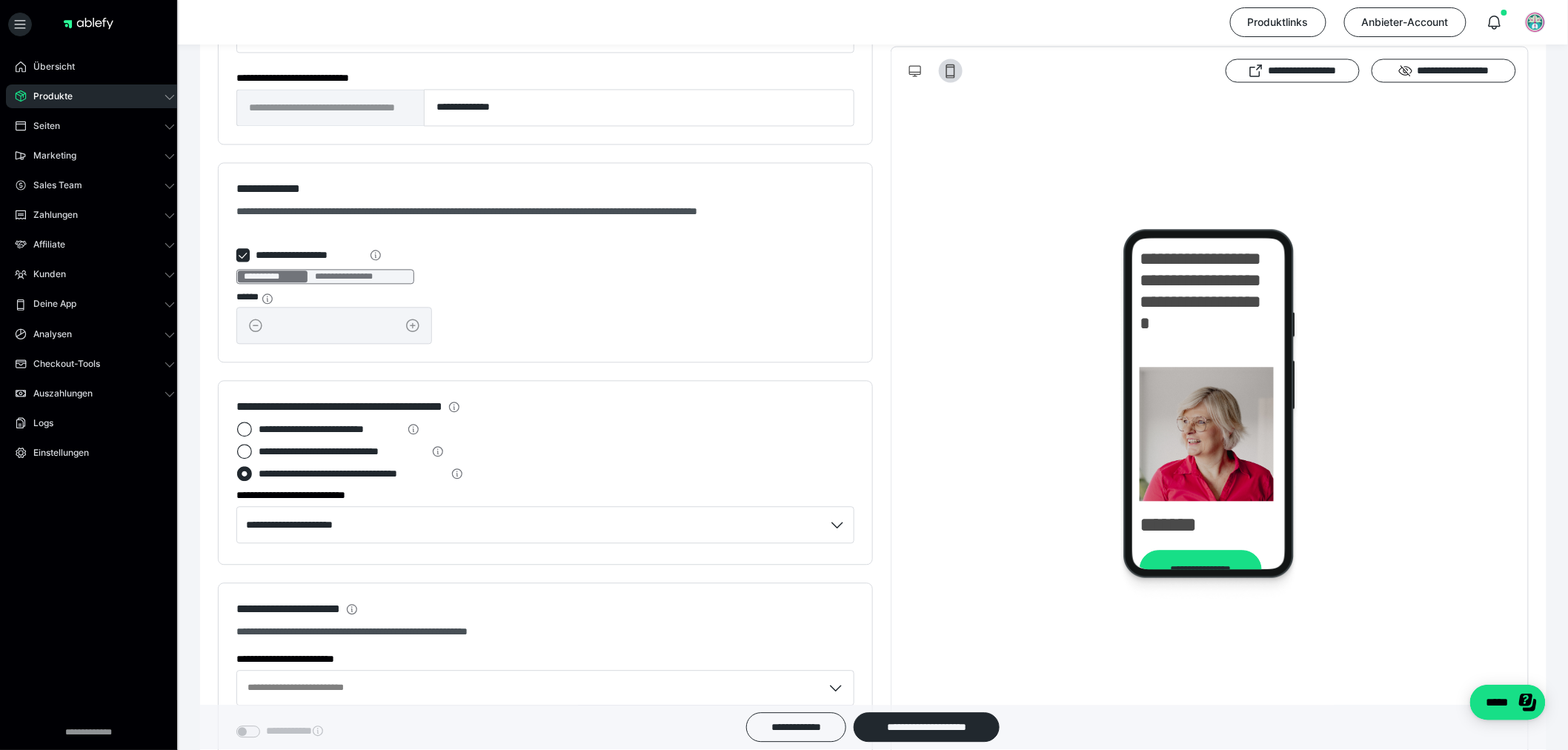 scroll, scrollTop: 1235, scrollLeft: 0, axis: vertical 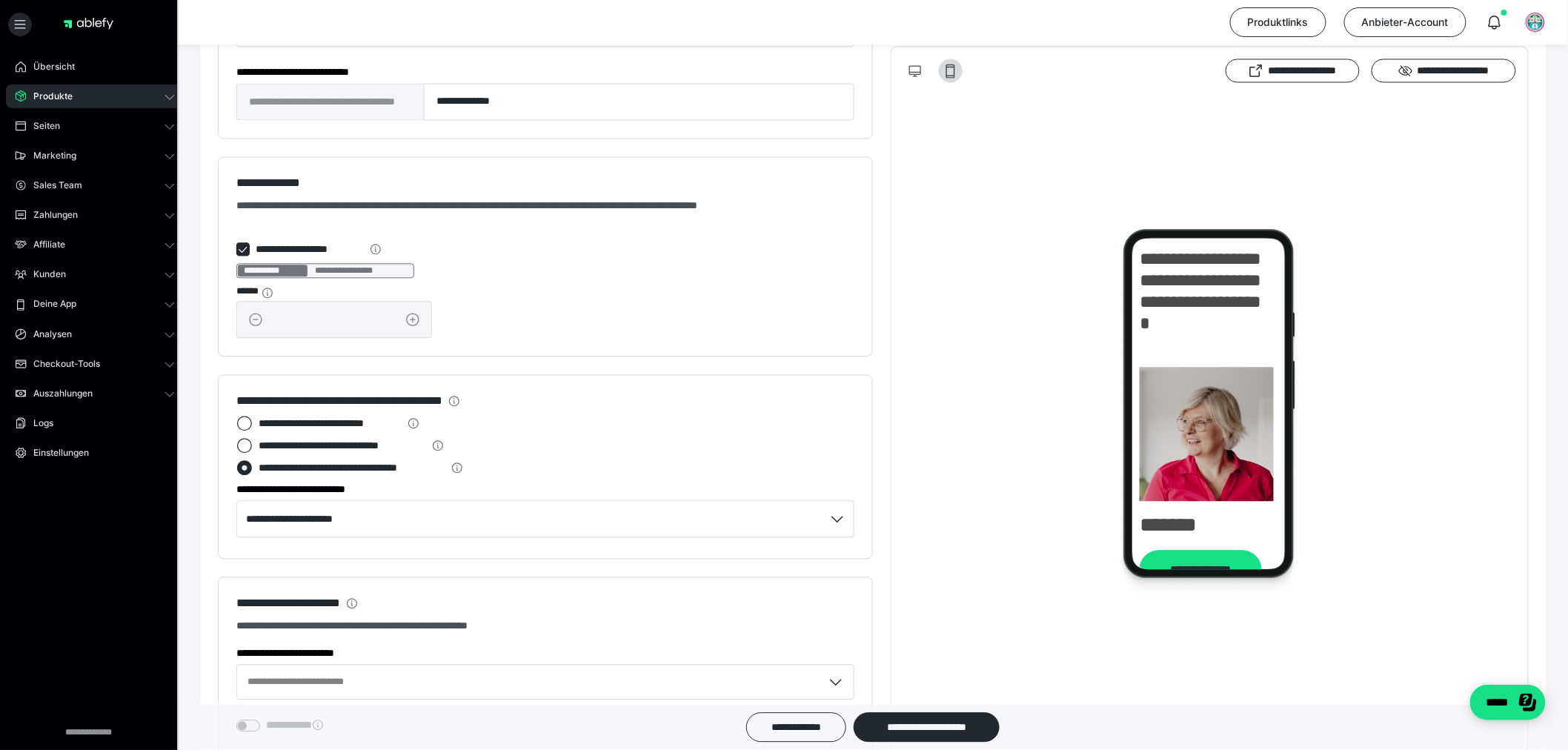 click on "**********" at bounding box center (330, 423) 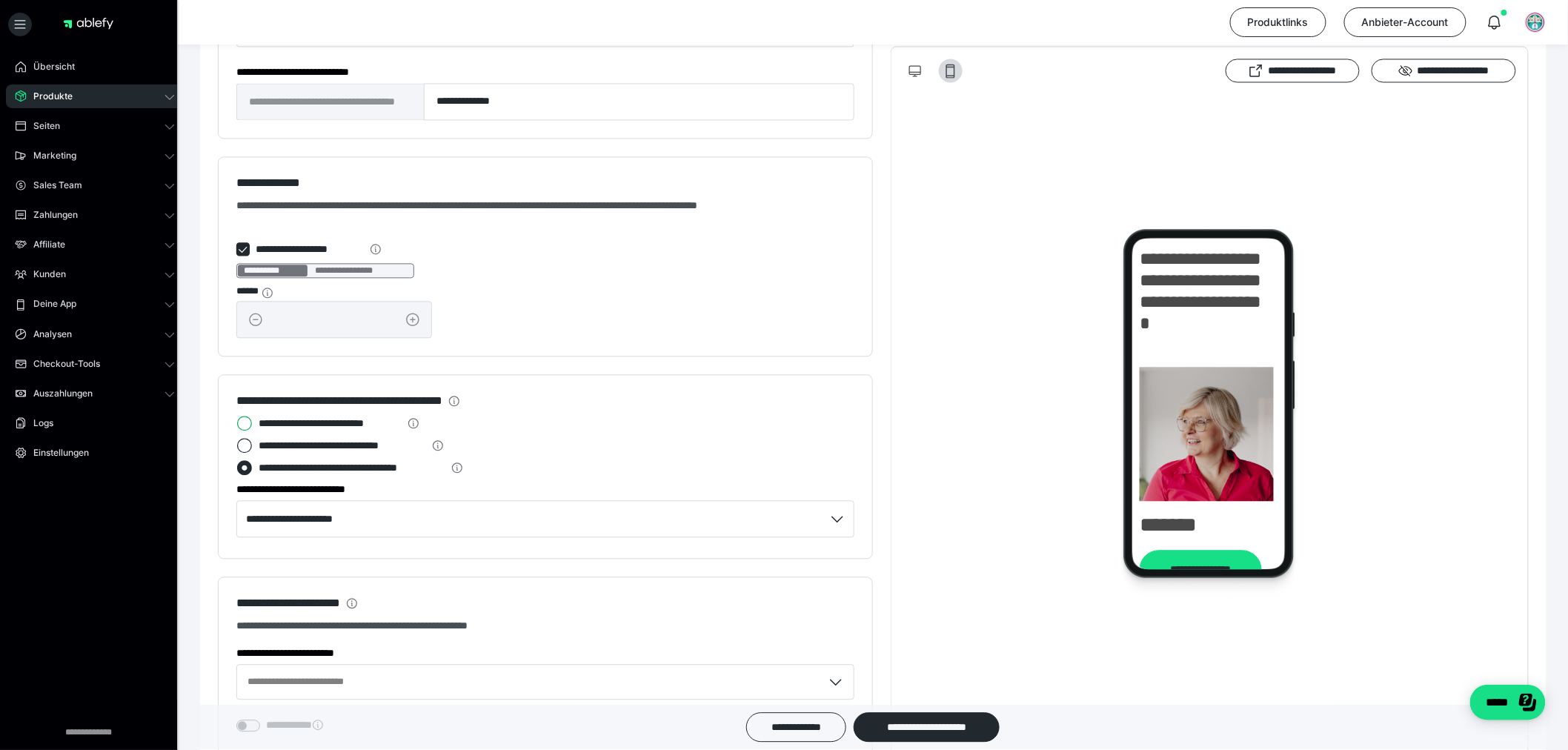 click on "**********" at bounding box center [236, 423] 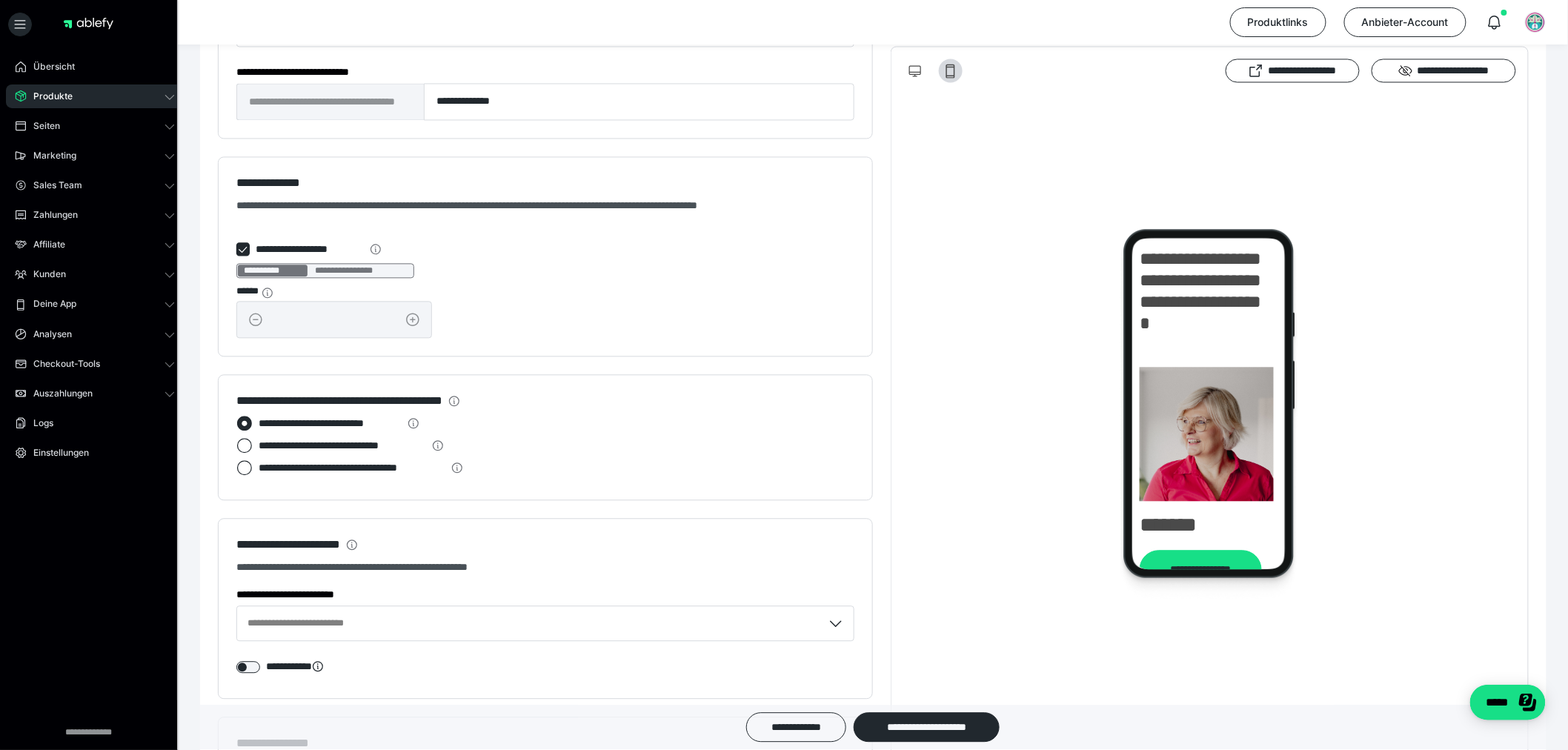 click on "**********" at bounding box center [352, 468] 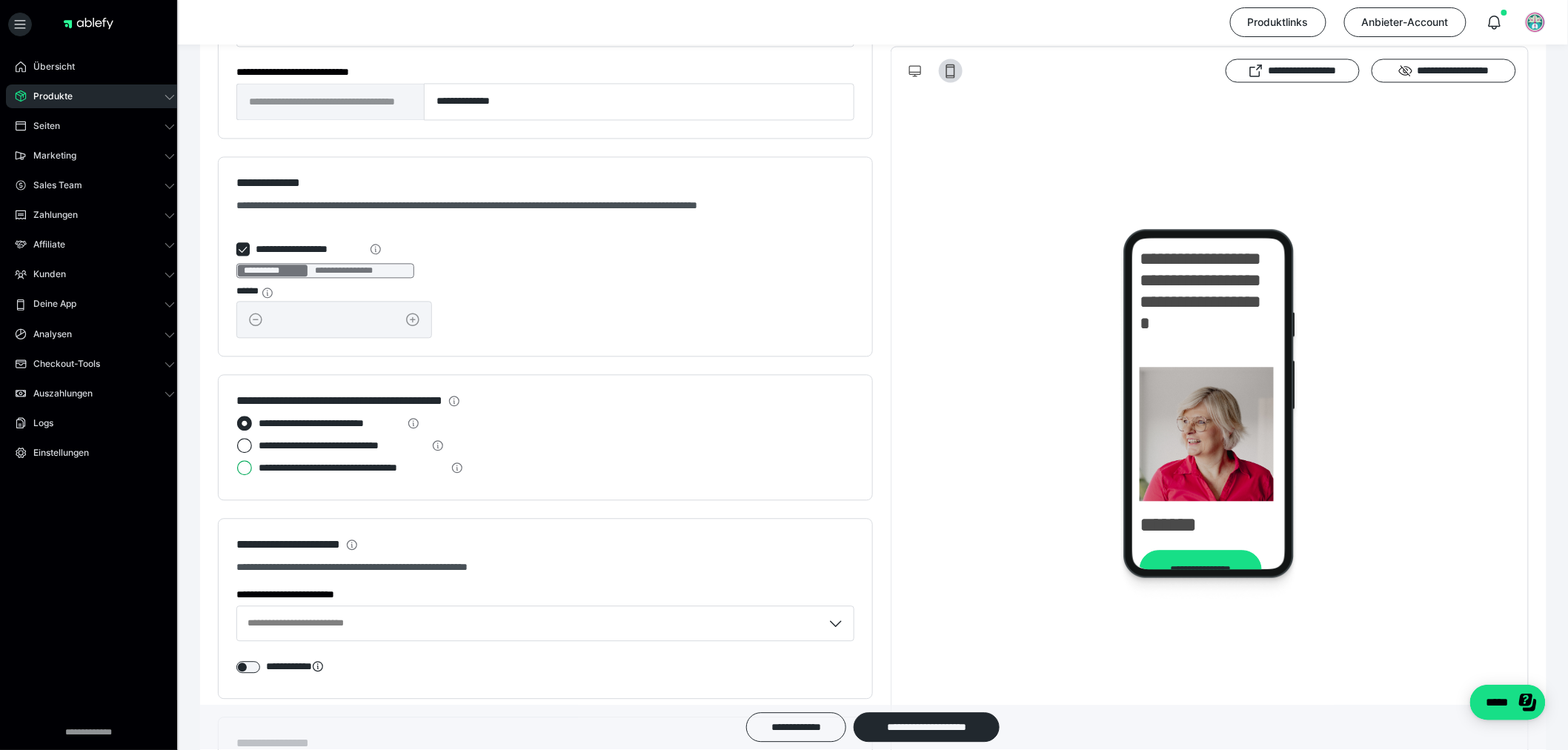 click on "**********" at bounding box center [236, 468] 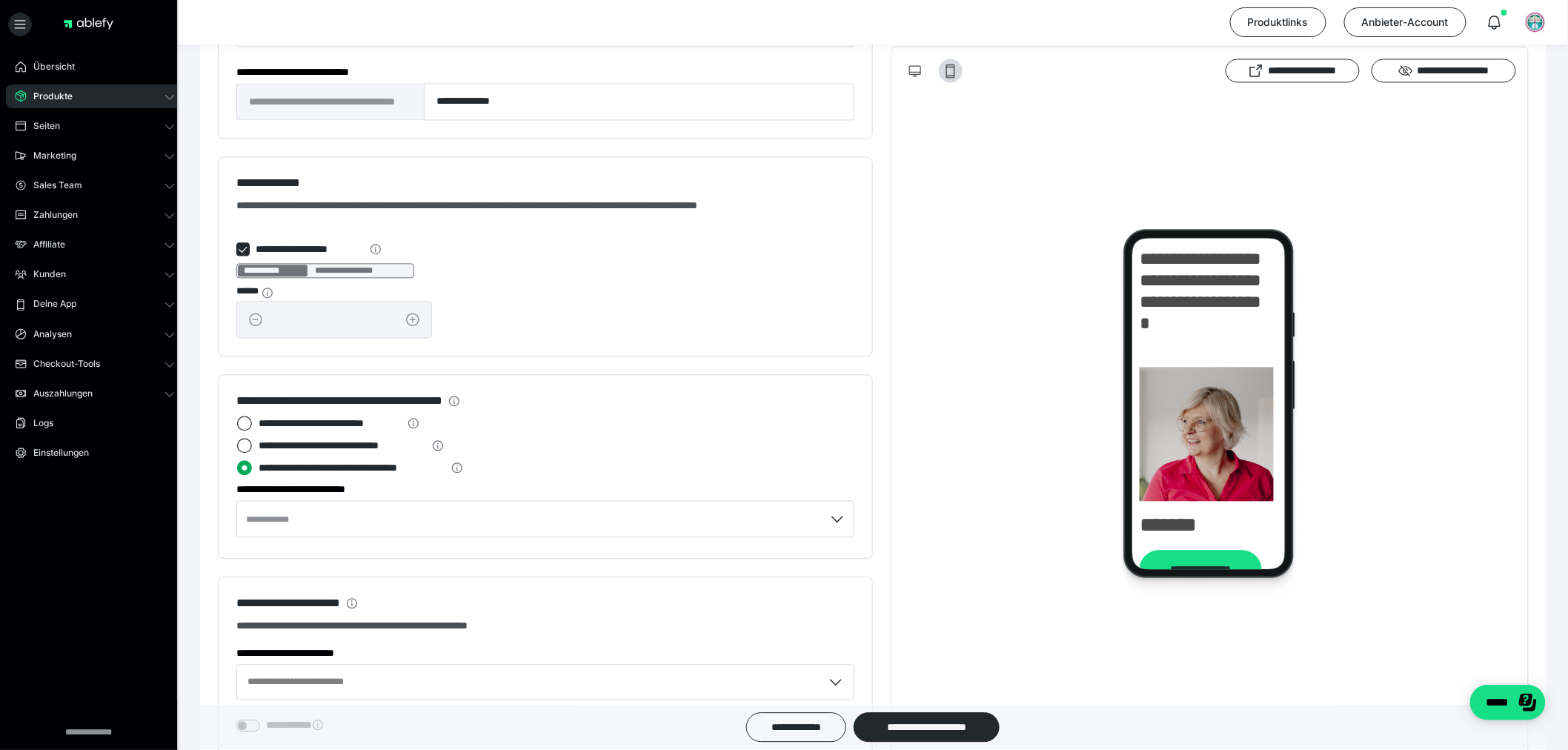 type on "**********" 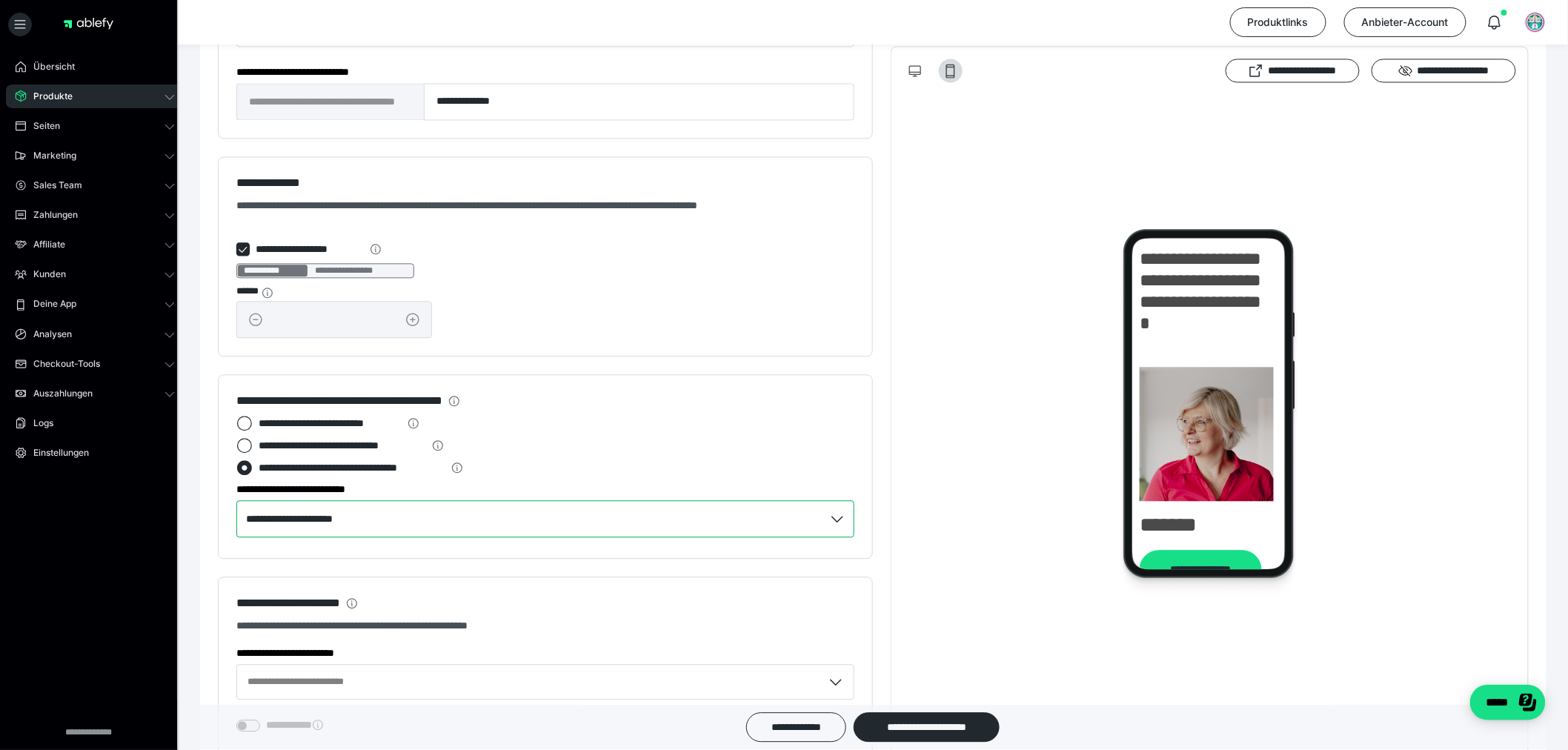click on "**********" at bounding box center (545, 519) 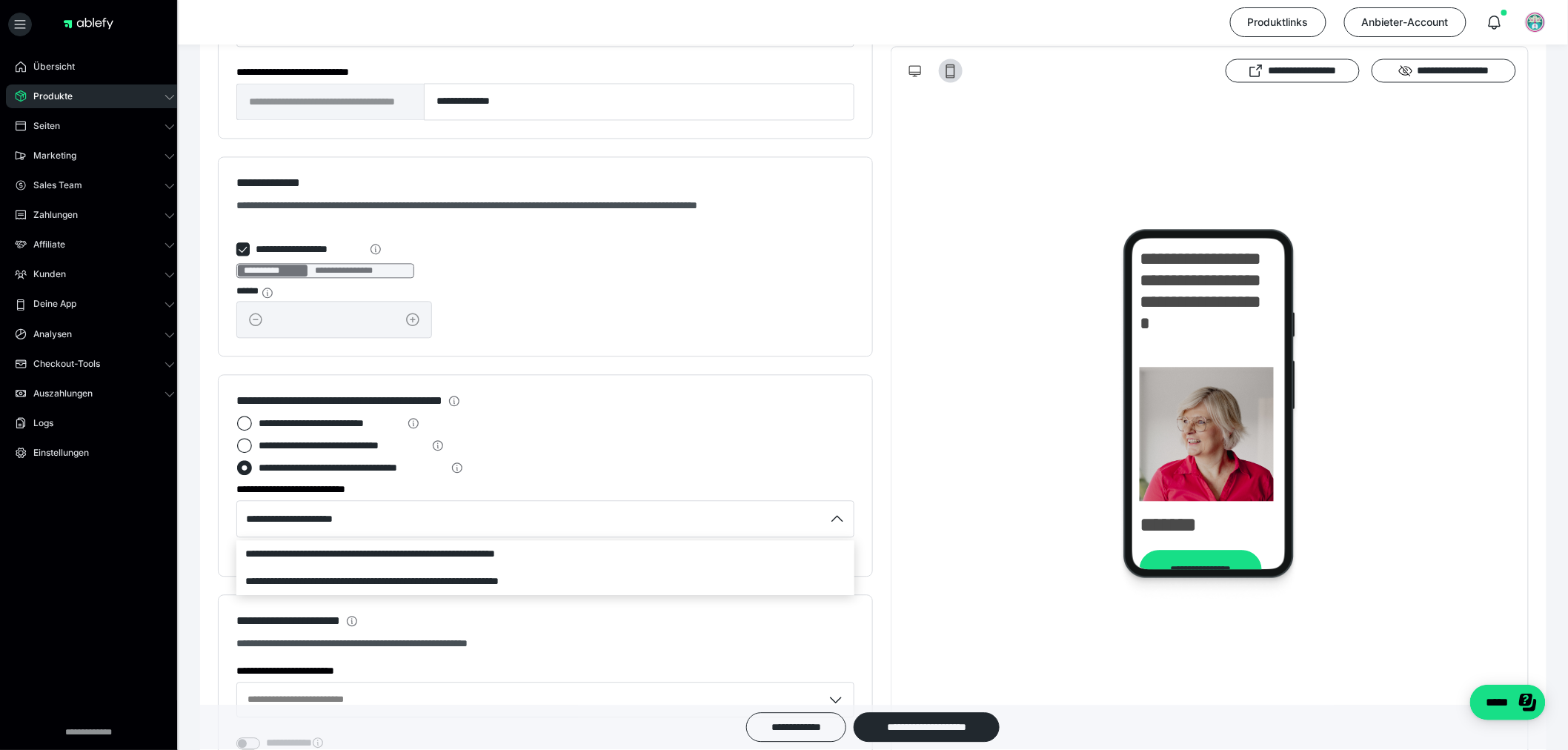 click at bounding box center (784, 375) 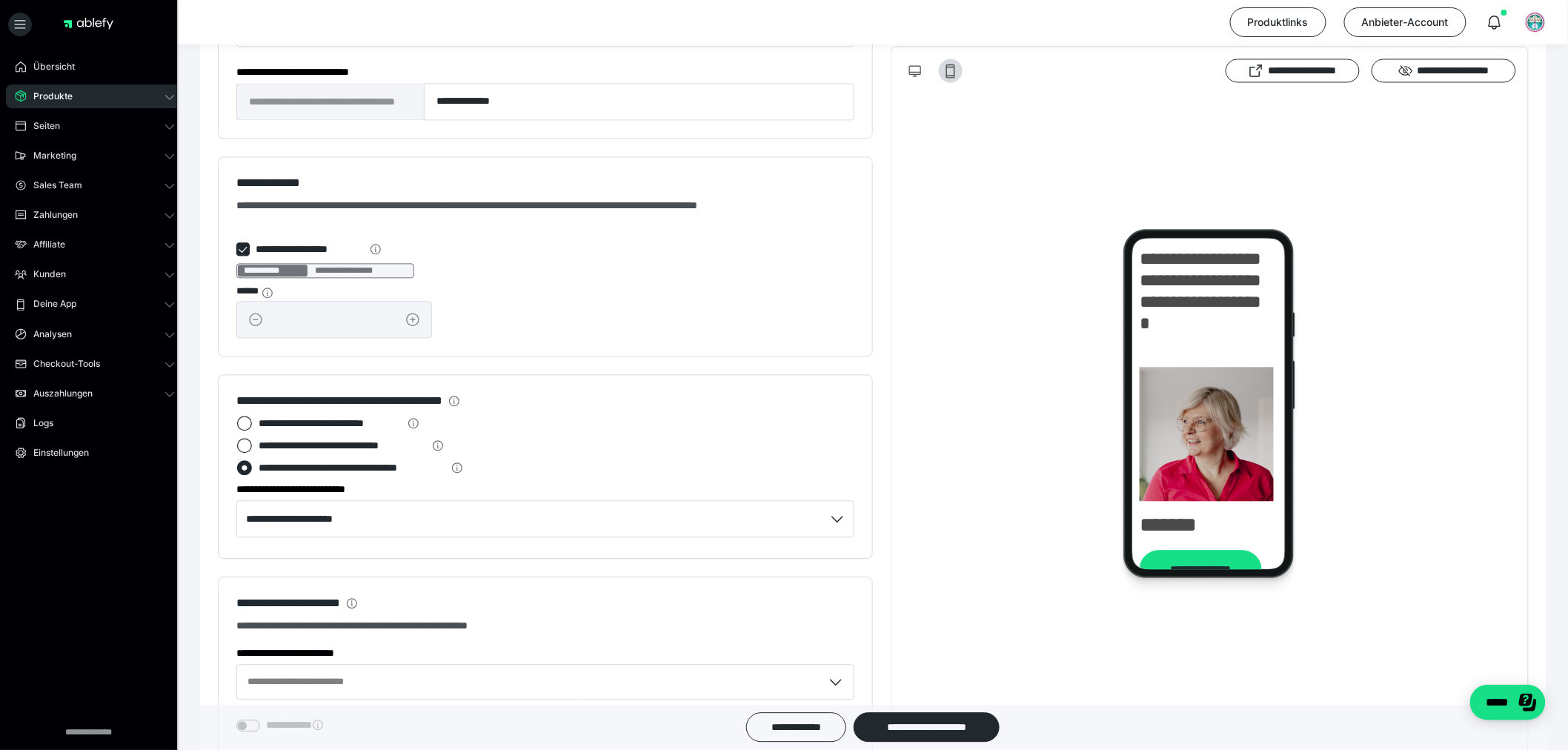 click on "**********" at bounding box center (330, 423) 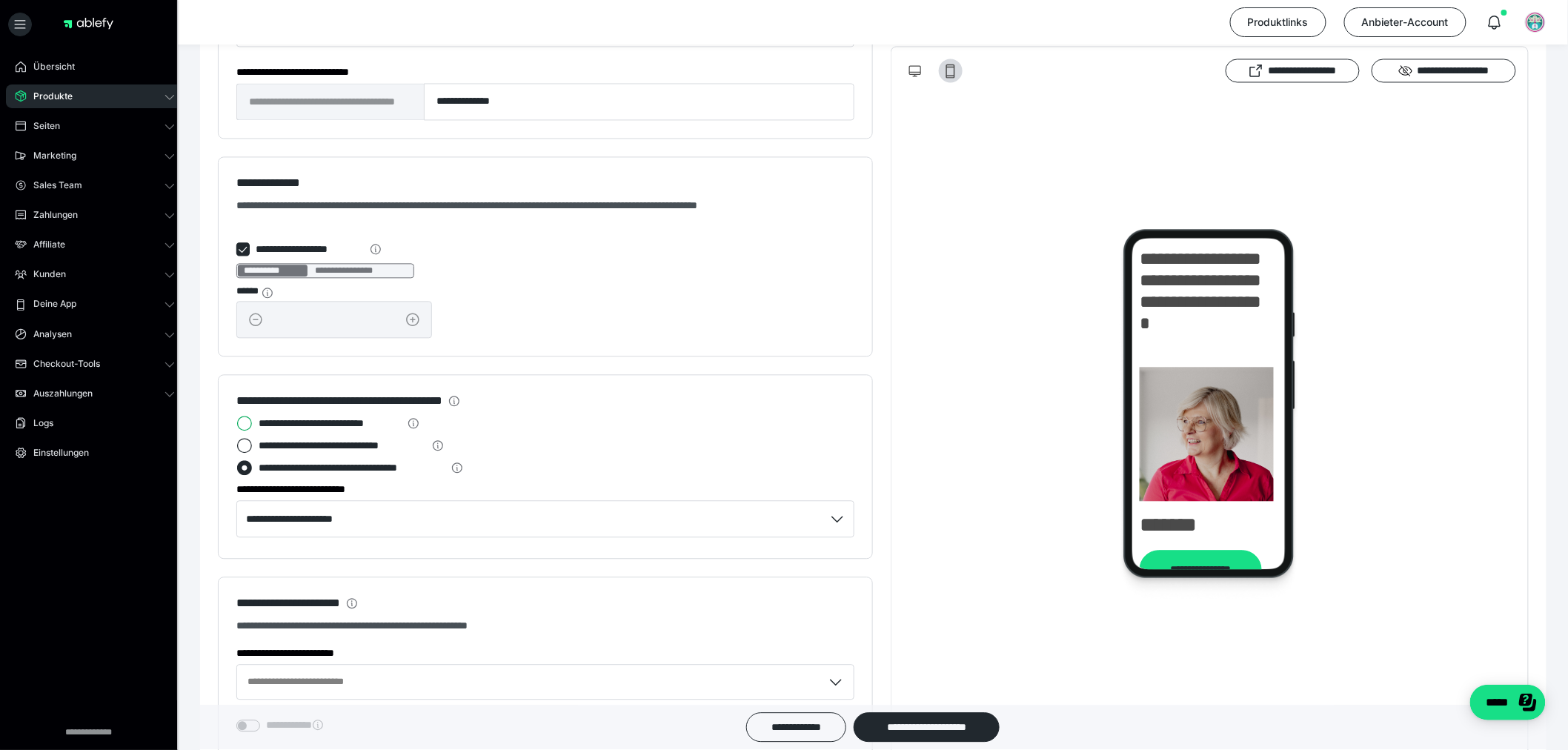 click on "**********" at bounding box center (236, 423) 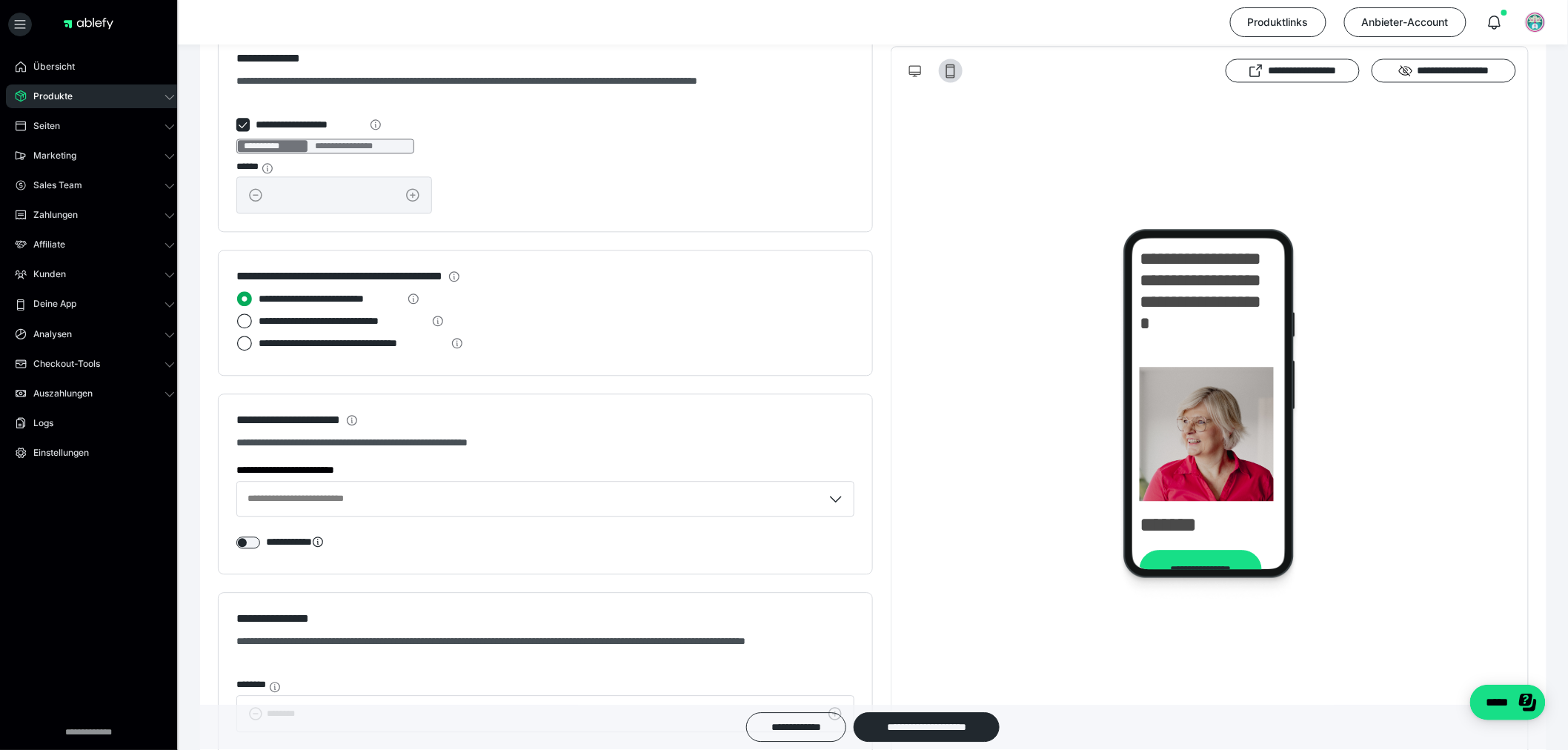 scroll, scrollTop: 1399, scrollLeft: 0, axis: vertical 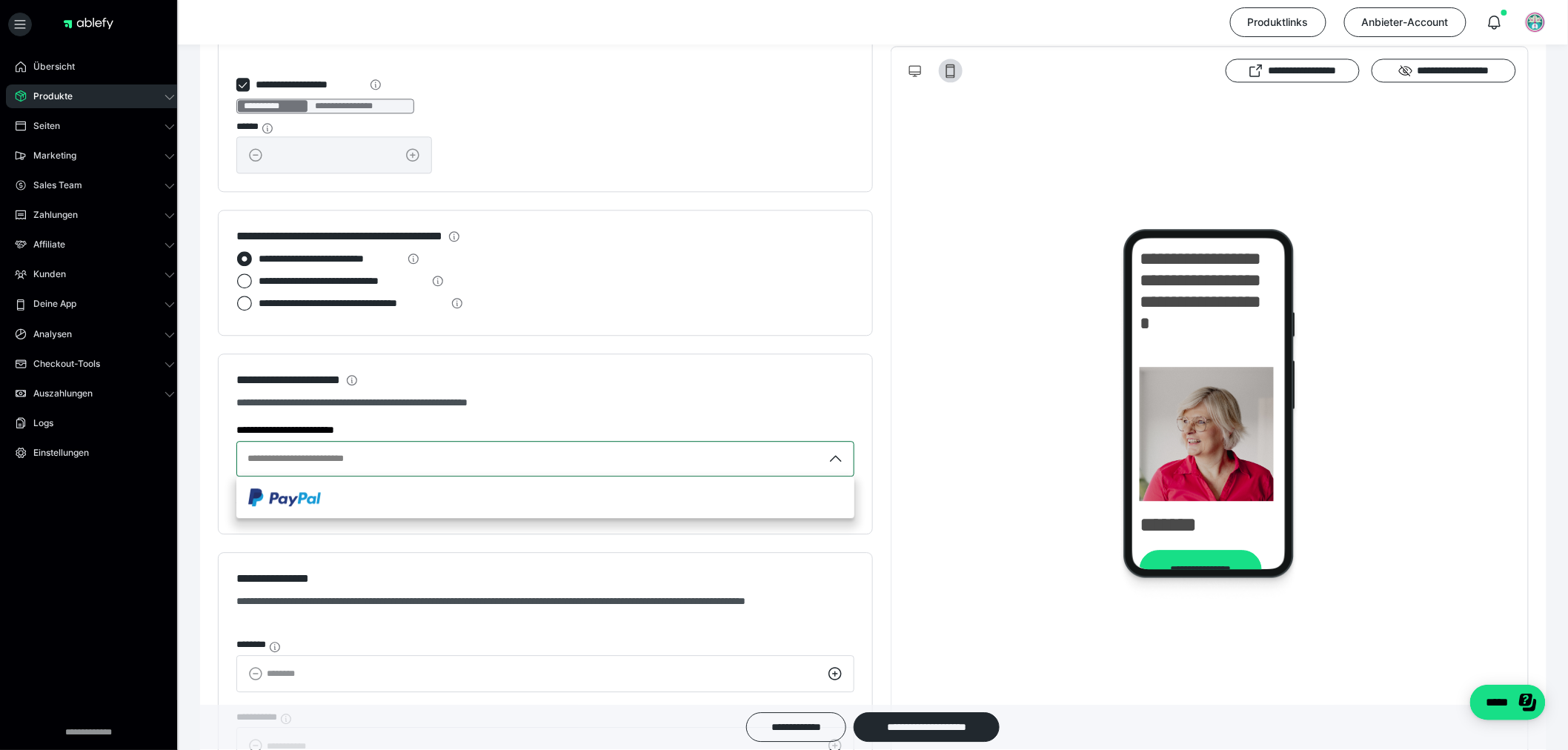 click on "**********" at bounding box center [530, 459] 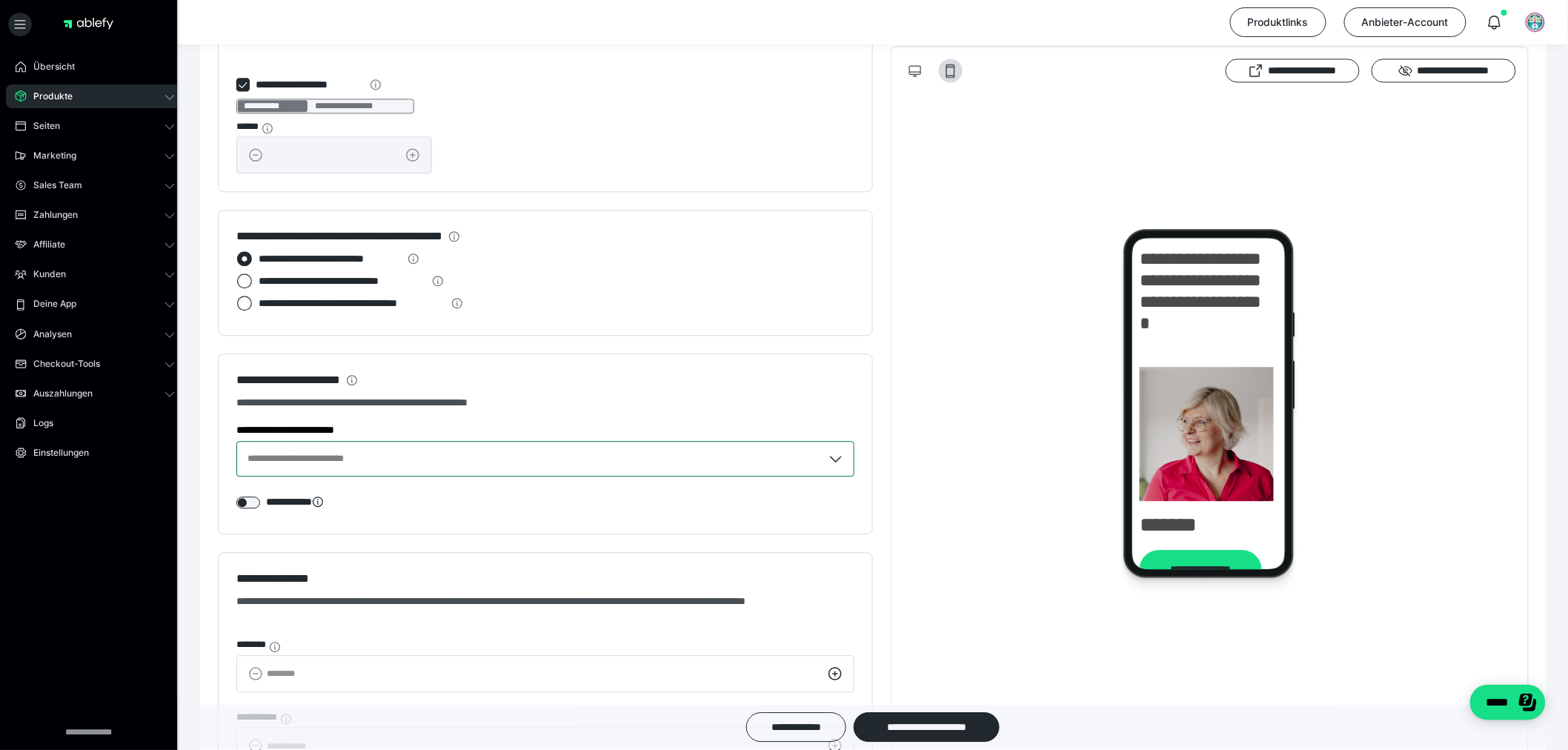 click on "**********" at bounding box center [530, 459] 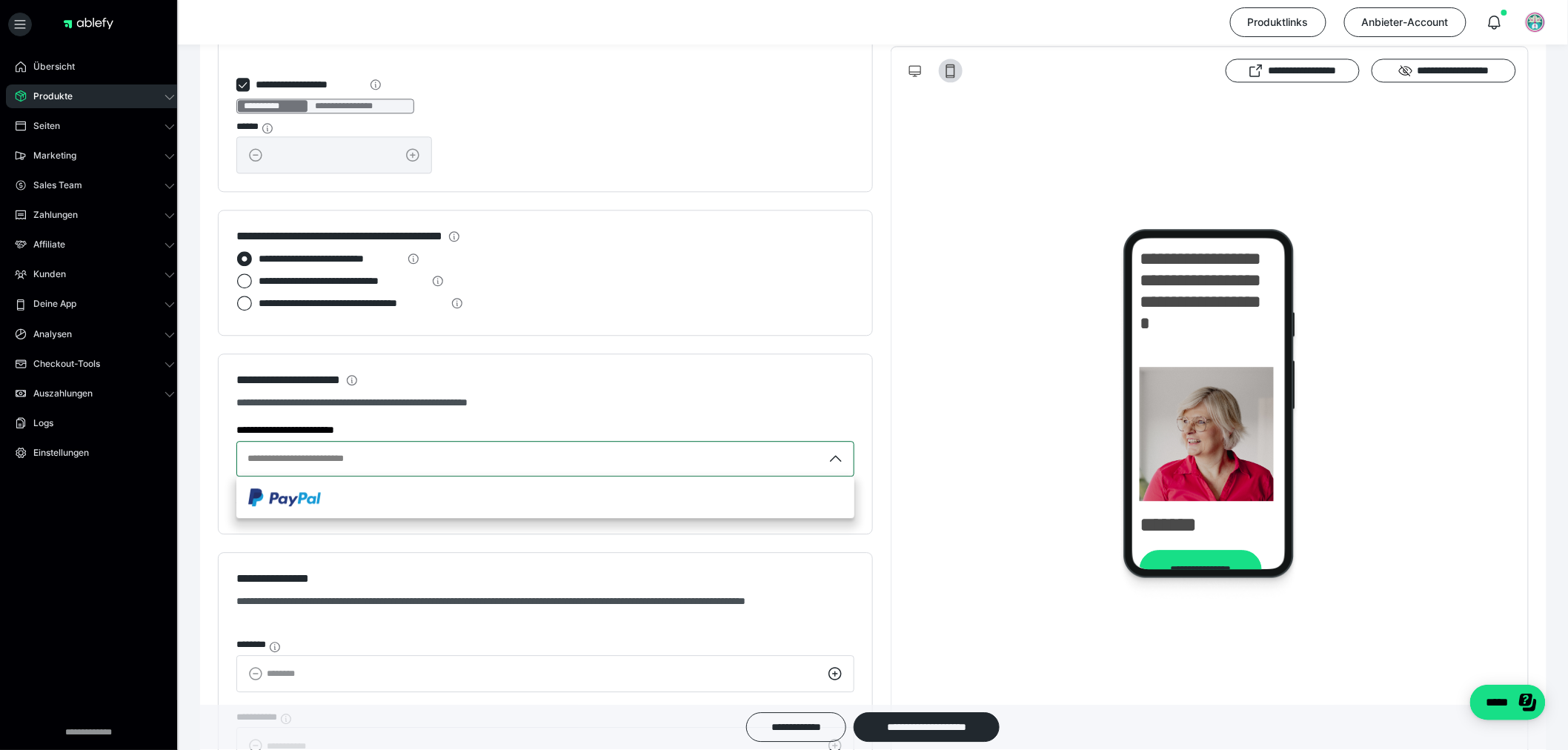 click on "**********" at bounding box center [317, 459] 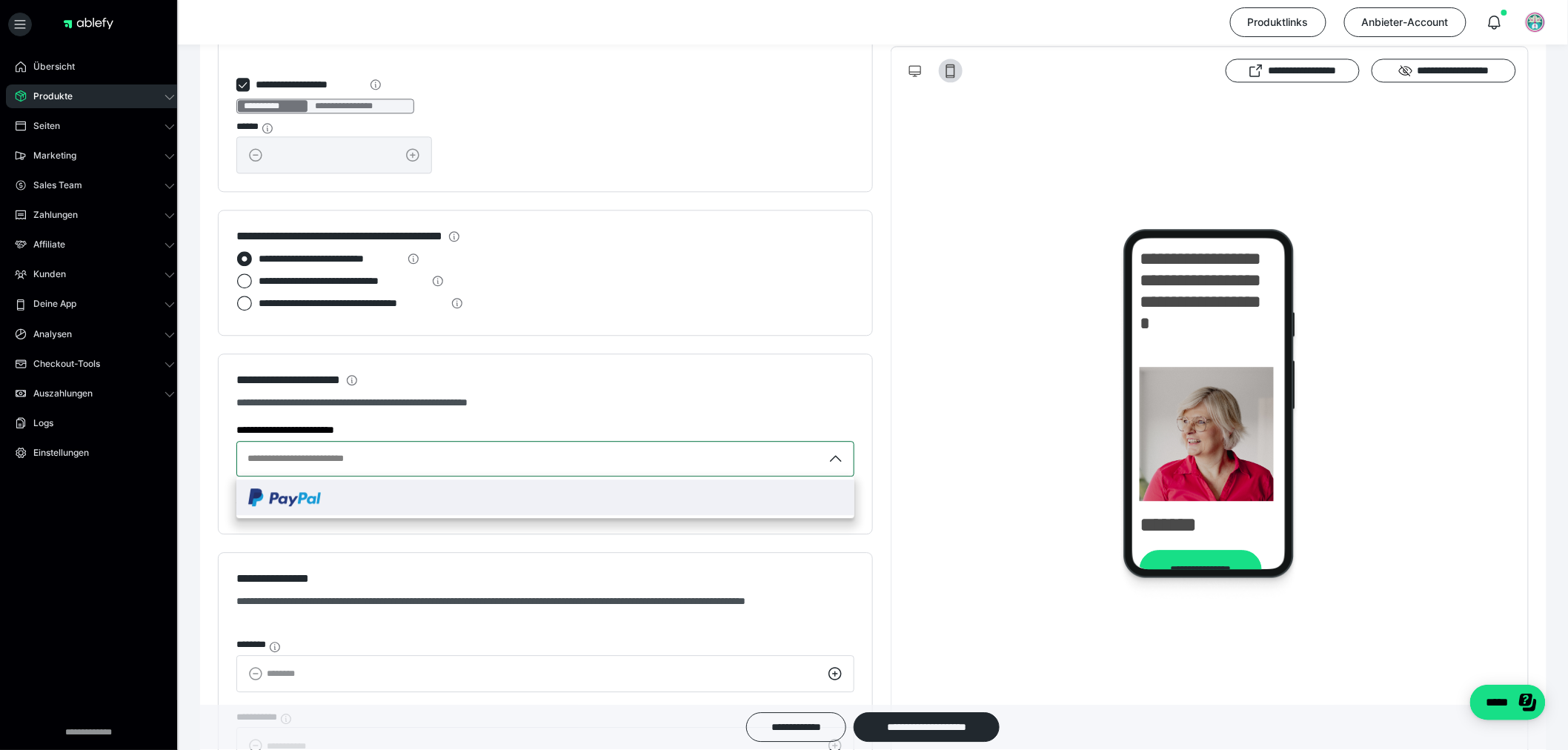 click at bounding box center (545, 497) 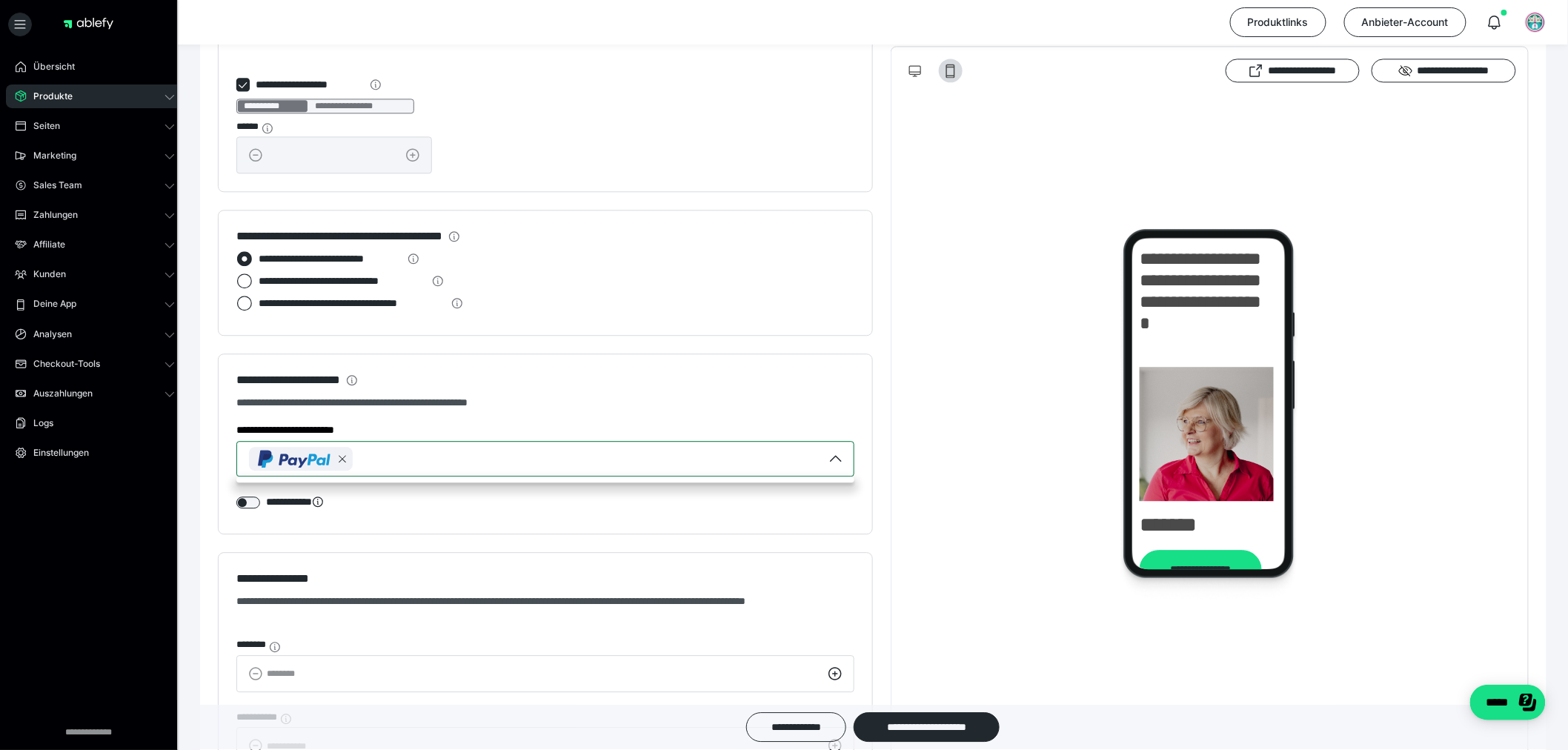 click on "**********" at bounding box center [545, 444] 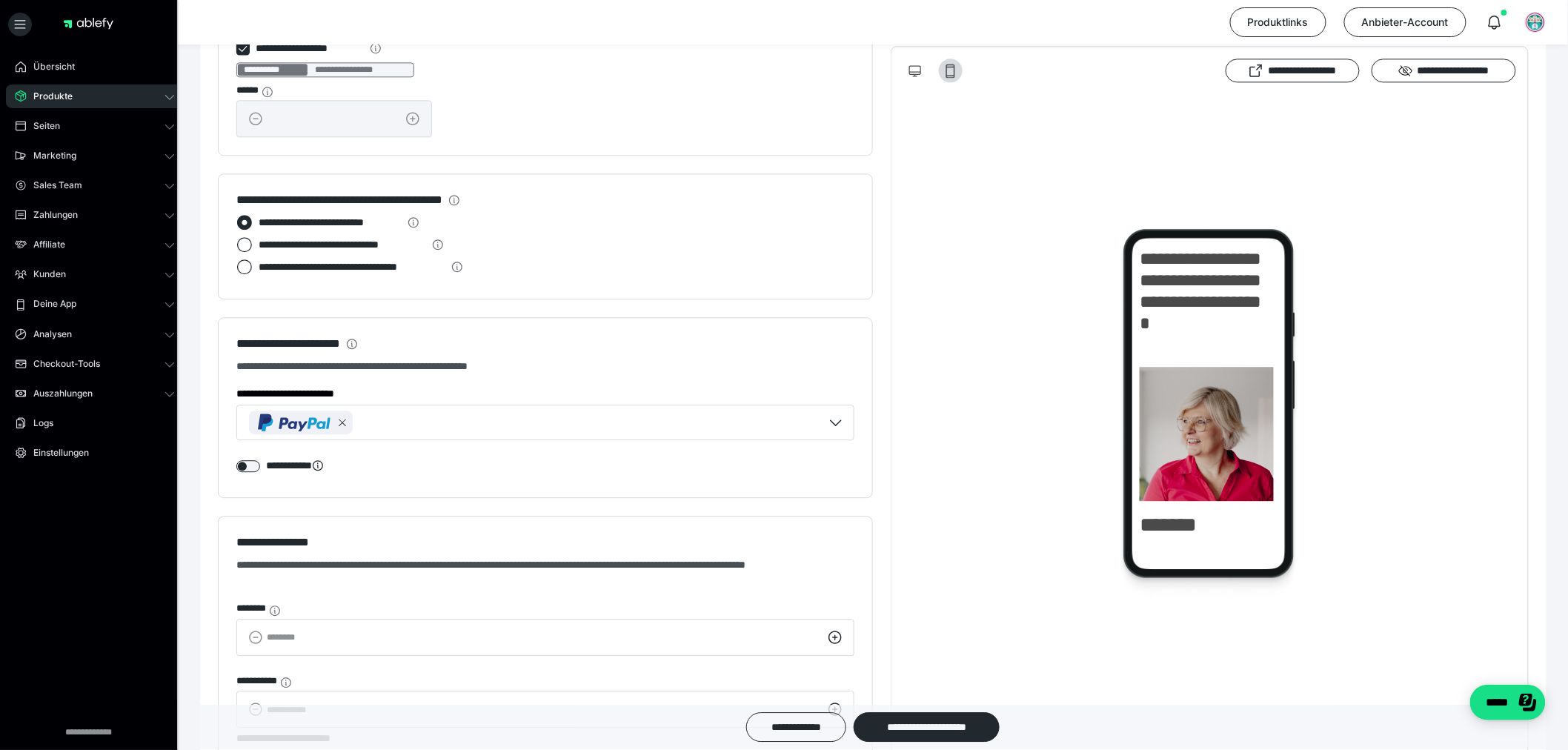 scroll, scrollTop: 1482, scrollLeft: 0, axis: vertical 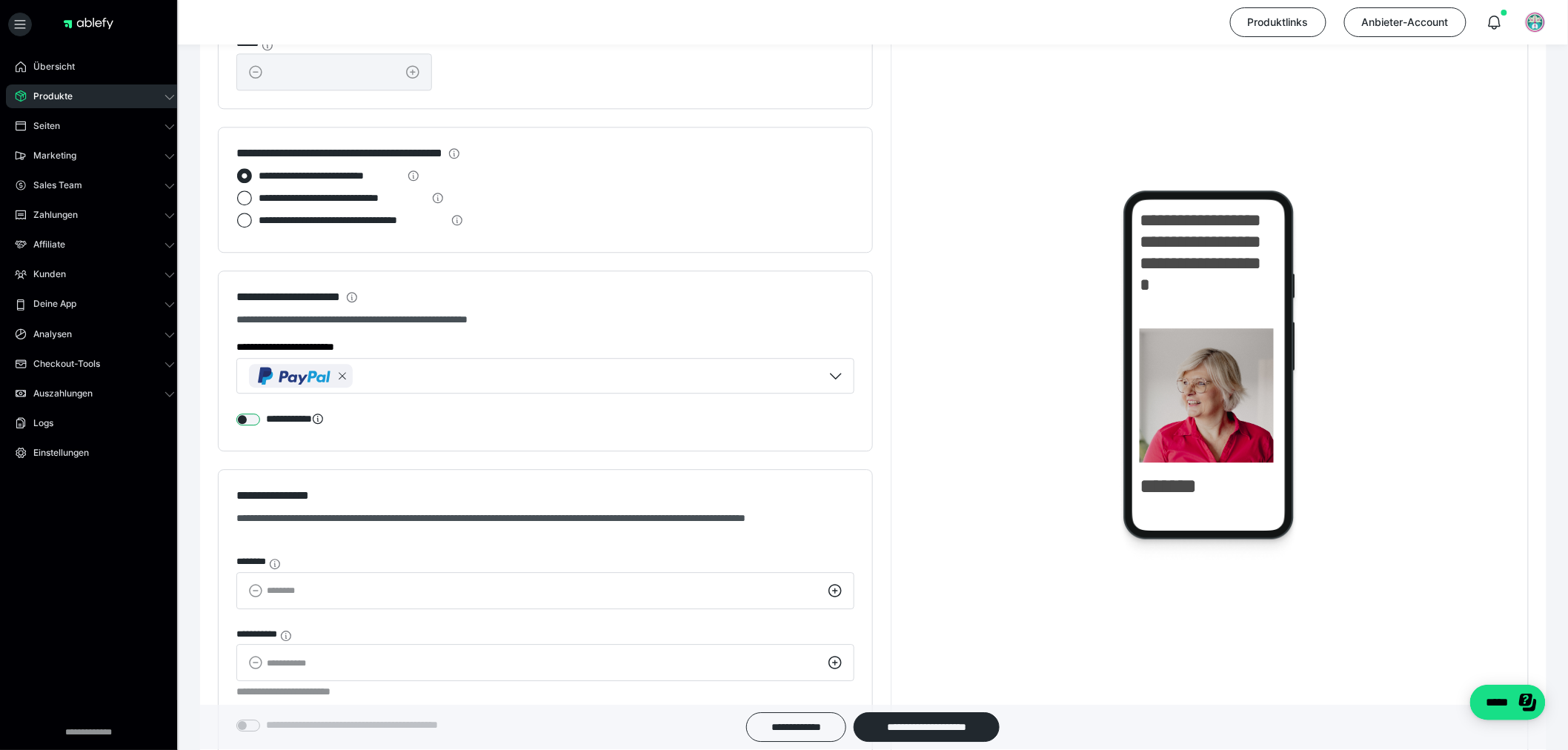click at bounding box center (248, 419) 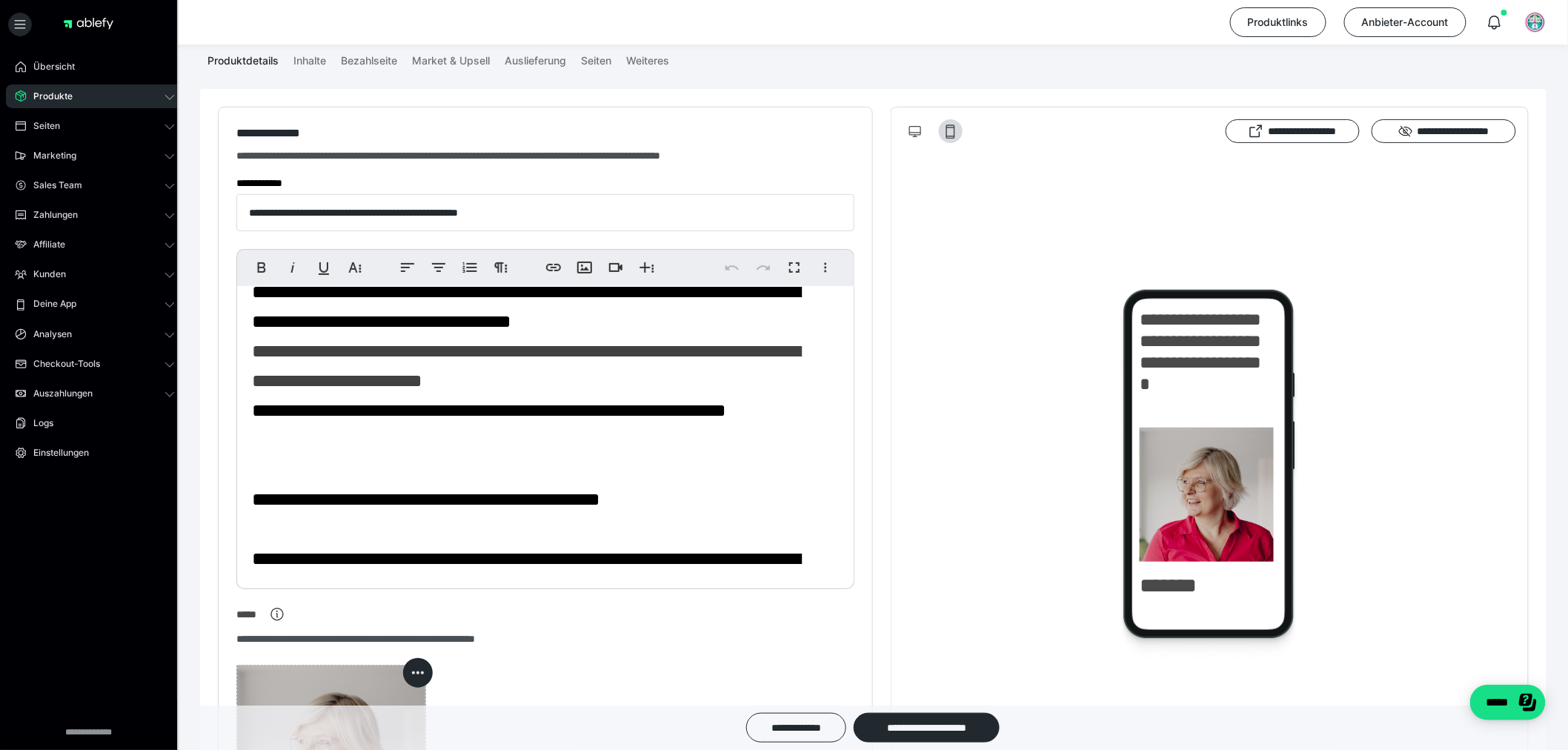 scroll, scrollTop: 165, scrollLeft: 0, axis: vertical 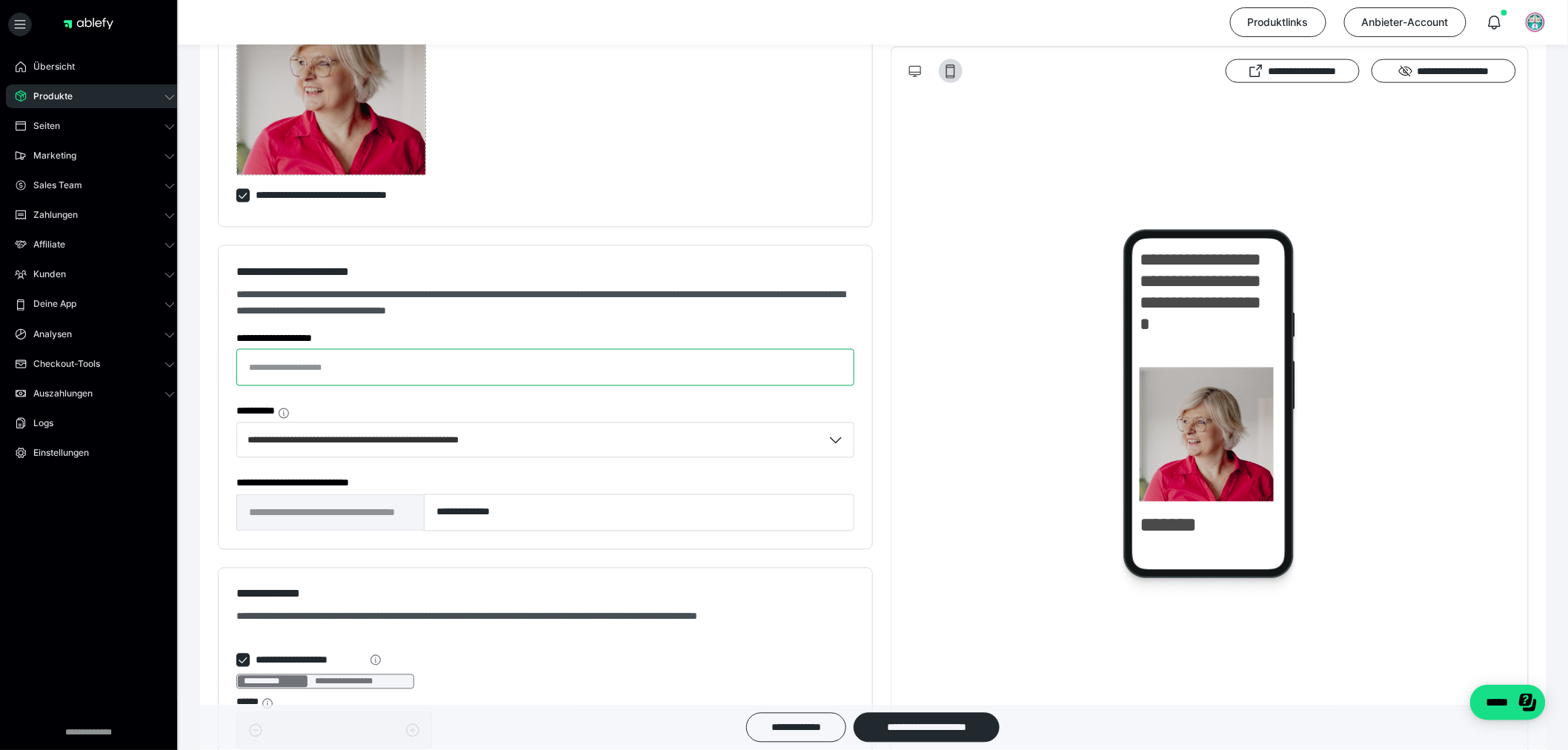 click on "**********" at bounding box center (545, 368) 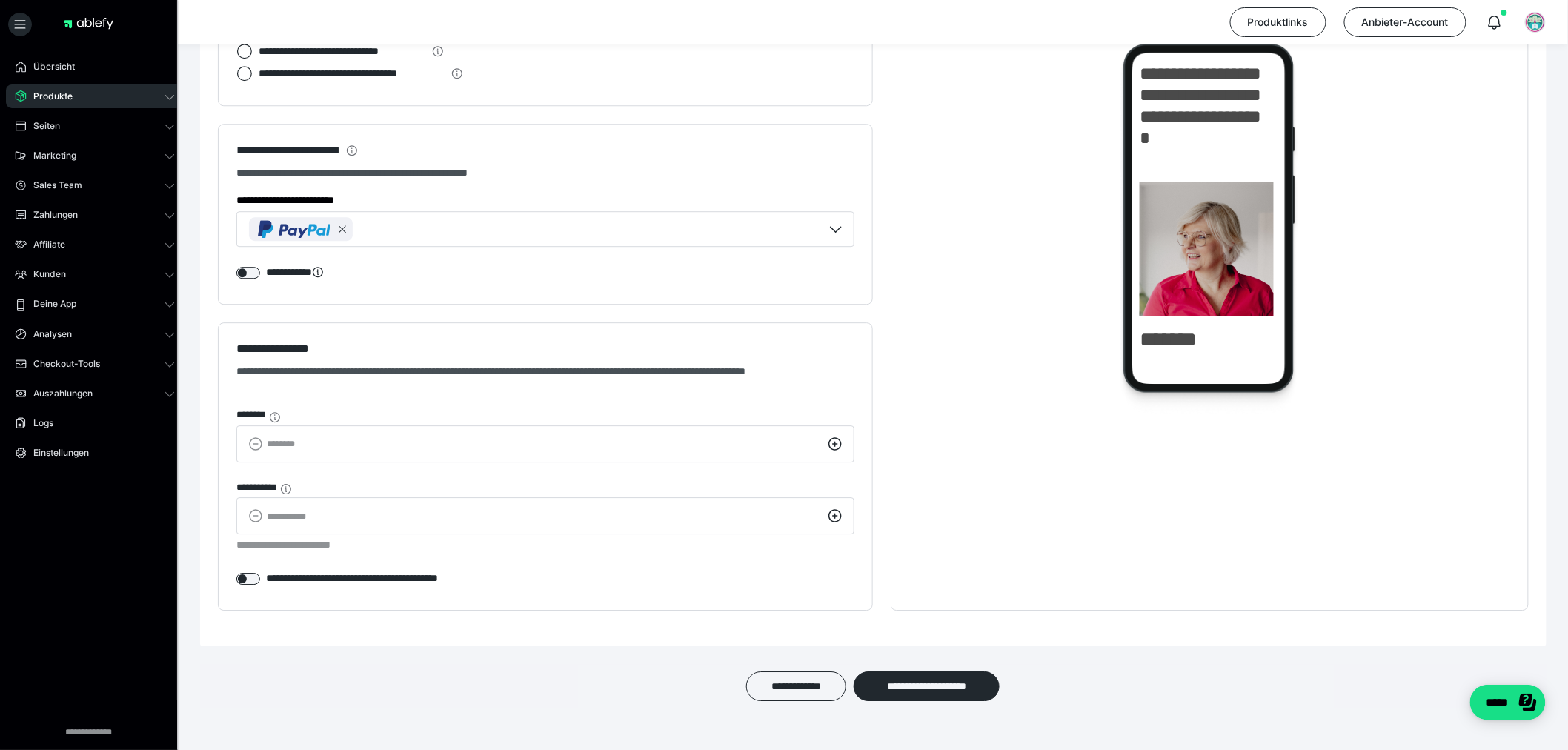 scroll, scrollTop: 1647, scrollLeft: 0, axis: vertical 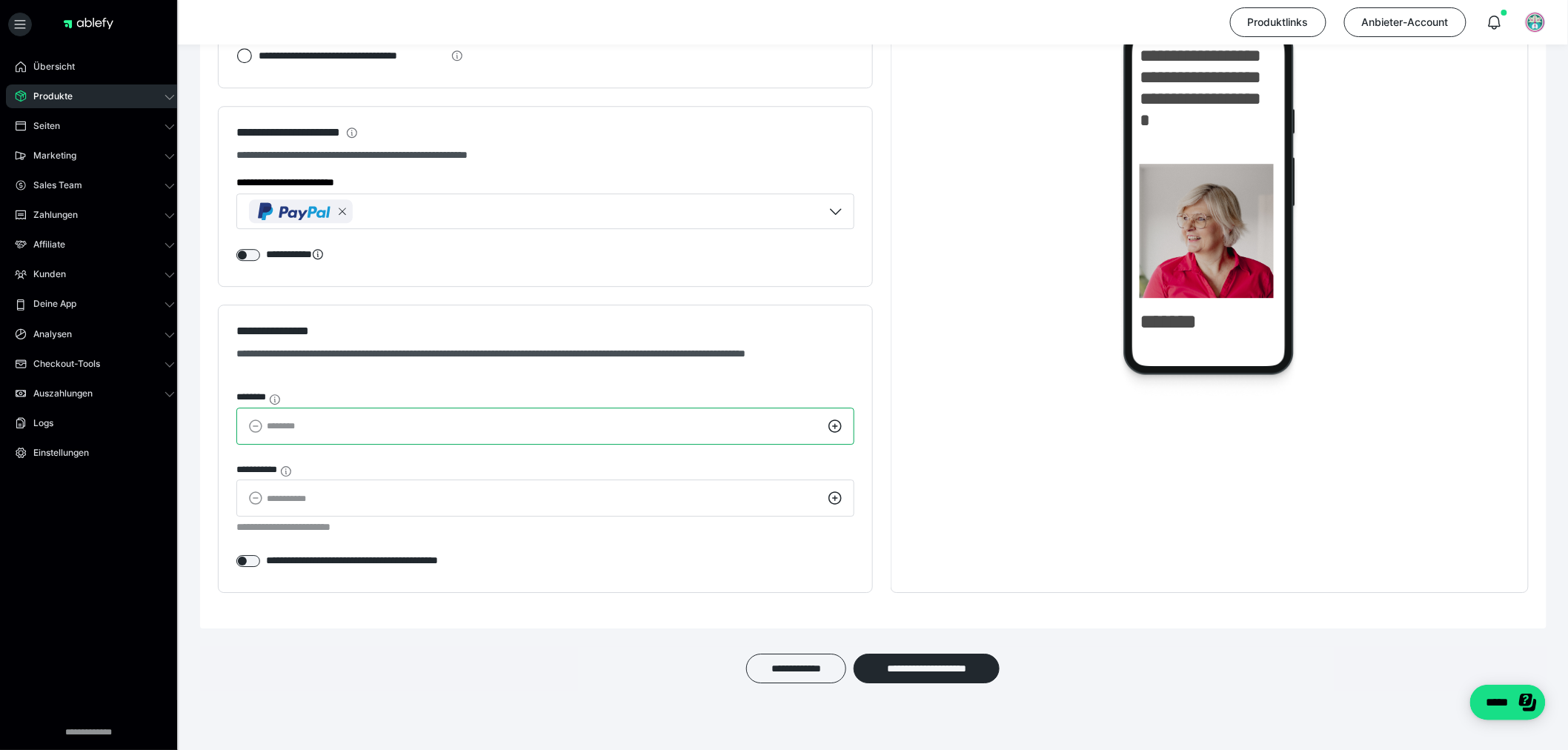 click at bounding box center (545, 426) 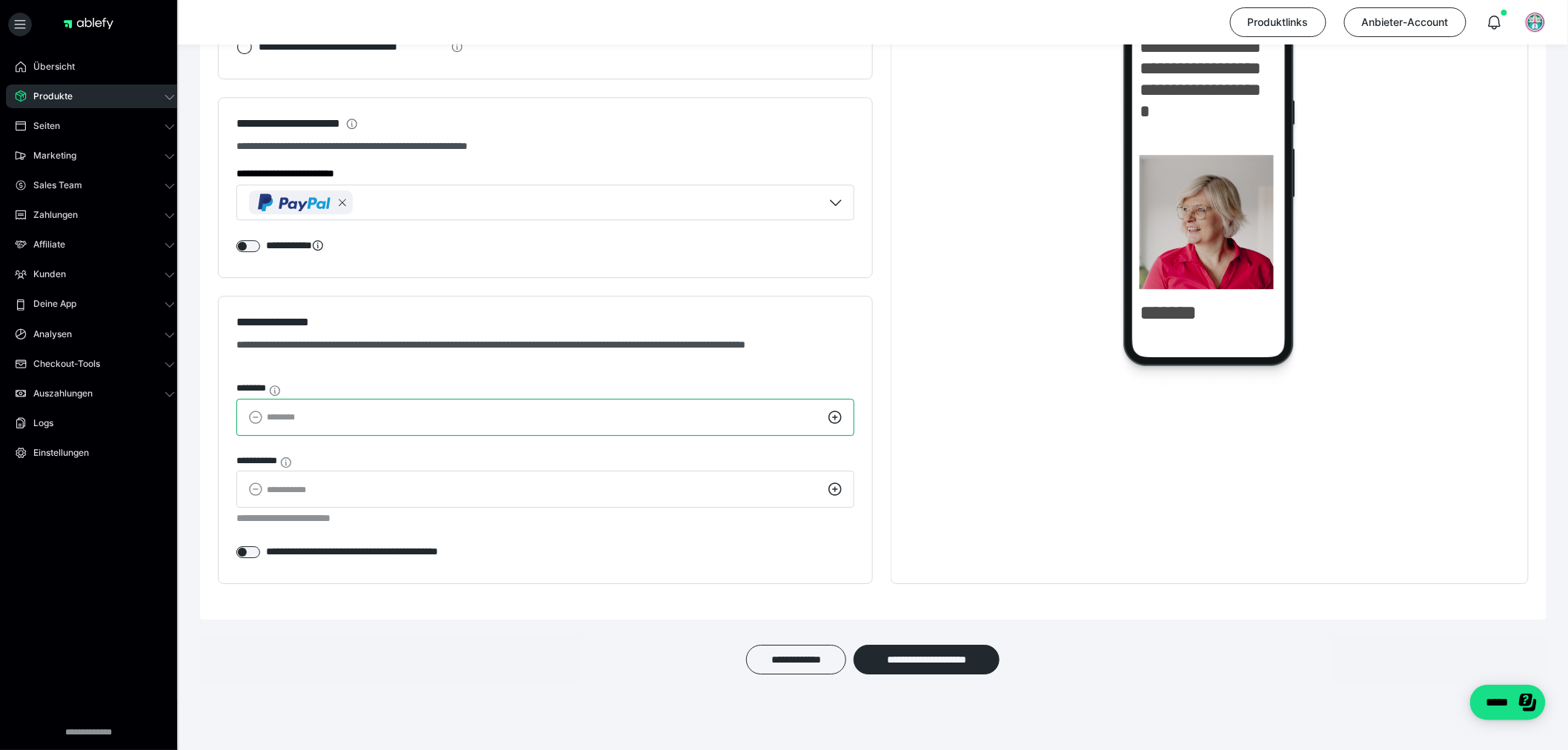 scroll, scrollTop: 1662, scrollLeft: 0, axis: vertical 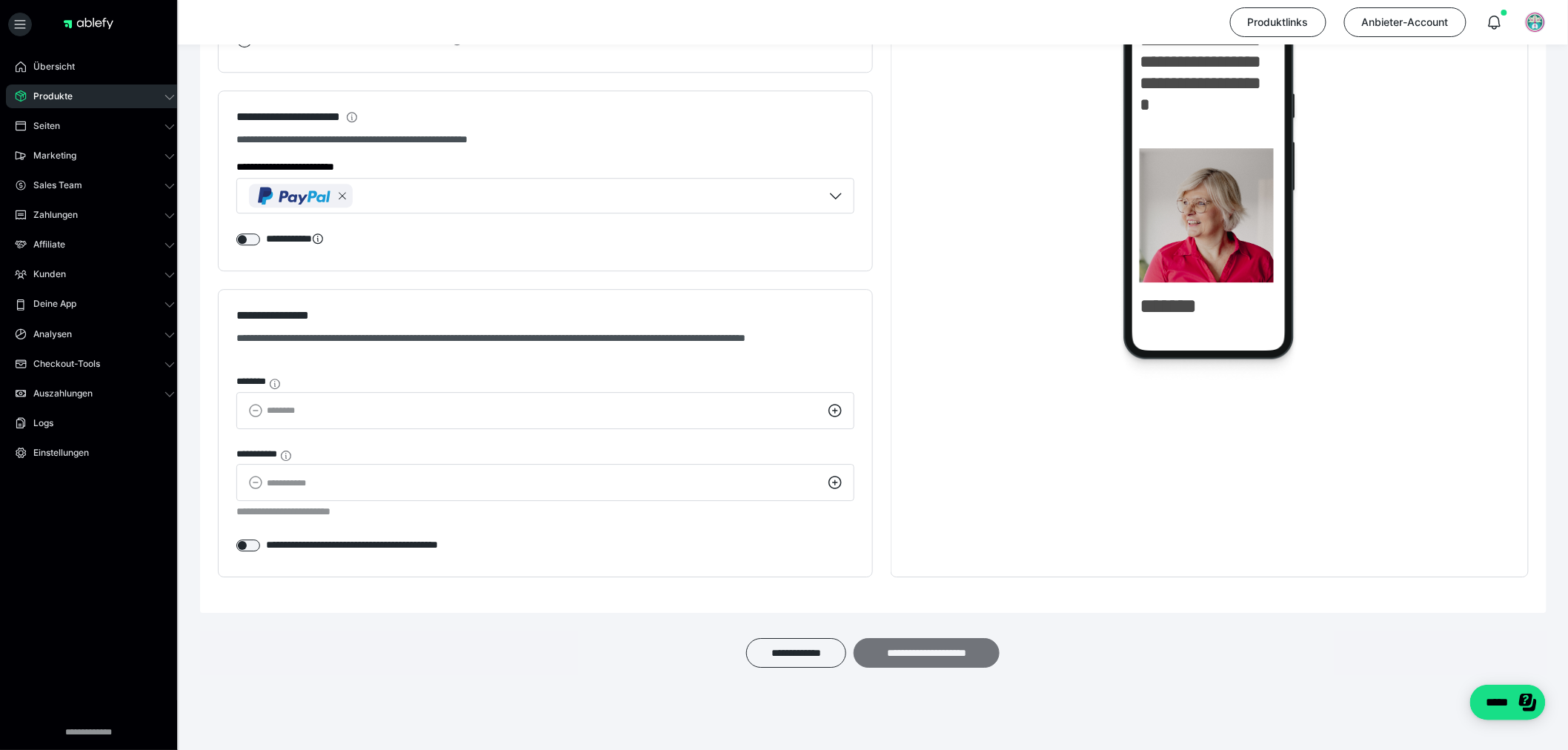 click on "**********" at bounding box center [926, 653] 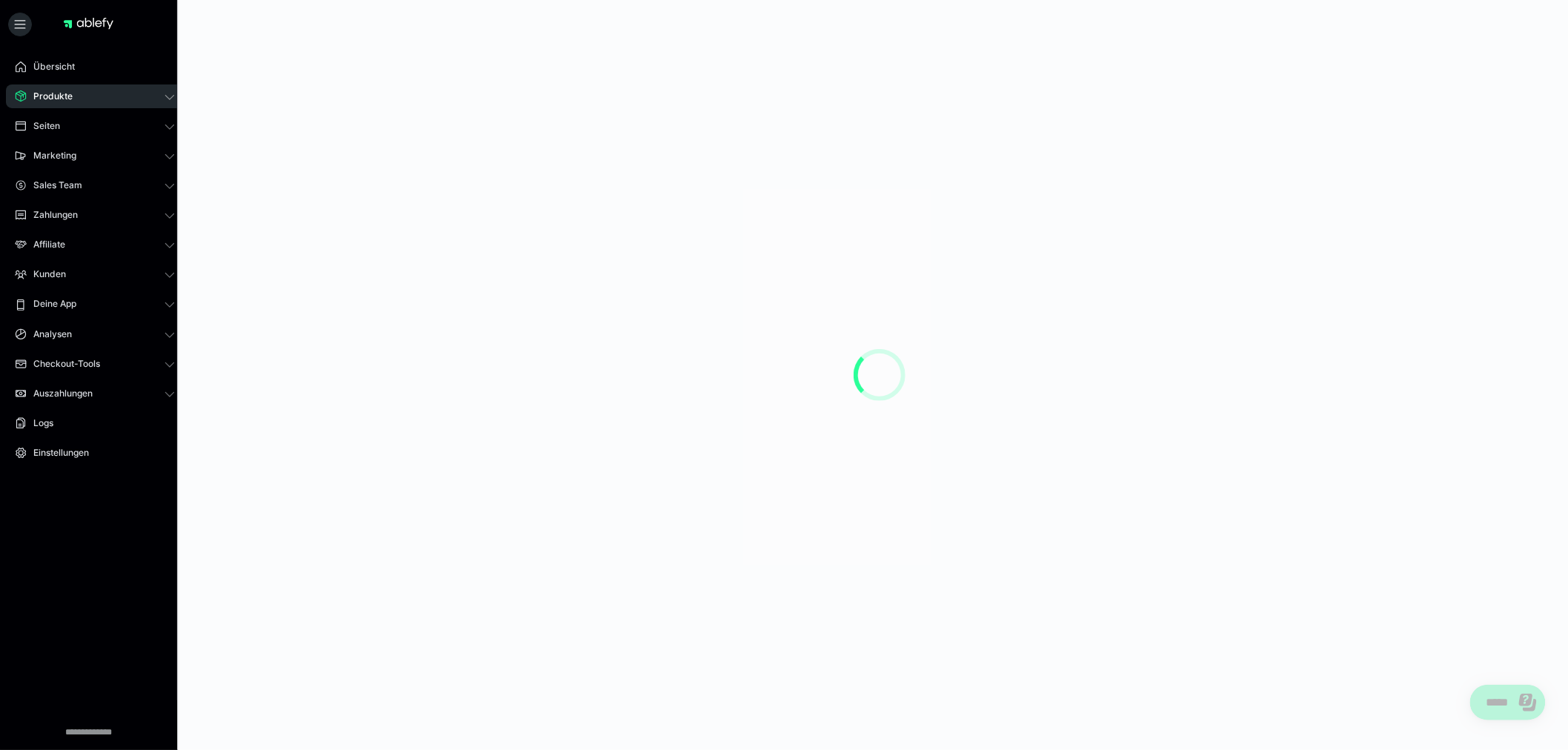 scroll, scrollTop: 0, scrollLeft: 0, axis: both 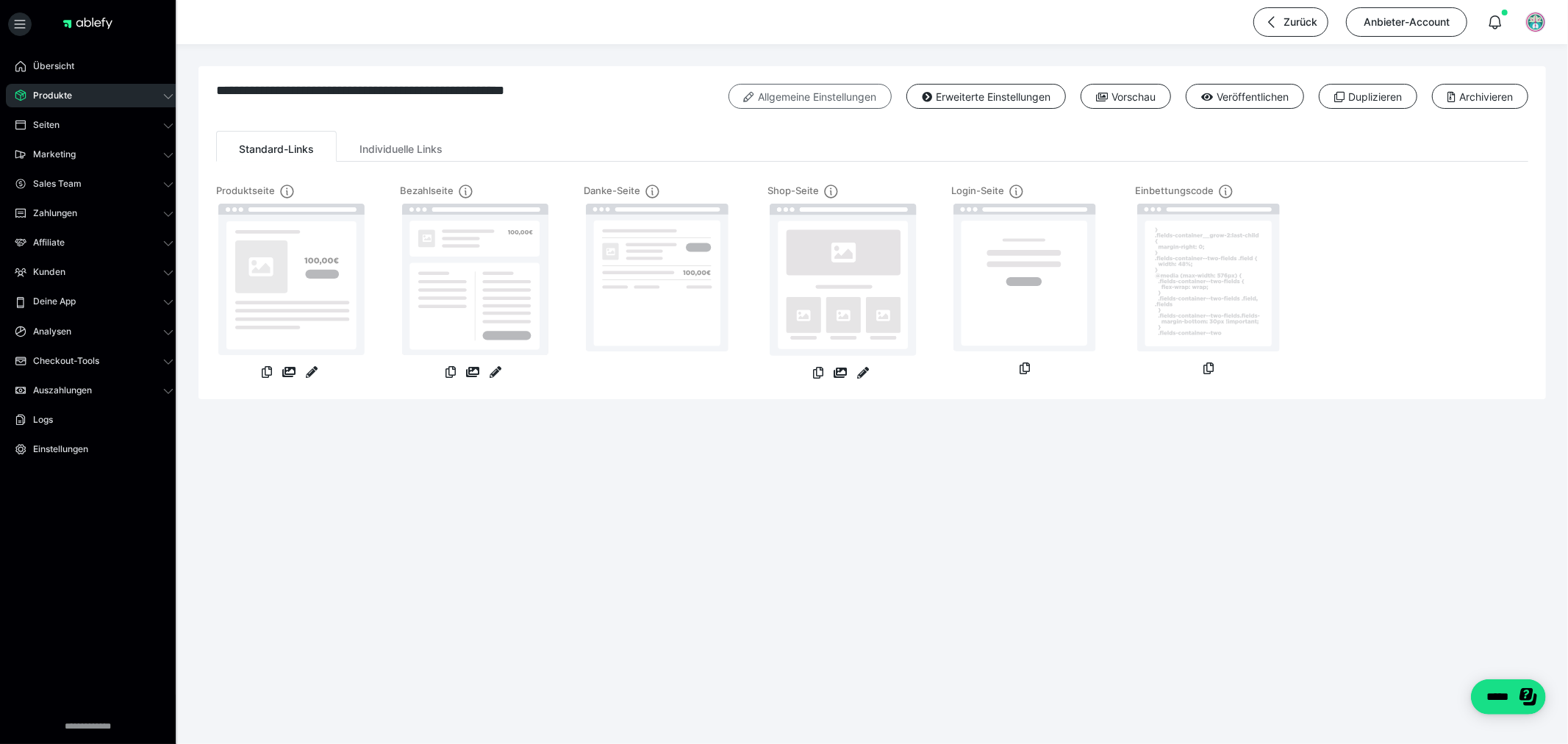 click on "Allgemeine Einstellungen" at bounding box center (810, 96) 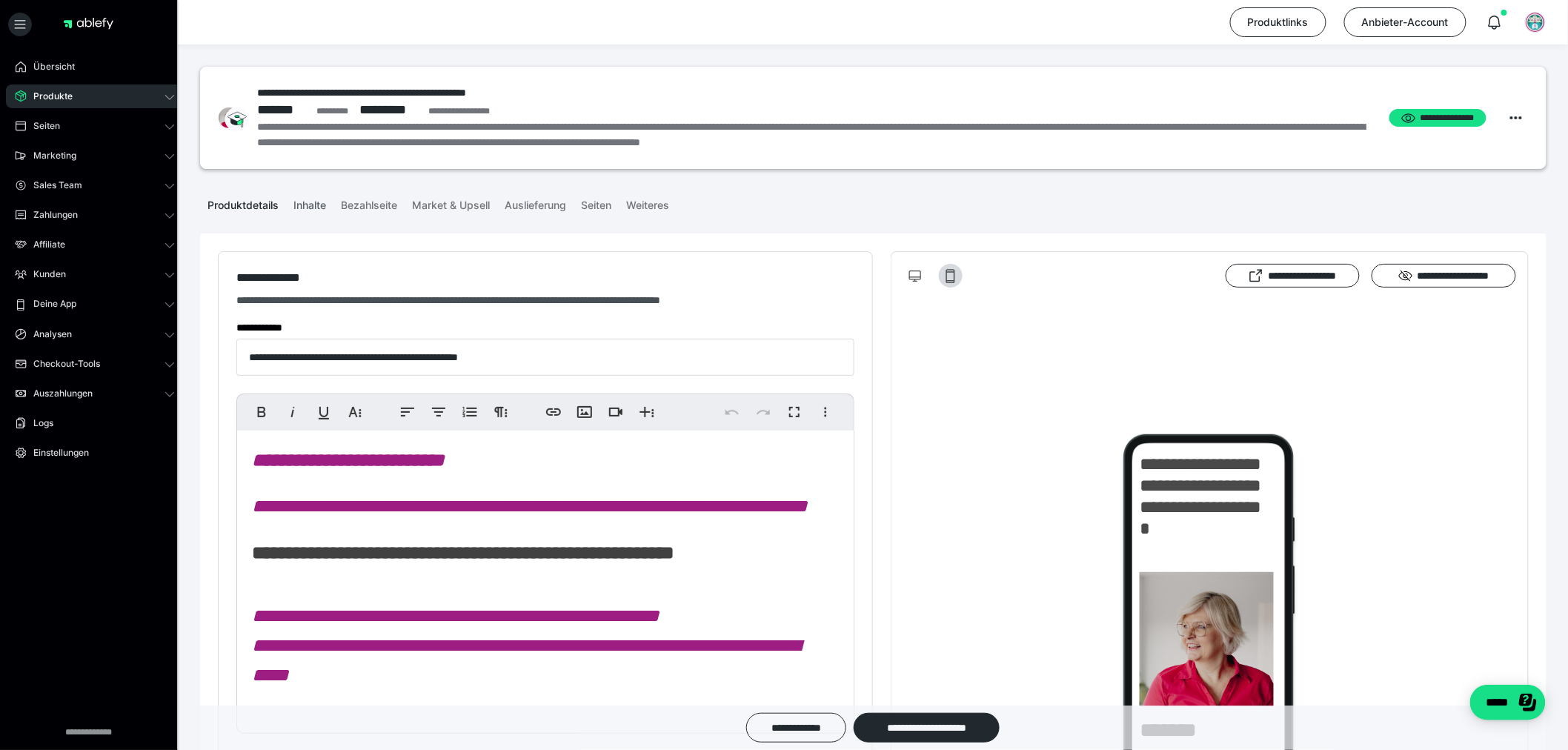 click on "Inhalte" at bounding box center (310, 202) 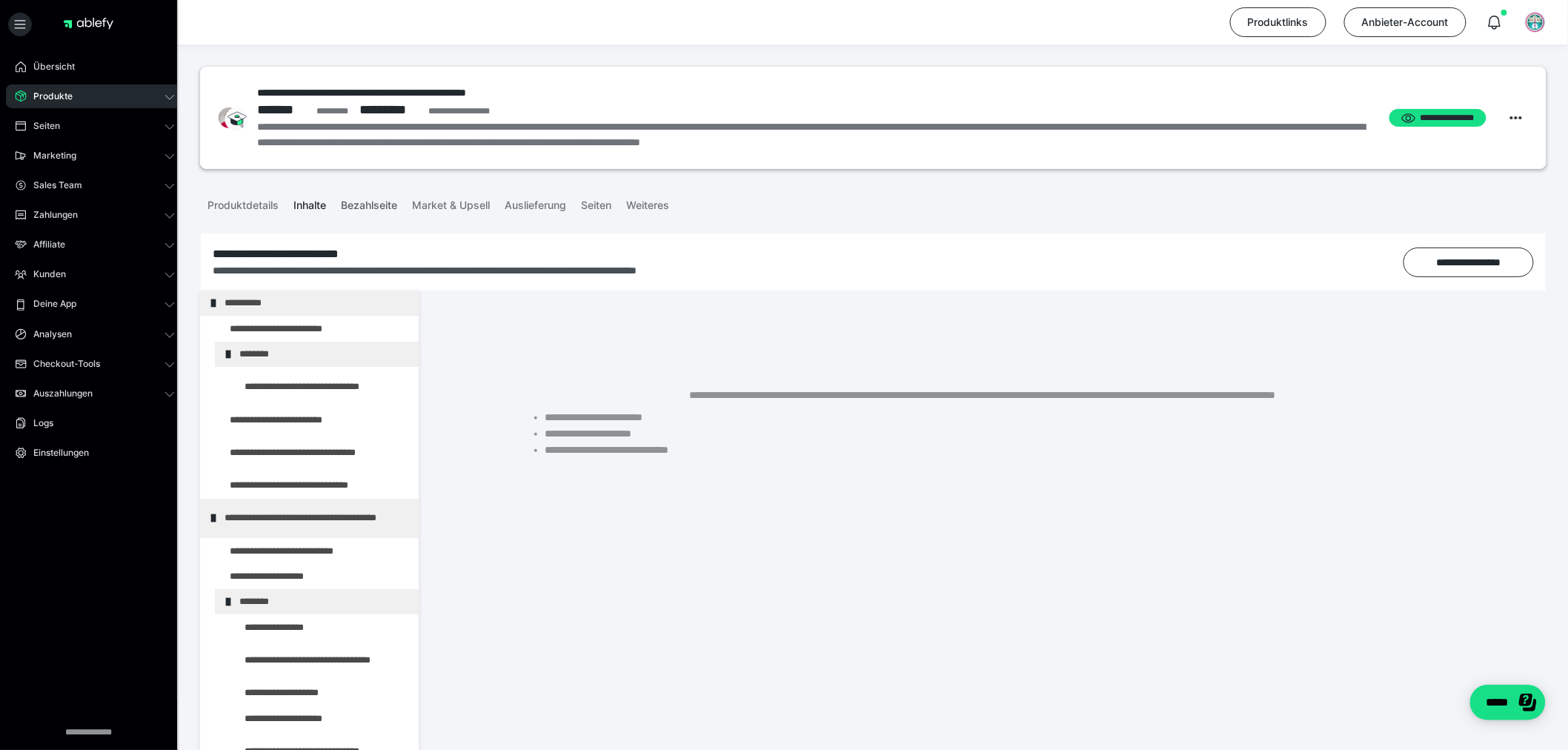 click on "Bezahlseite" at bounding box center (369, 202) 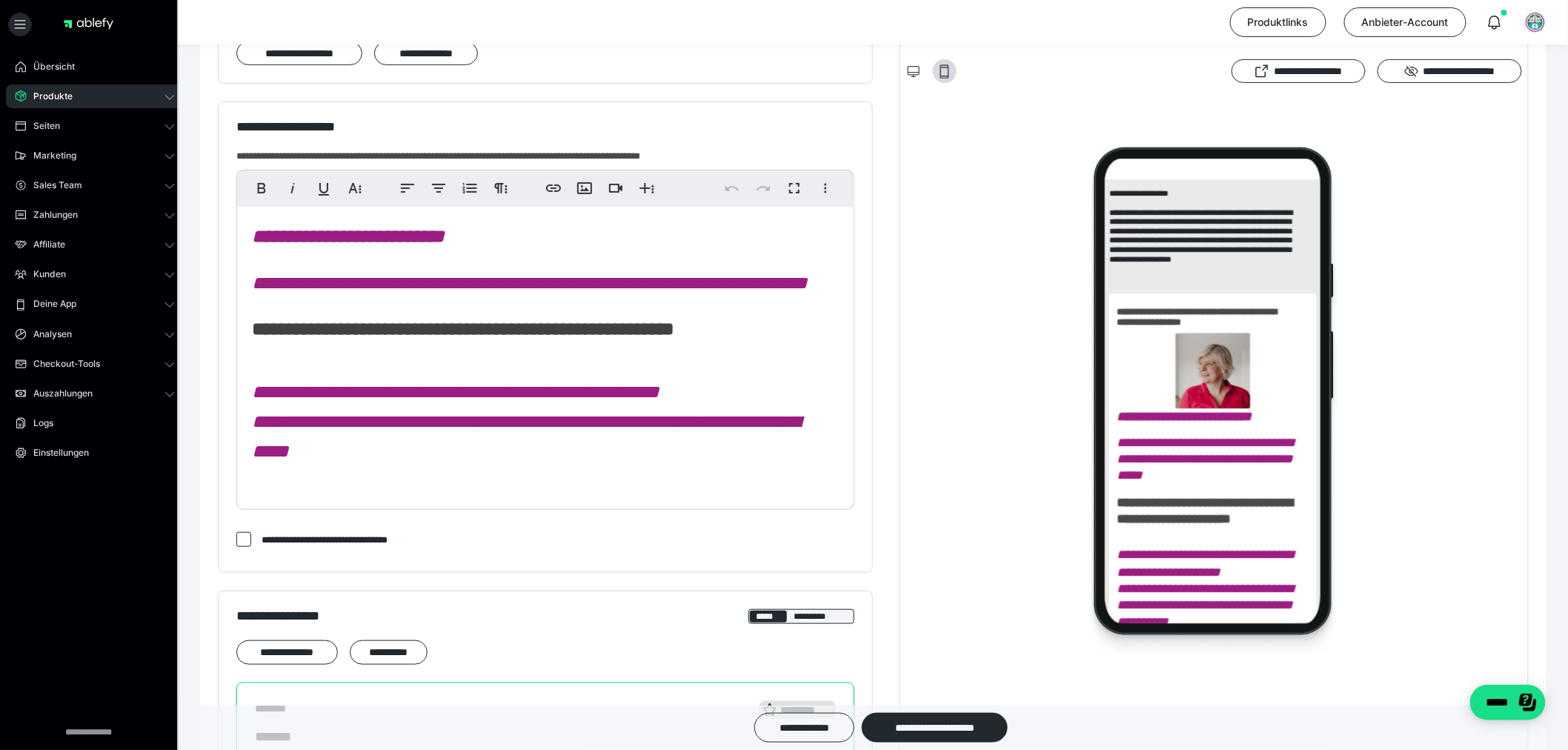 scroll, scrollTop: 329, scrollLeft: 0, axis: vertical 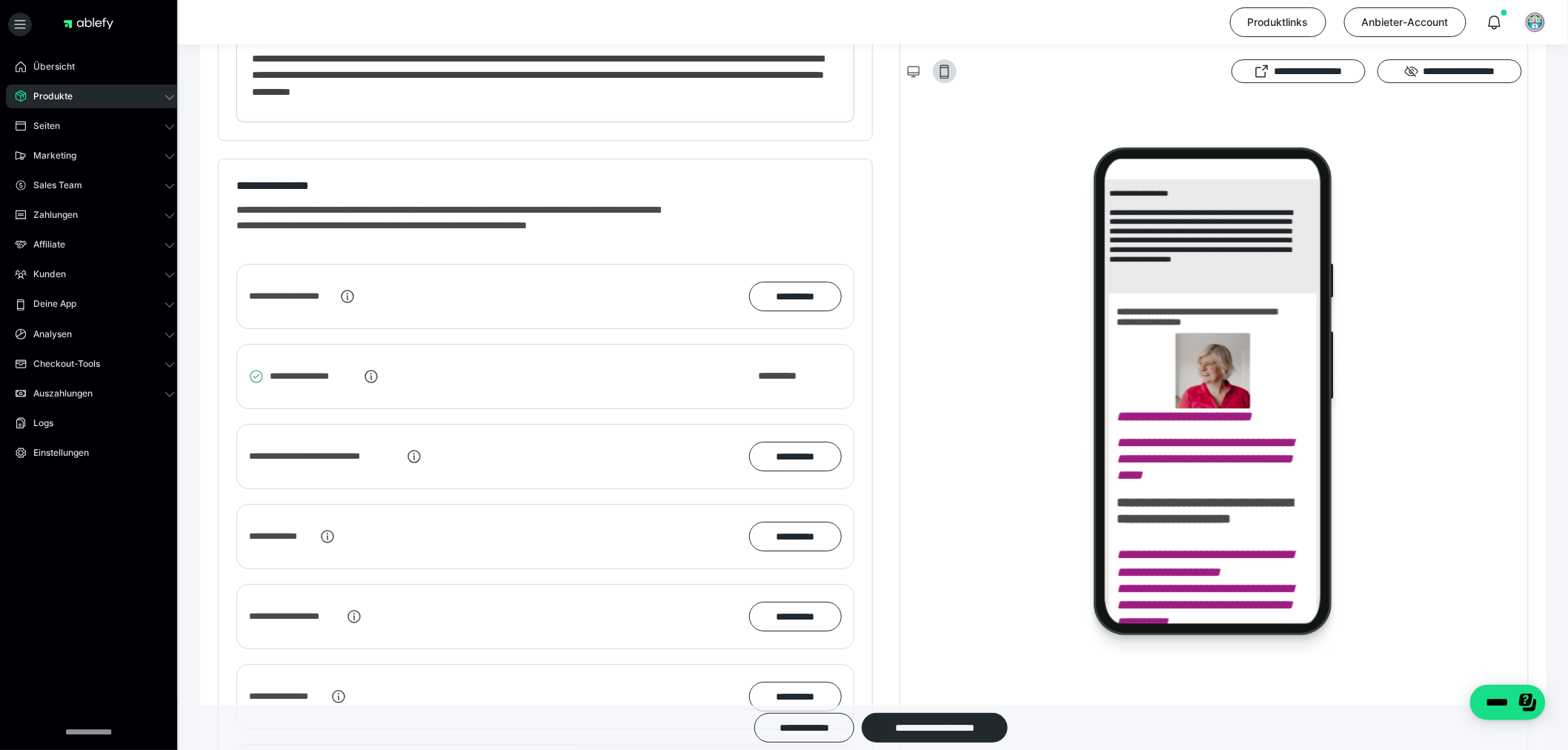 click on "**********" at bounding box center (545, 376) 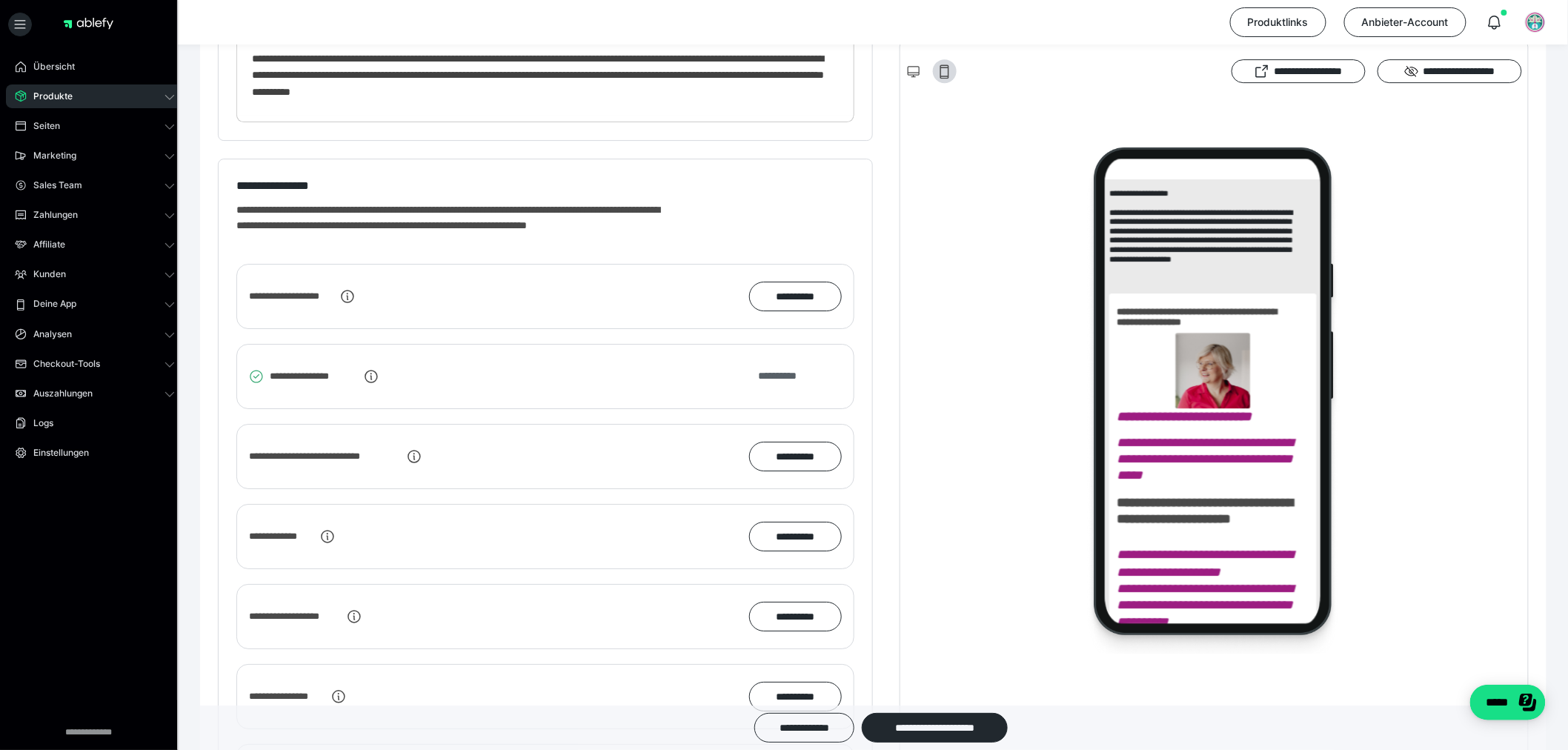click on "**********" at bounding box center (785, 376) 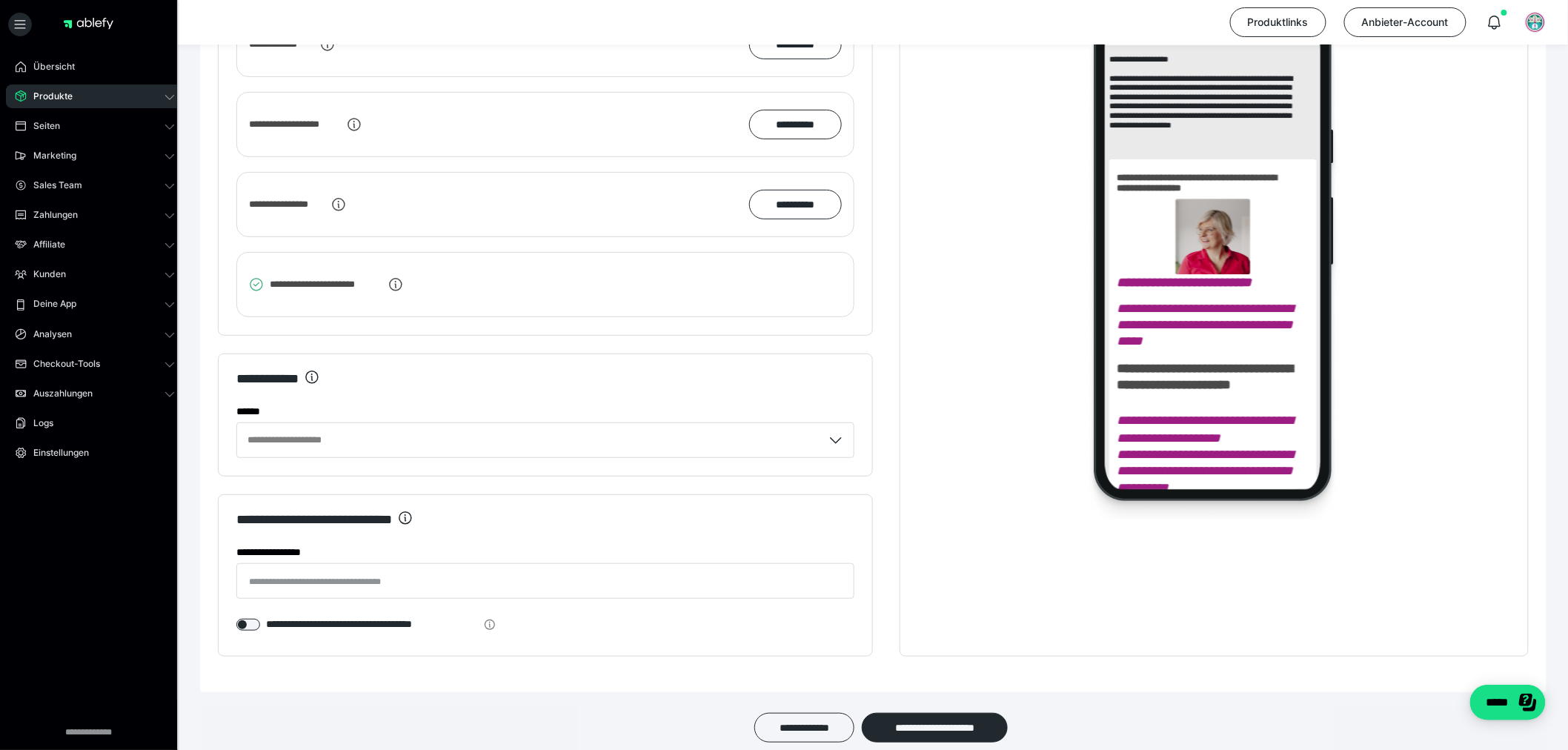 scroll, scrollTop: 2469, scrollLeft: 0, axis: vertical 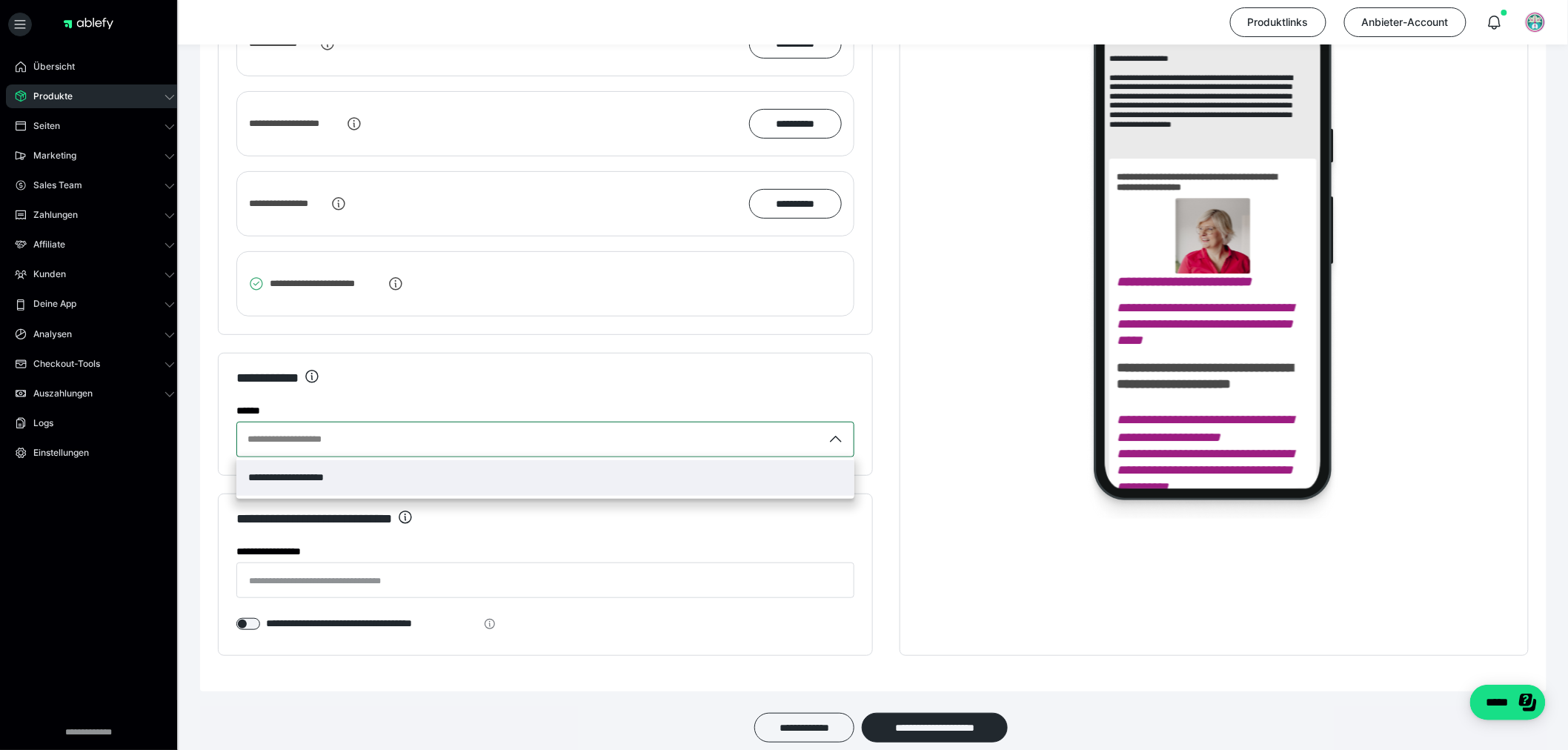 click on "**********" at bounding box center (530, 439) 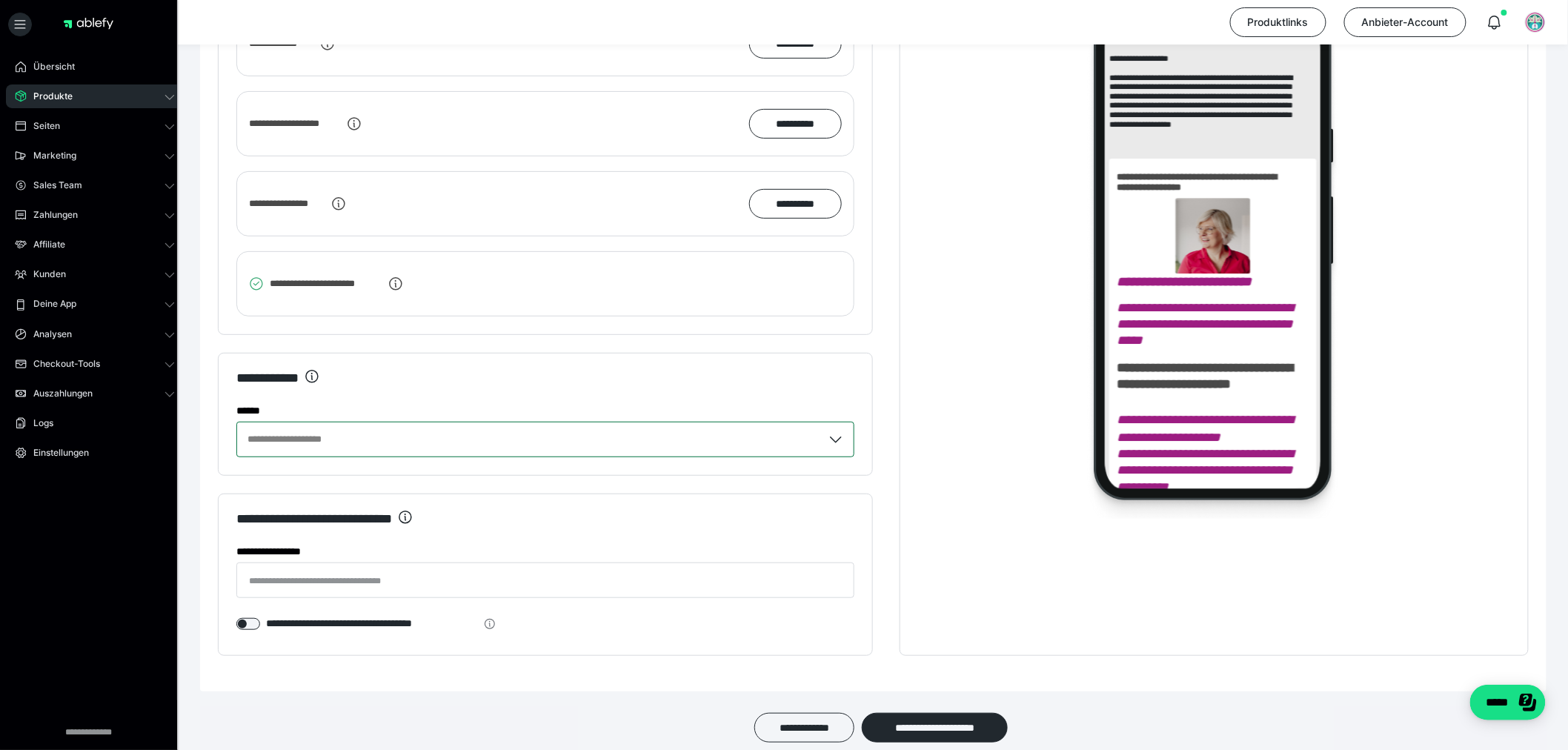 click on "**********" at bounding box center (530, 439) 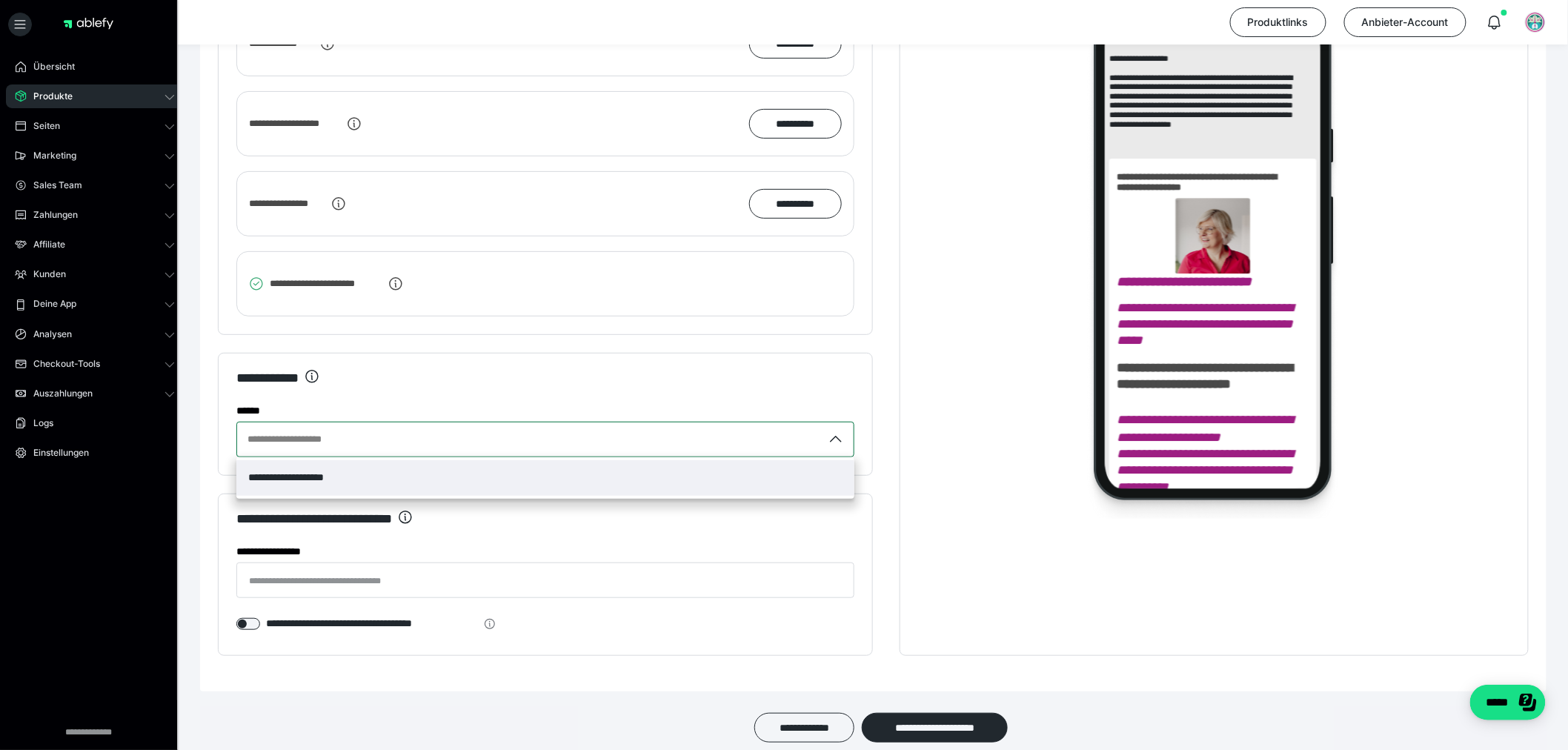 click on "**********" at bounding box center (545, 478) 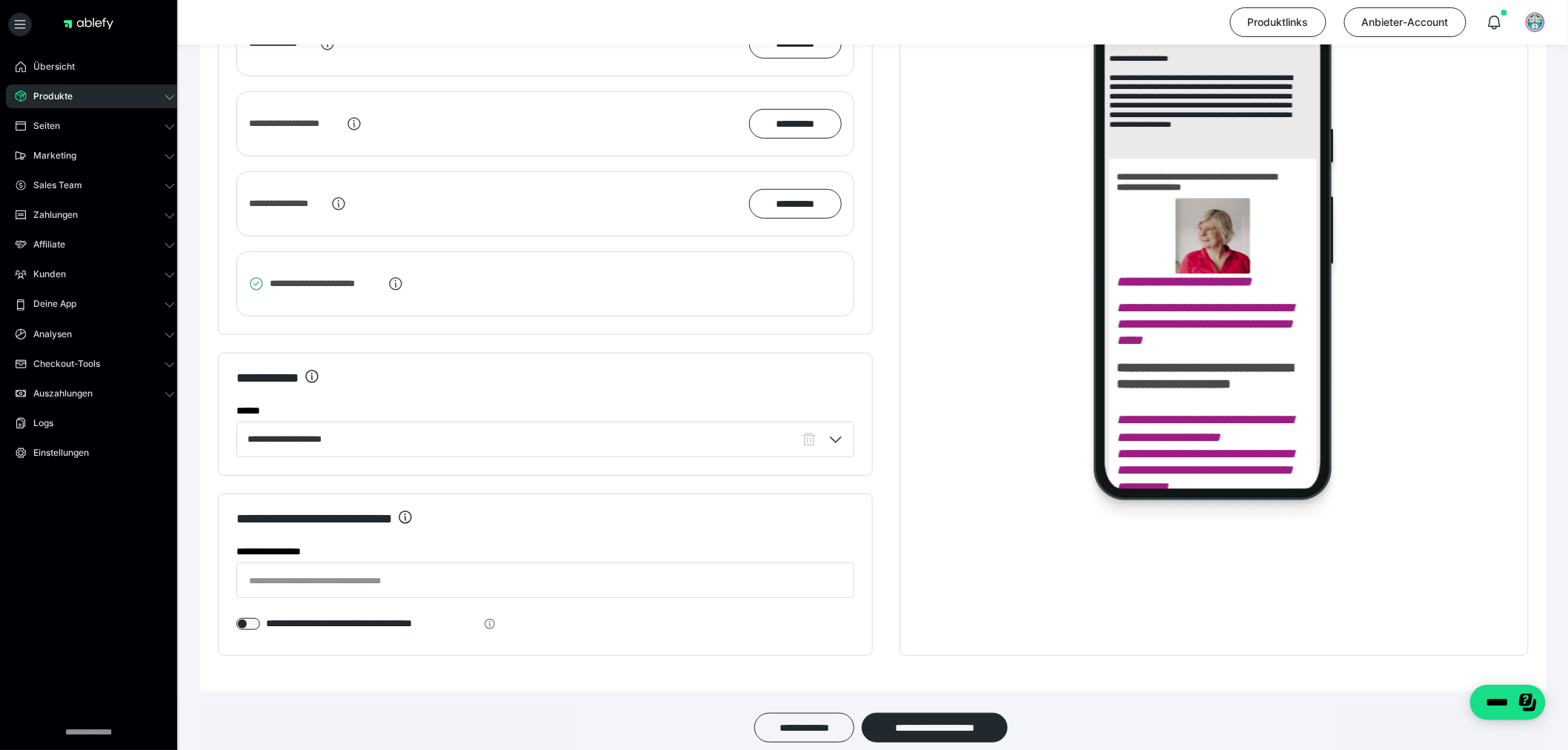 click on "**********" at bounding box center (545, 387) 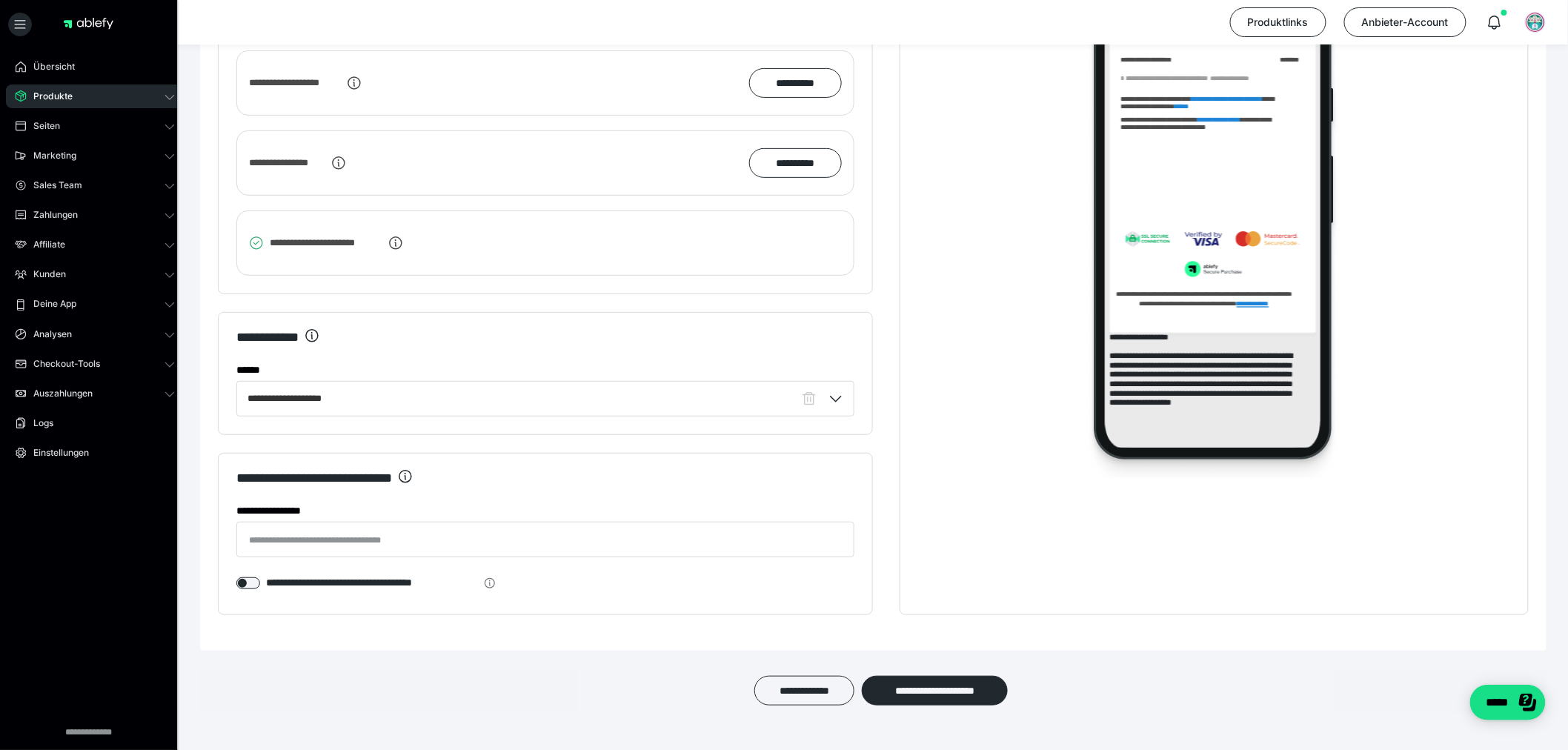scroll, scrollTop: 2548, scrollLeft: 0, axis: vertical 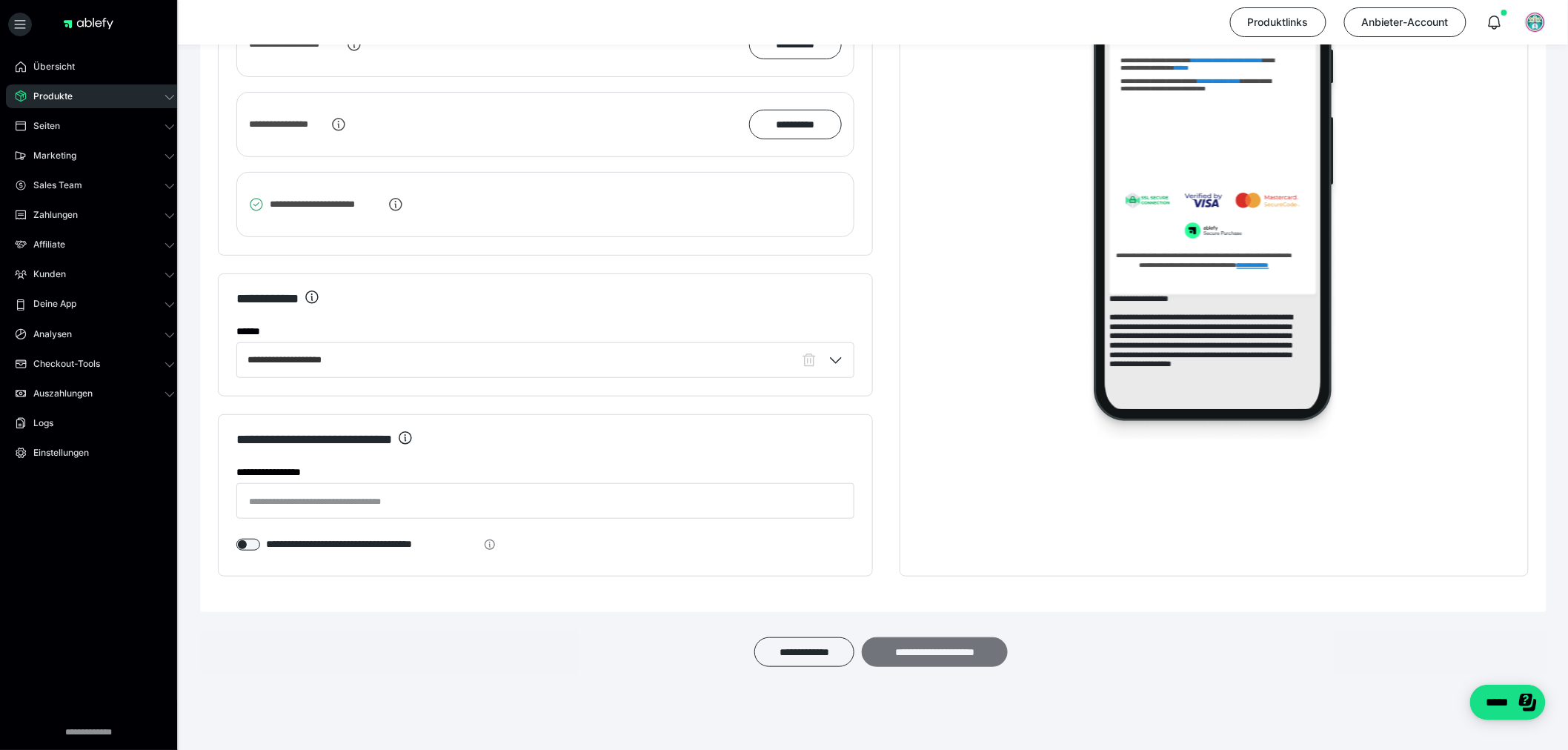 click on "**********" at bounding box center (934, 652) 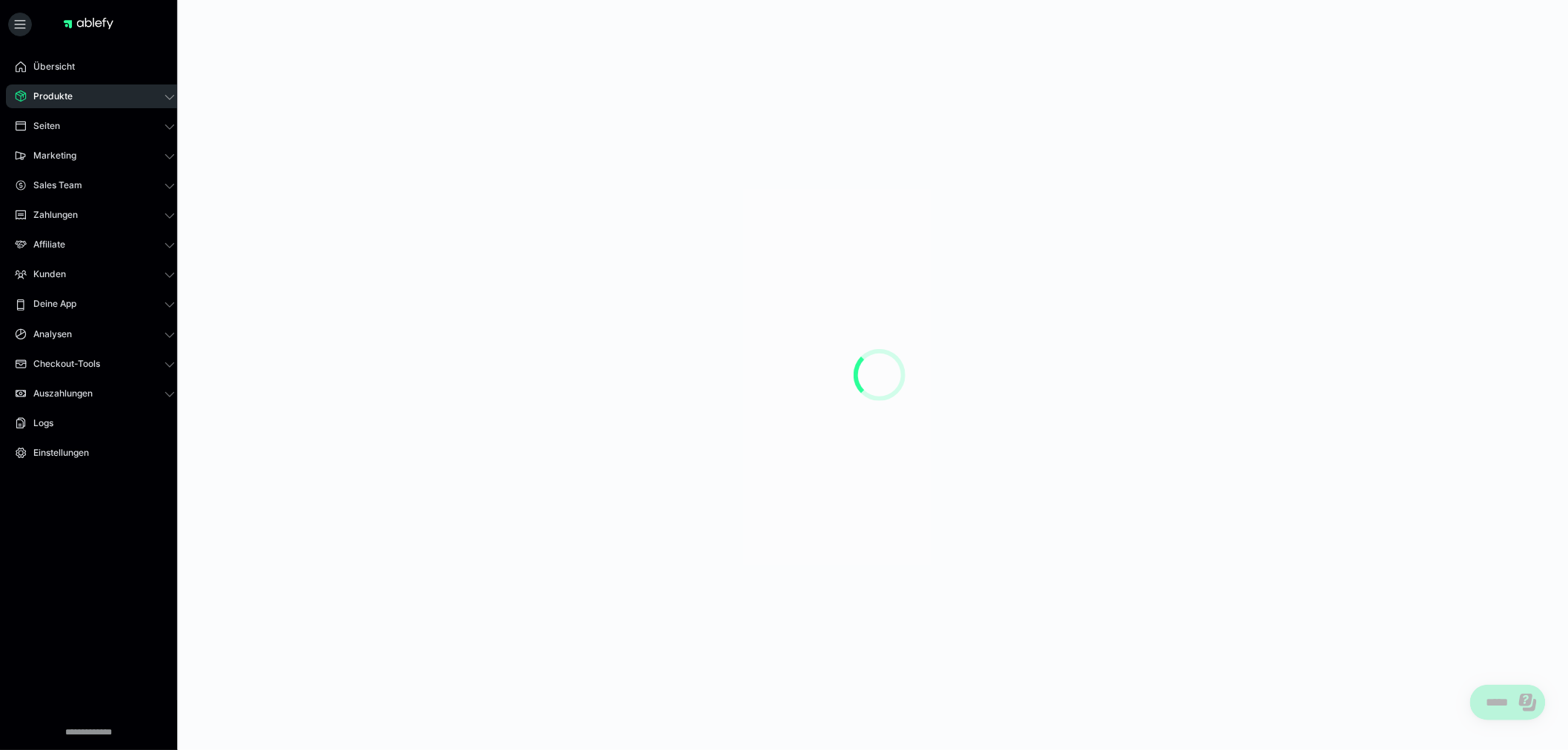scroll, scrollTop: 0, scrollLeft: 0, axis: both 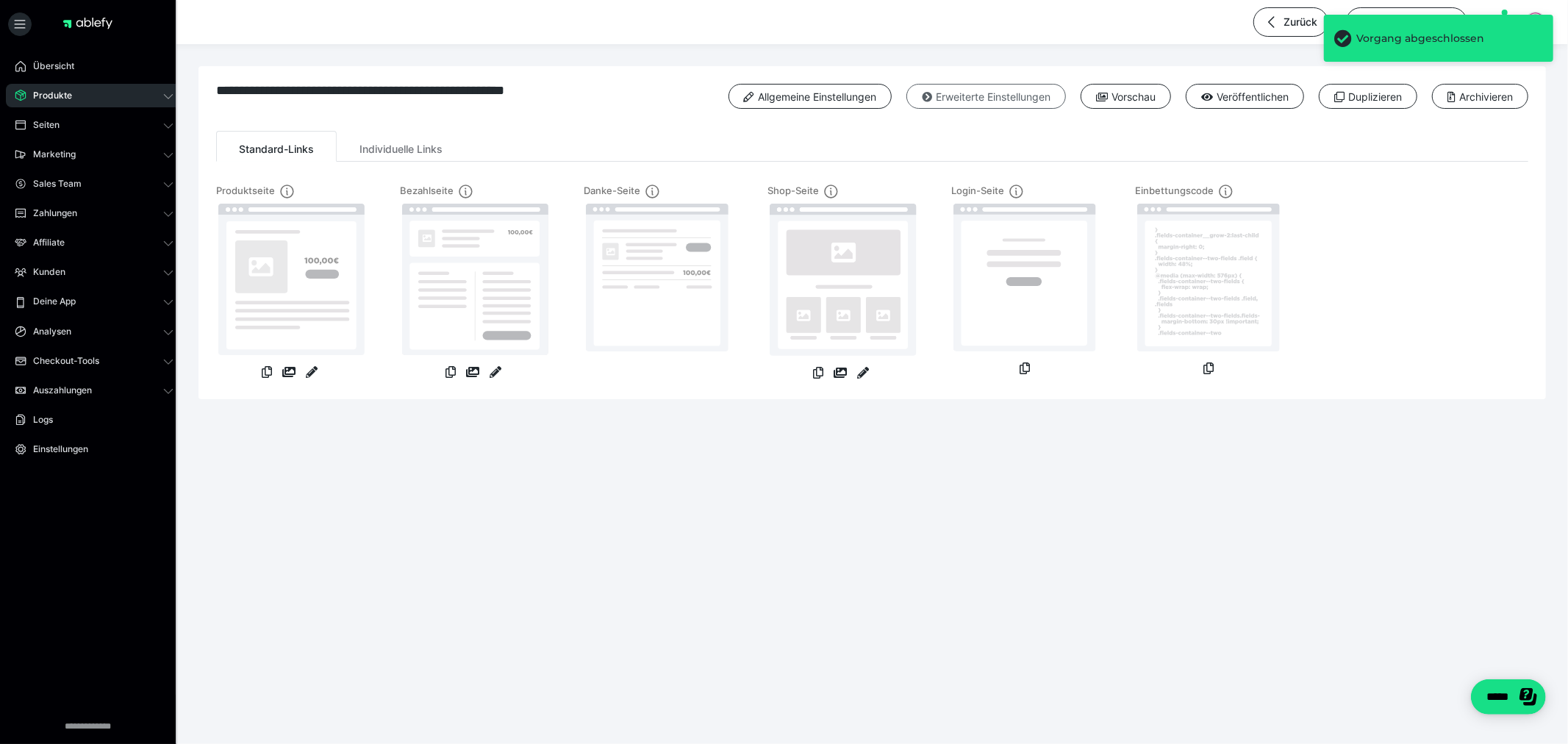 click on "Erweiterte Einstellungen" at bounding box center (986, 96) 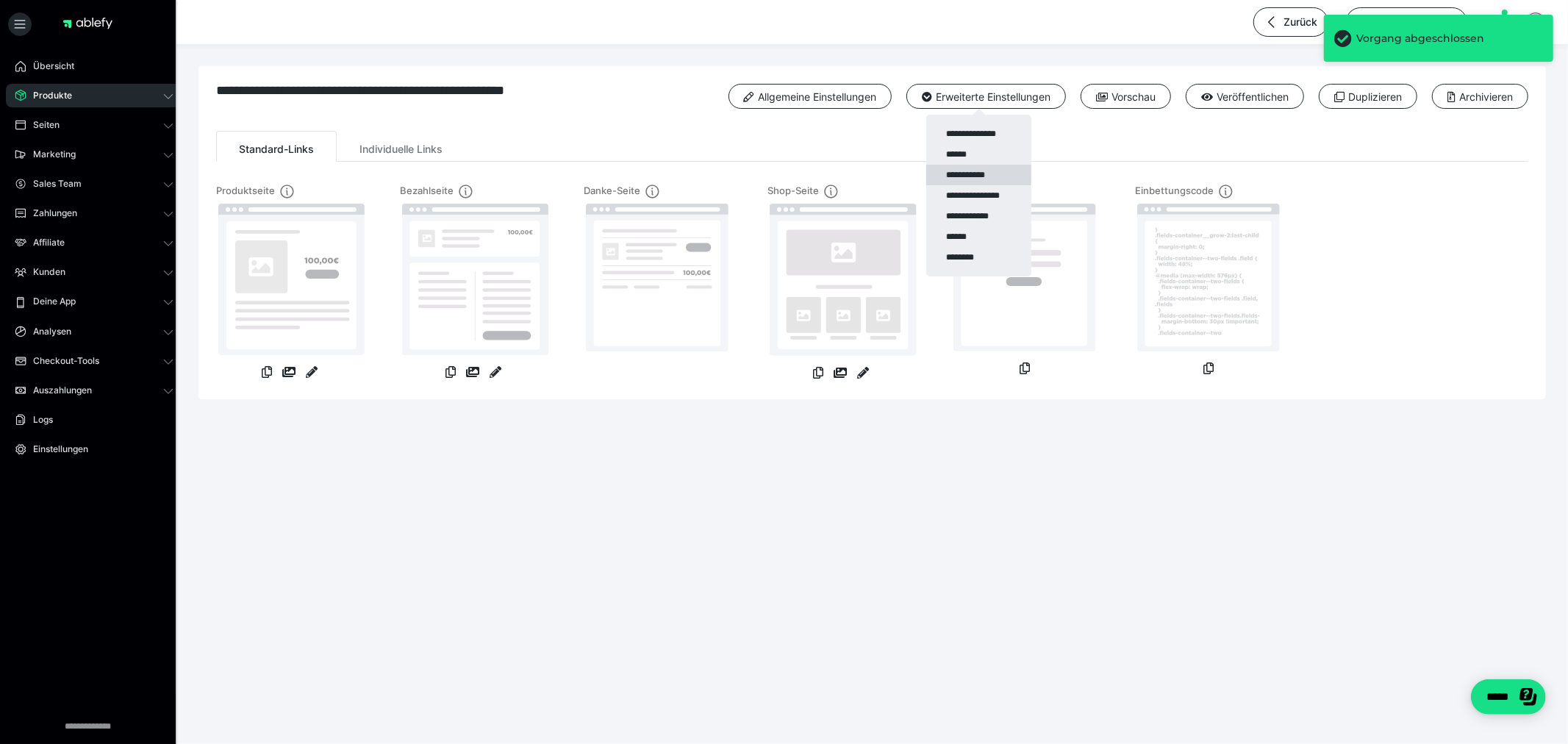 click on "**********" at bounding box center (978, 175) 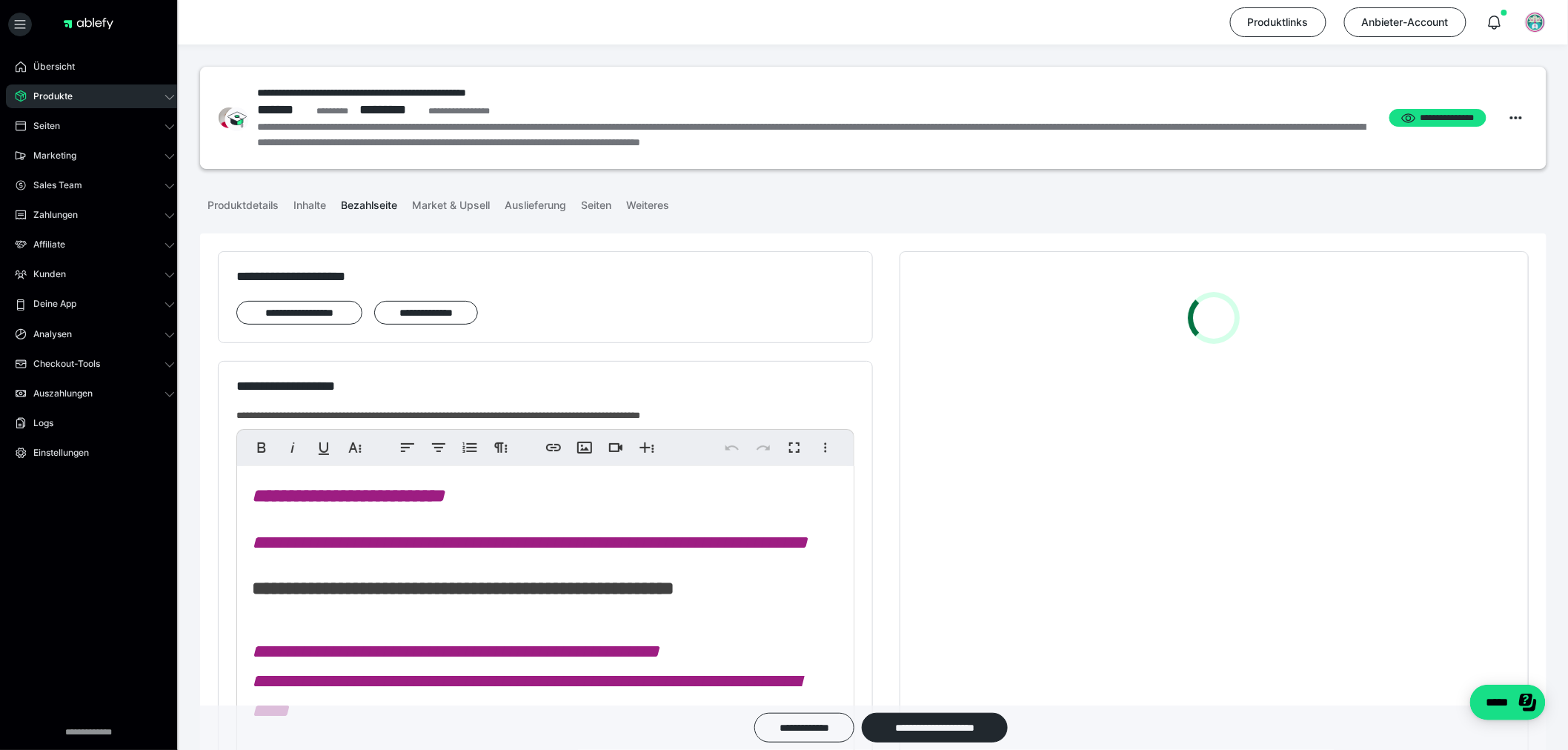 click on "**********" at bounding box center [873, 116] 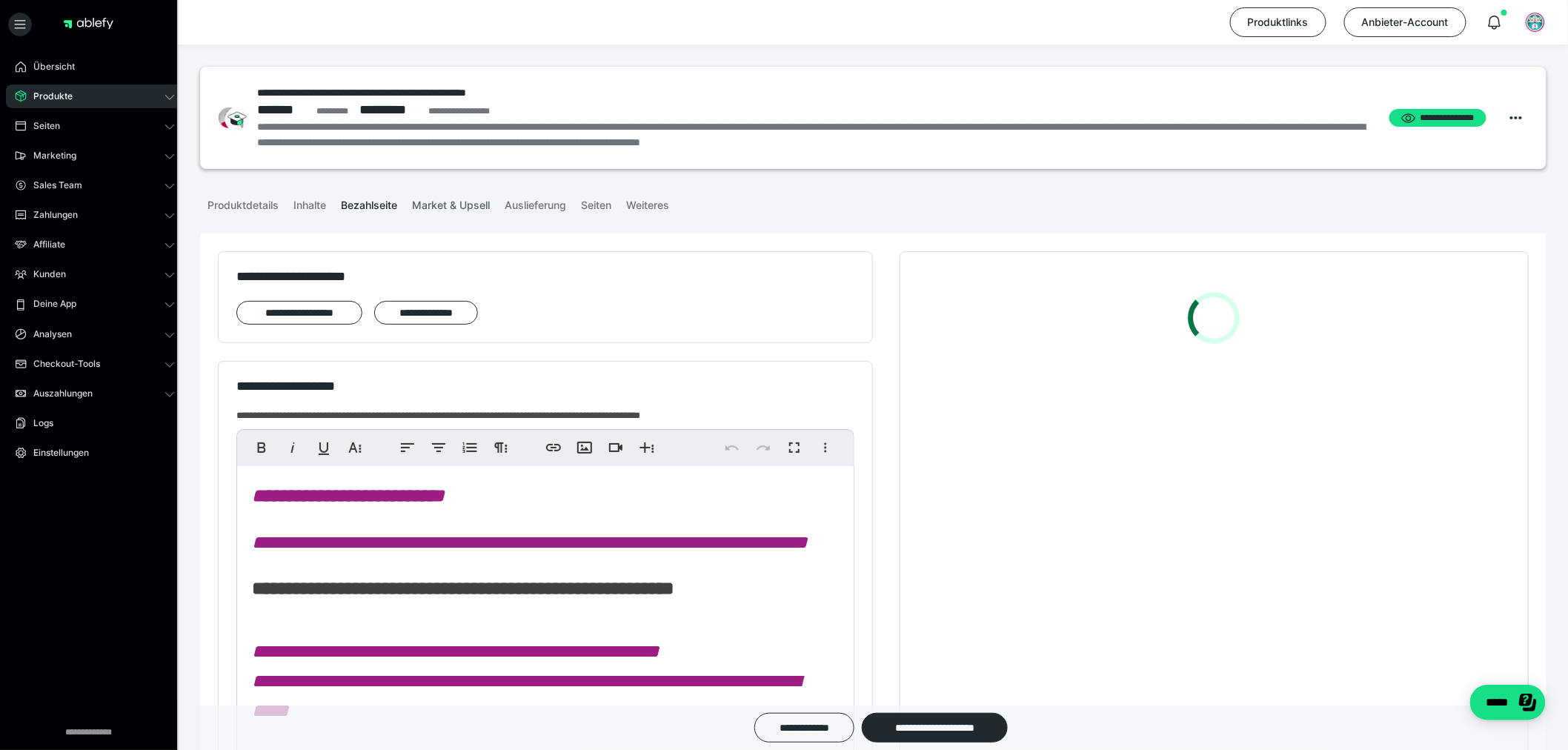 click on "Market & Upsell" at bounding box center [451, 202] 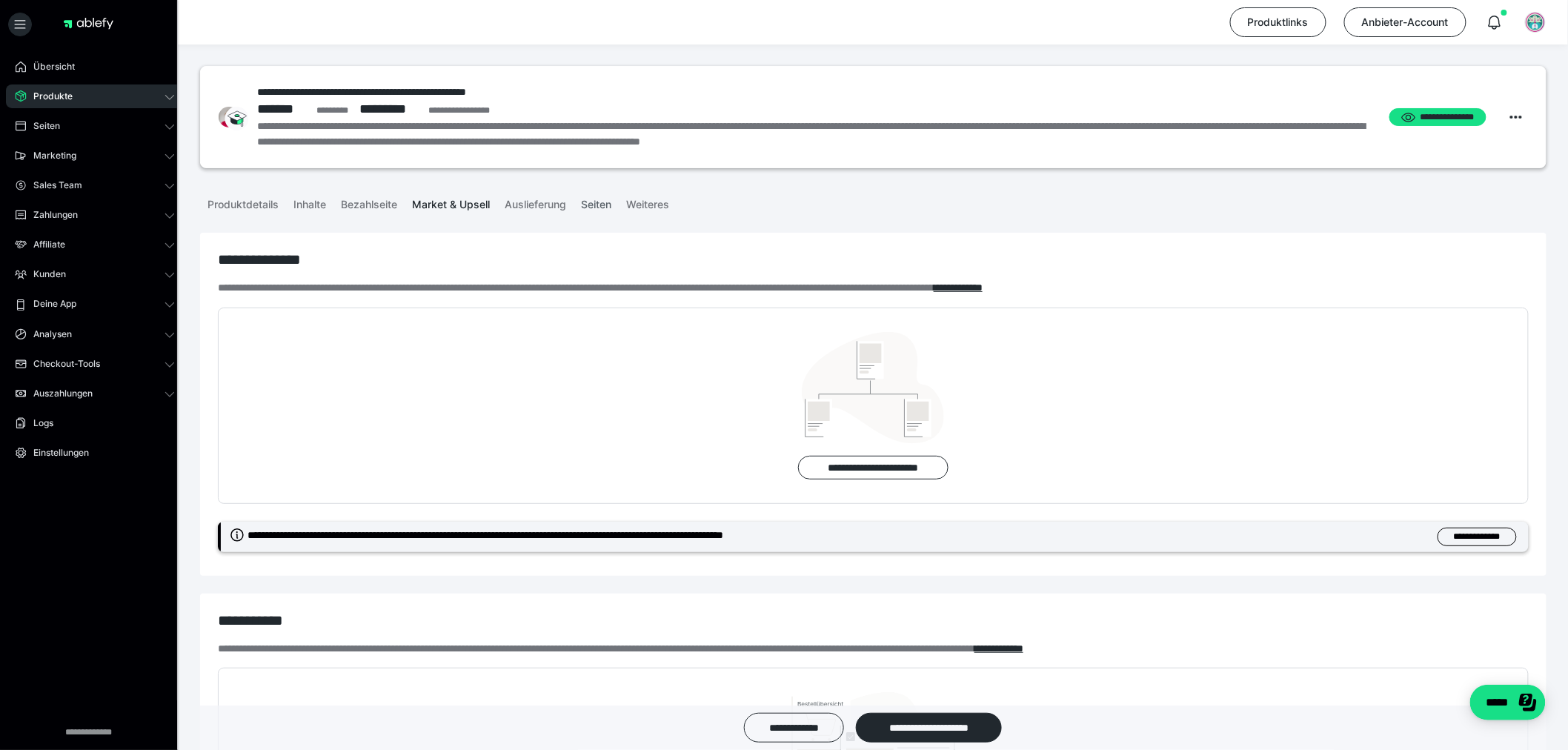 scroll, scrollTop: 0, scrollLeft: 0, axis: both 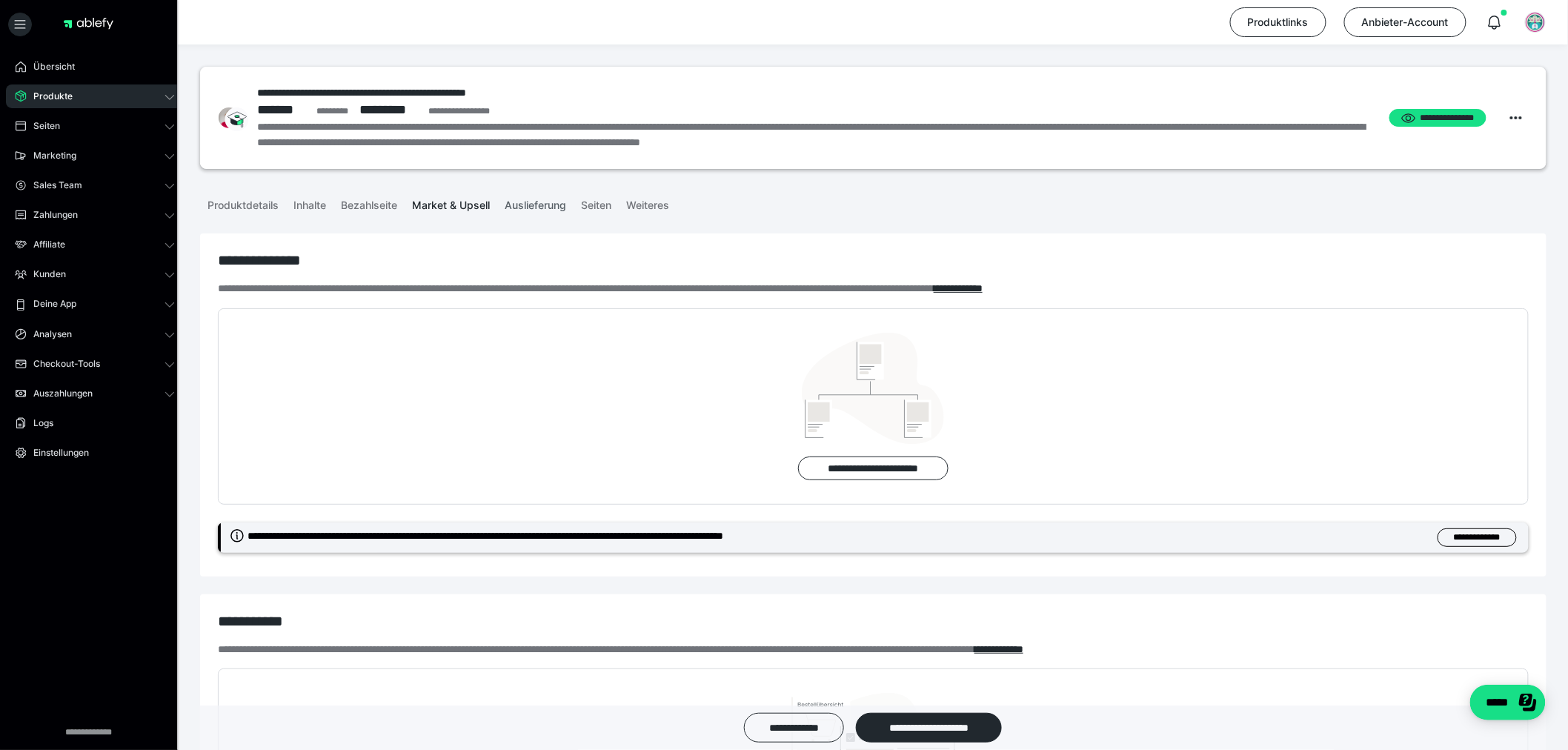 click on "Auslieferung" at bounding box center [535, 202] 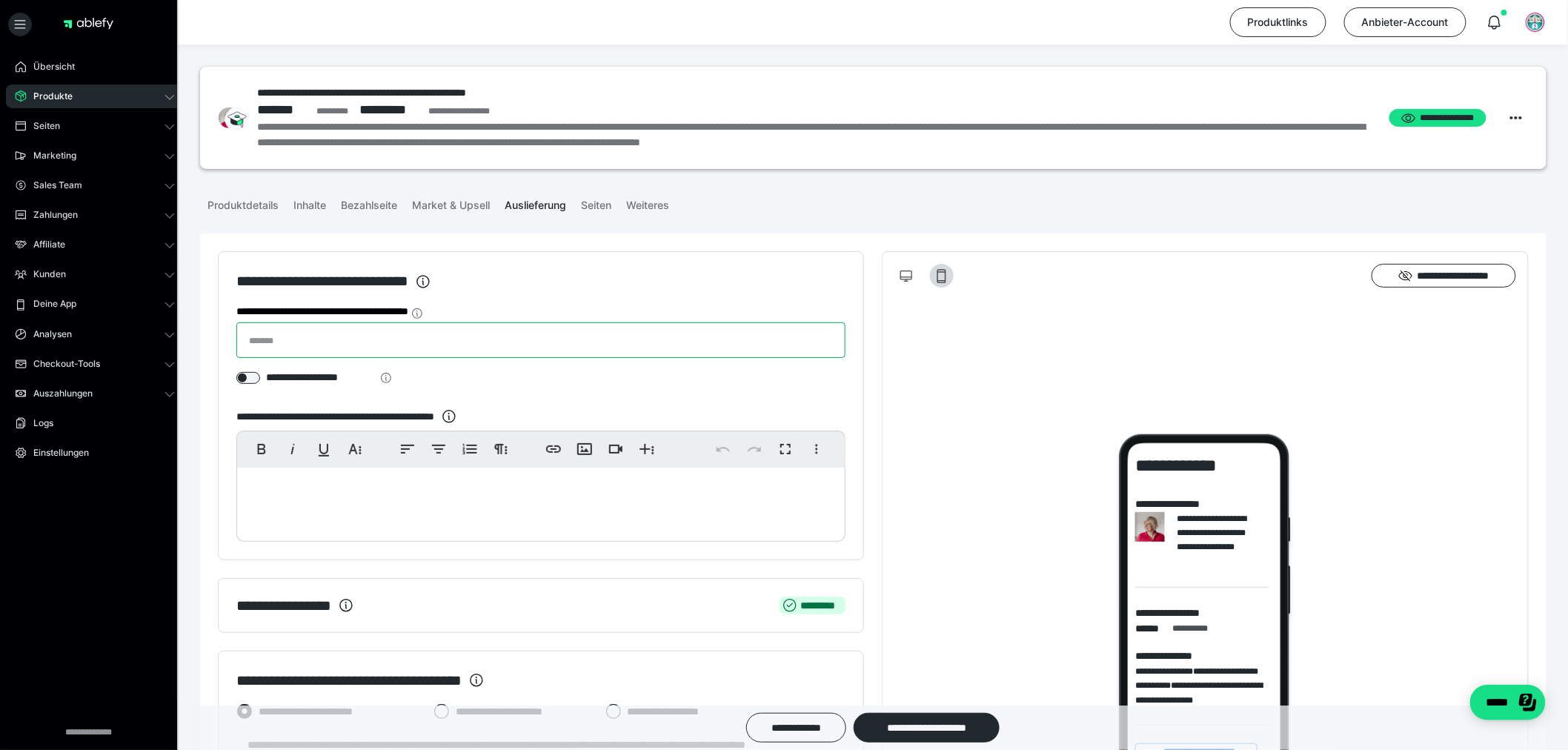 click on "**********" at bounding box center (541, 340) 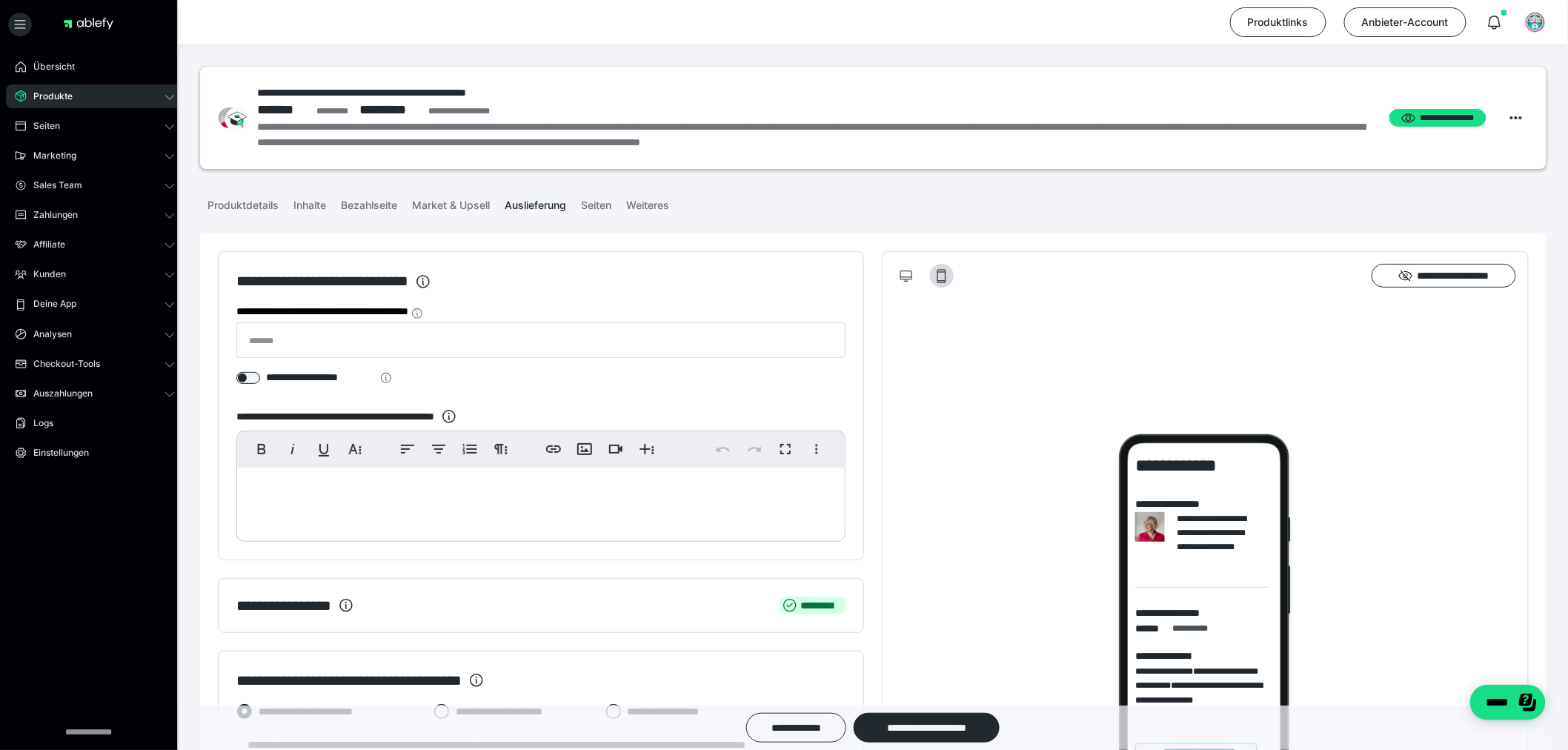 click on "**********" at bounding box center (541, 281) 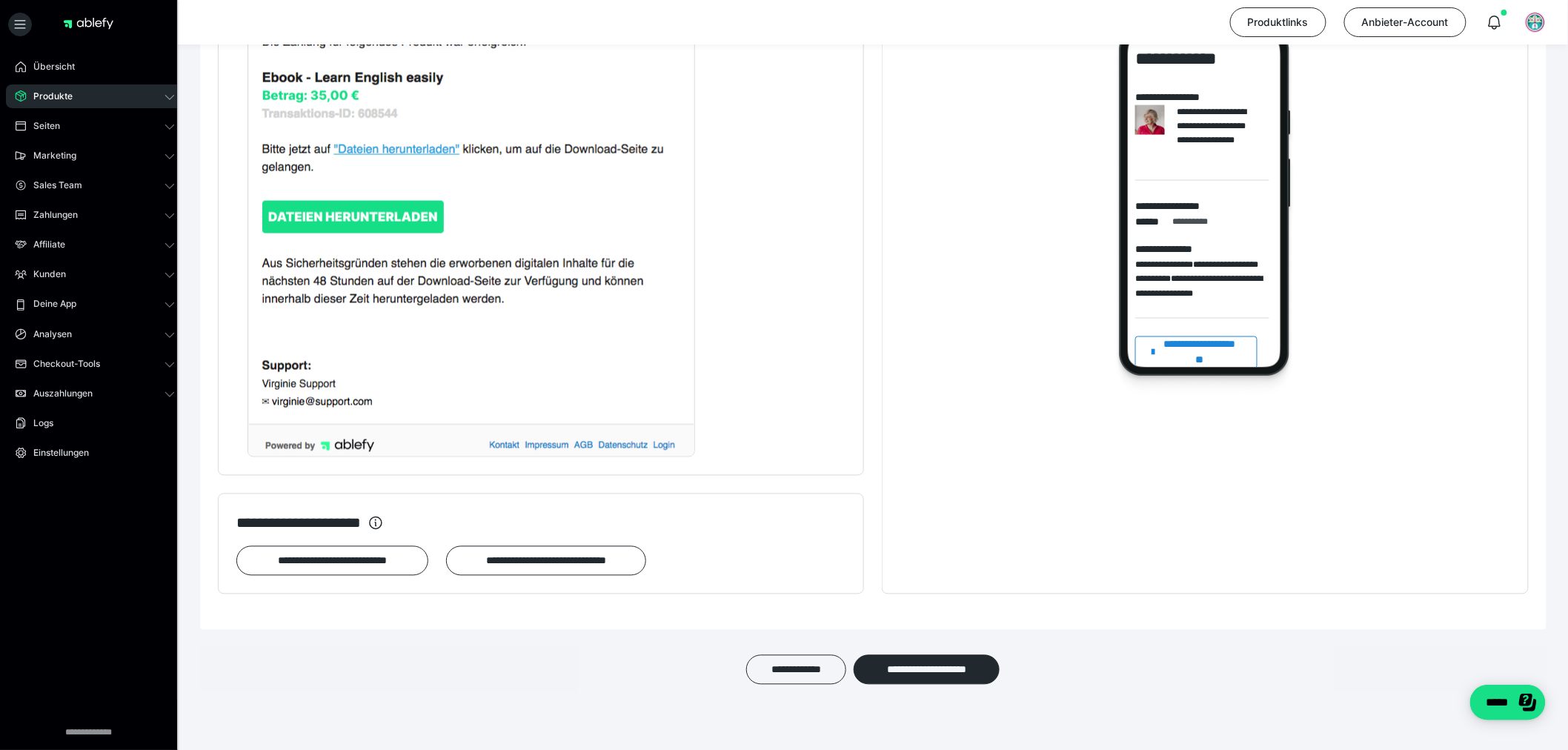 scroll, scrollTop: 894, scrollLeft: 0, axis: vertical 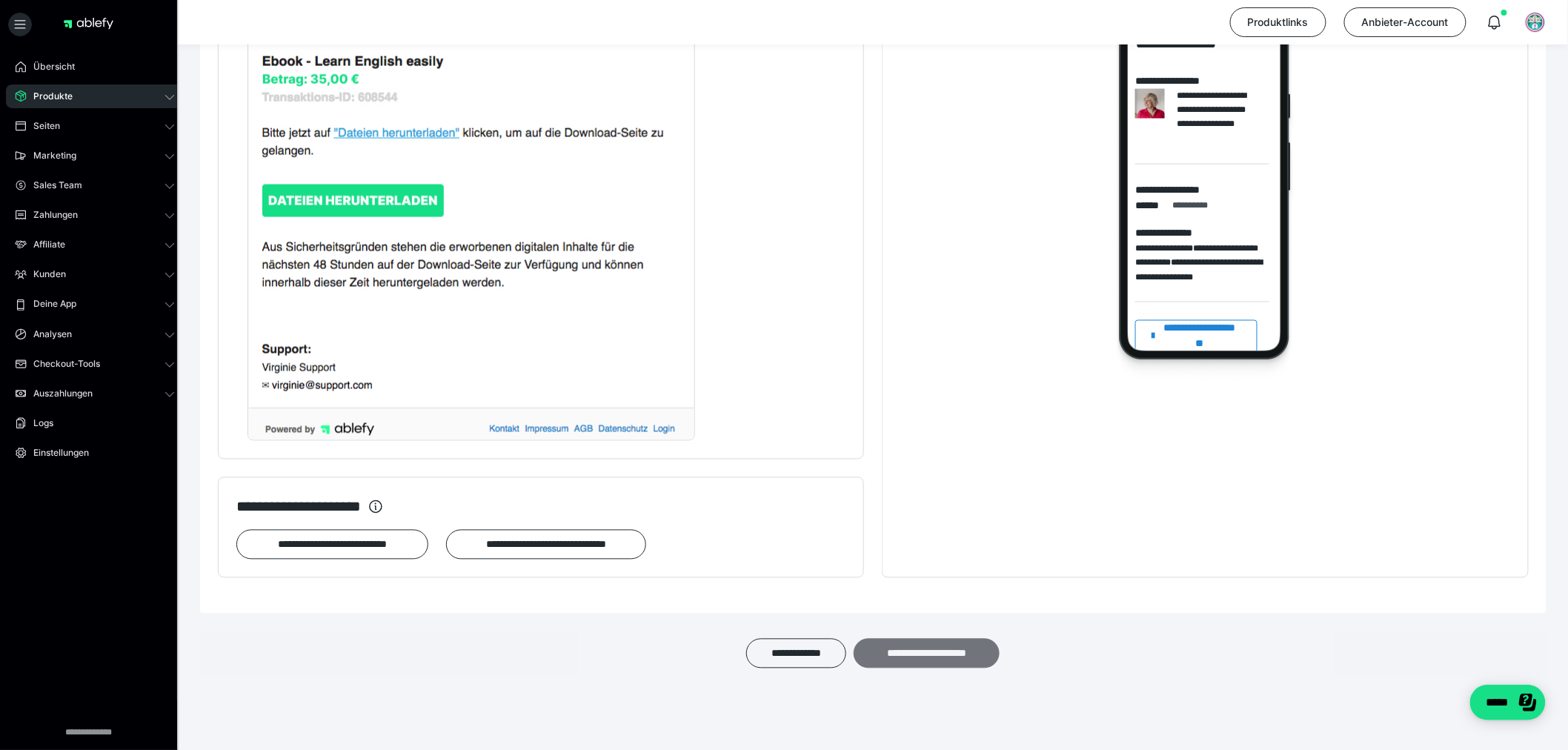 click on "**********" at bounding box center (926, 654) 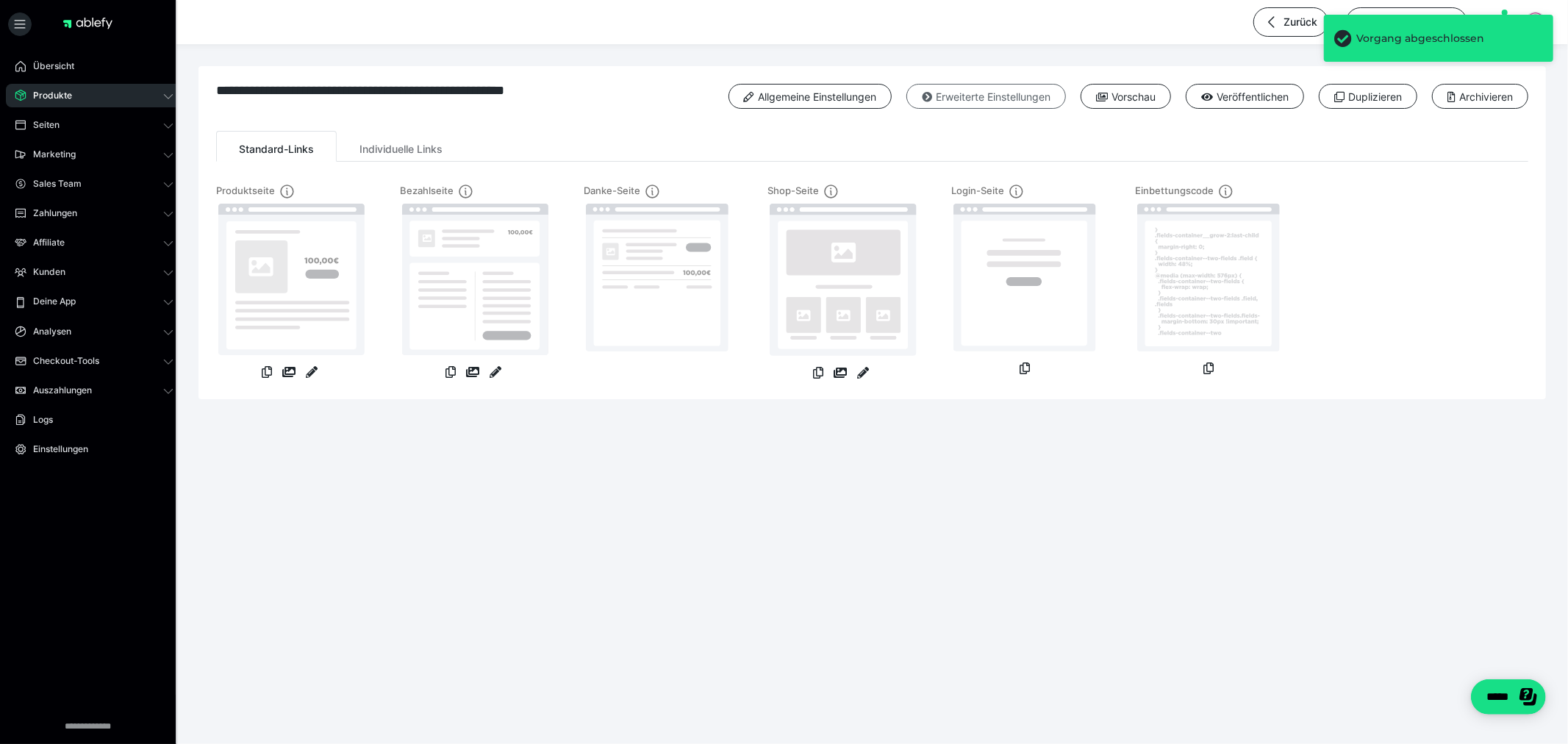 click on "Erweiterte Einstellungen" at bounding box center (986, 96) 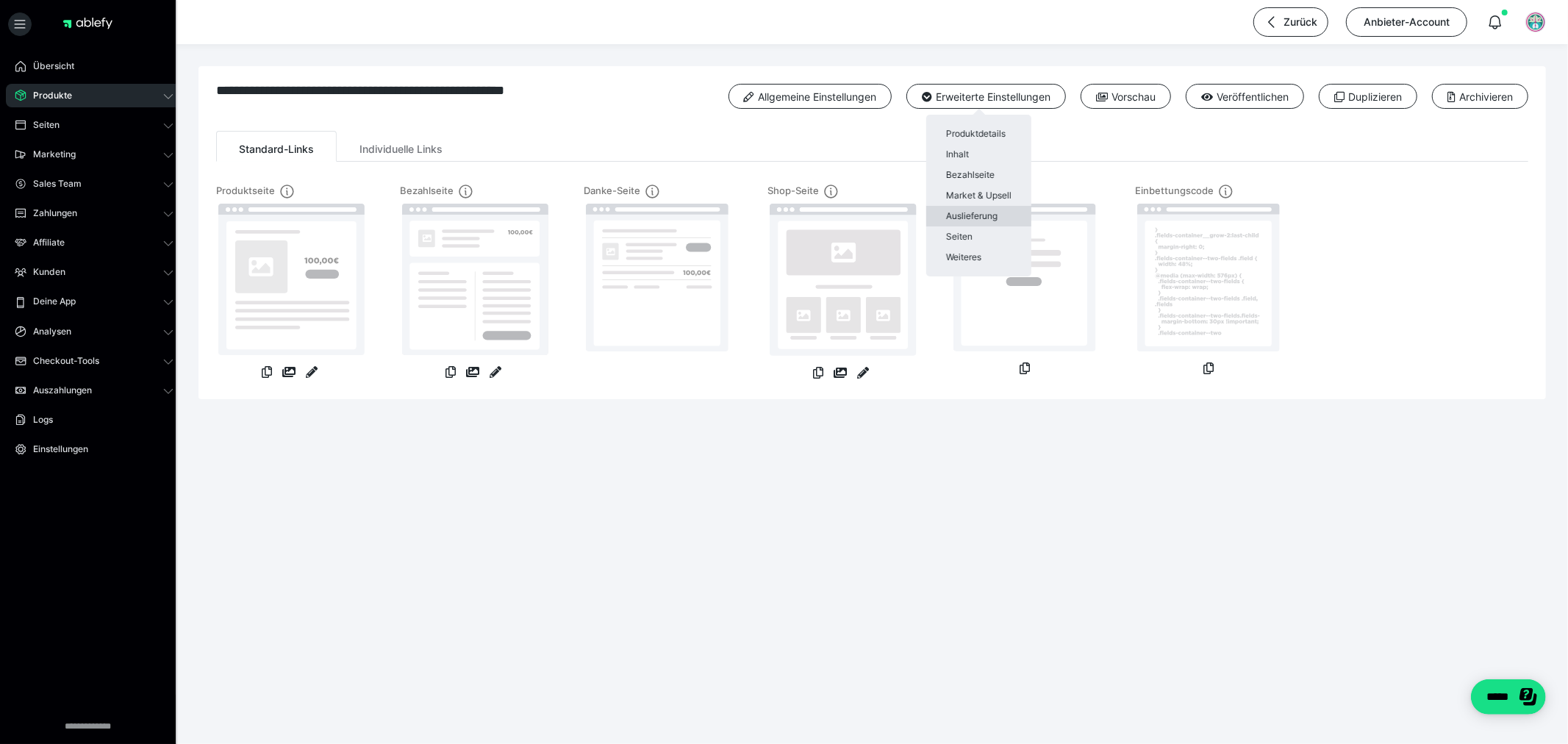 click on "Auslieferung" at bounding box center [978, 216] 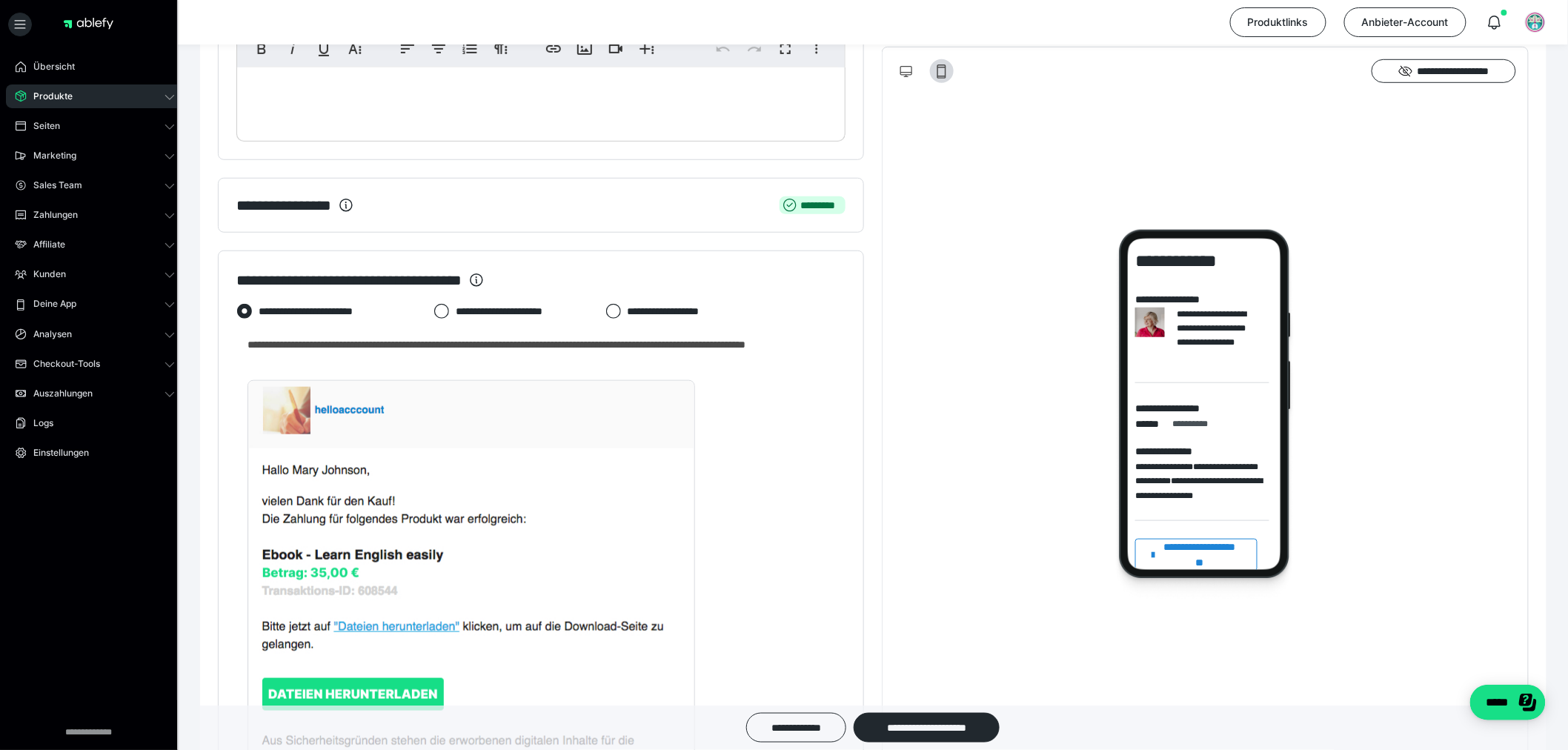 scroll, scrollTop: 0, scrollLeft: 0, axis: both 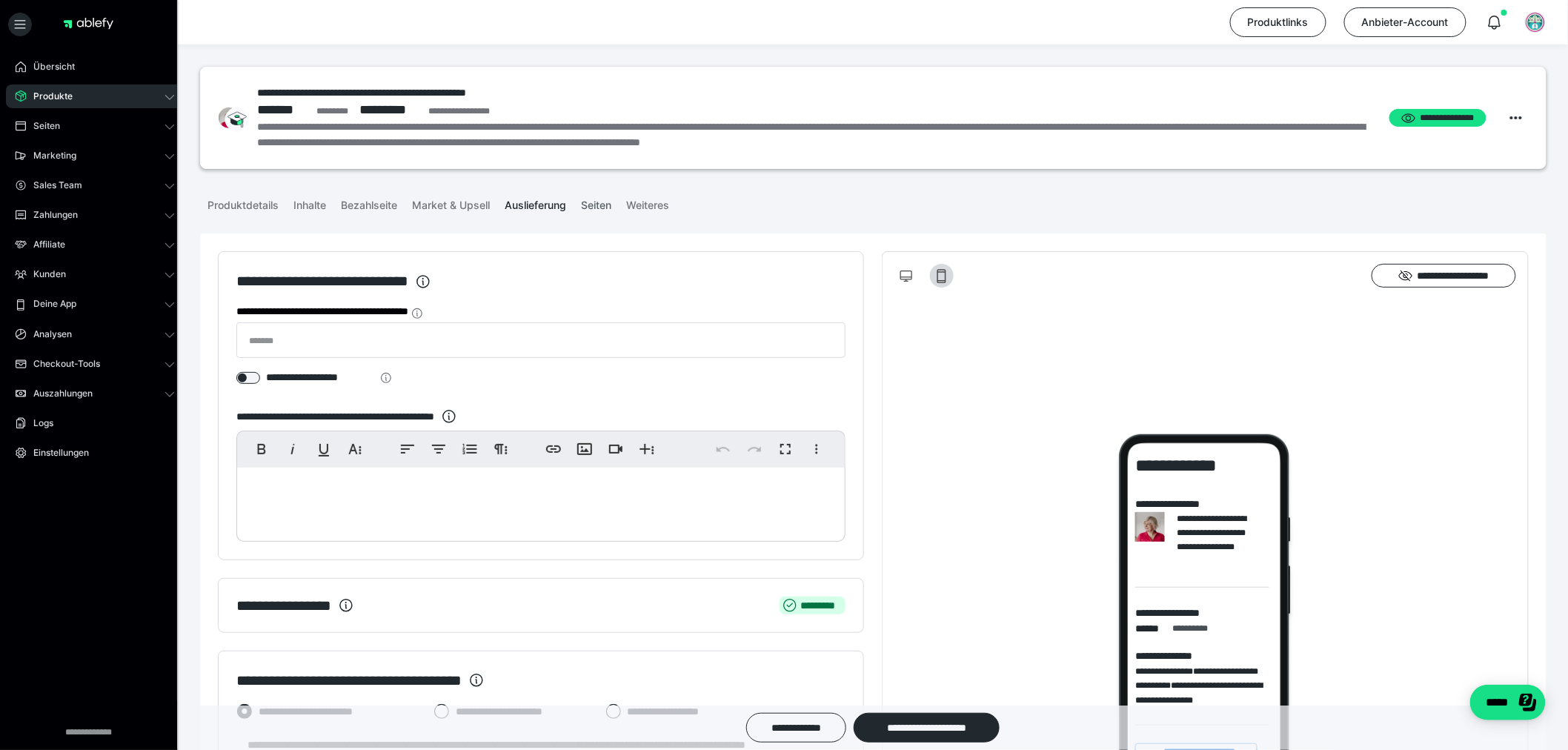 click on "Seiten" at bounding box center (596, 202) 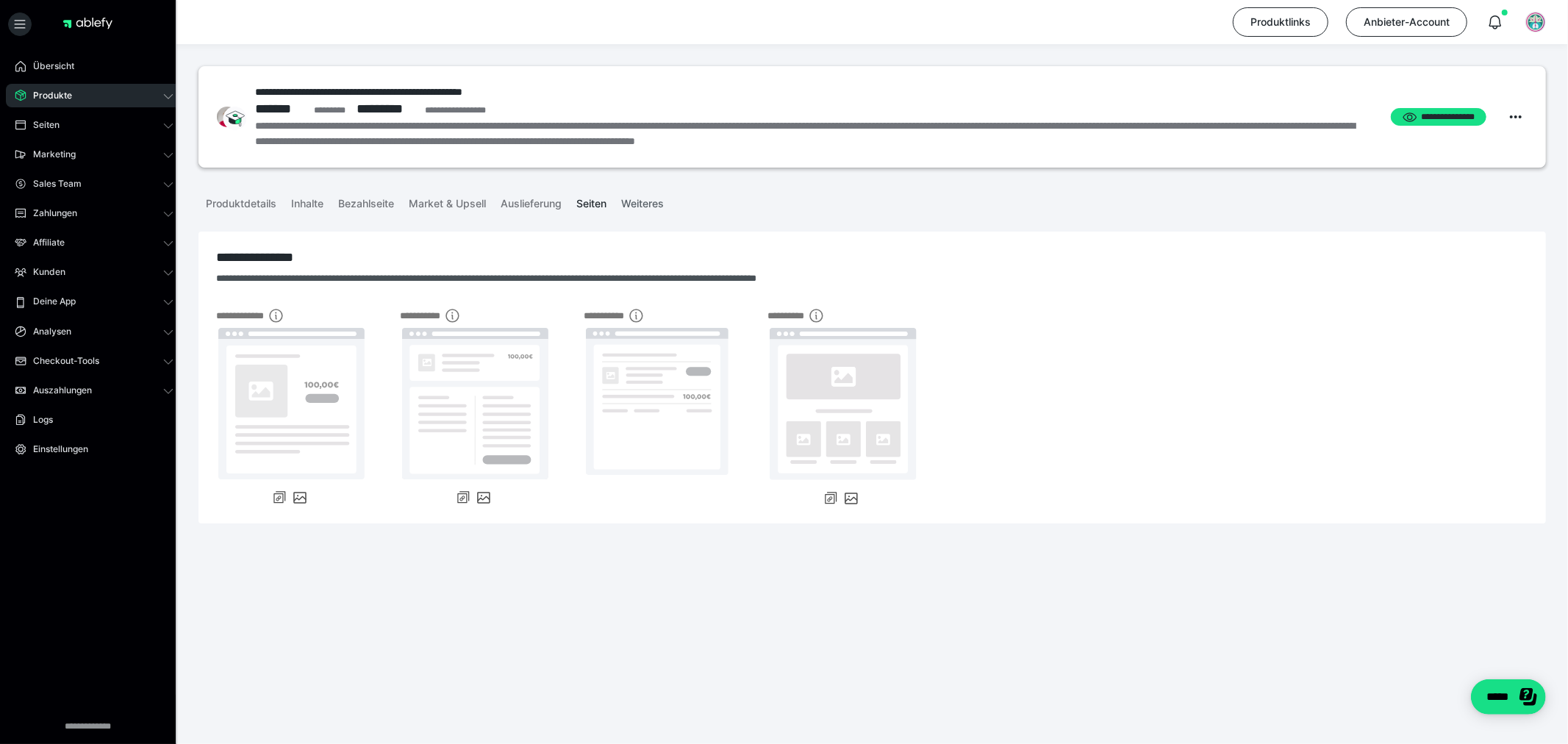 click on "Weiteres" at bounding box center [642, 201] 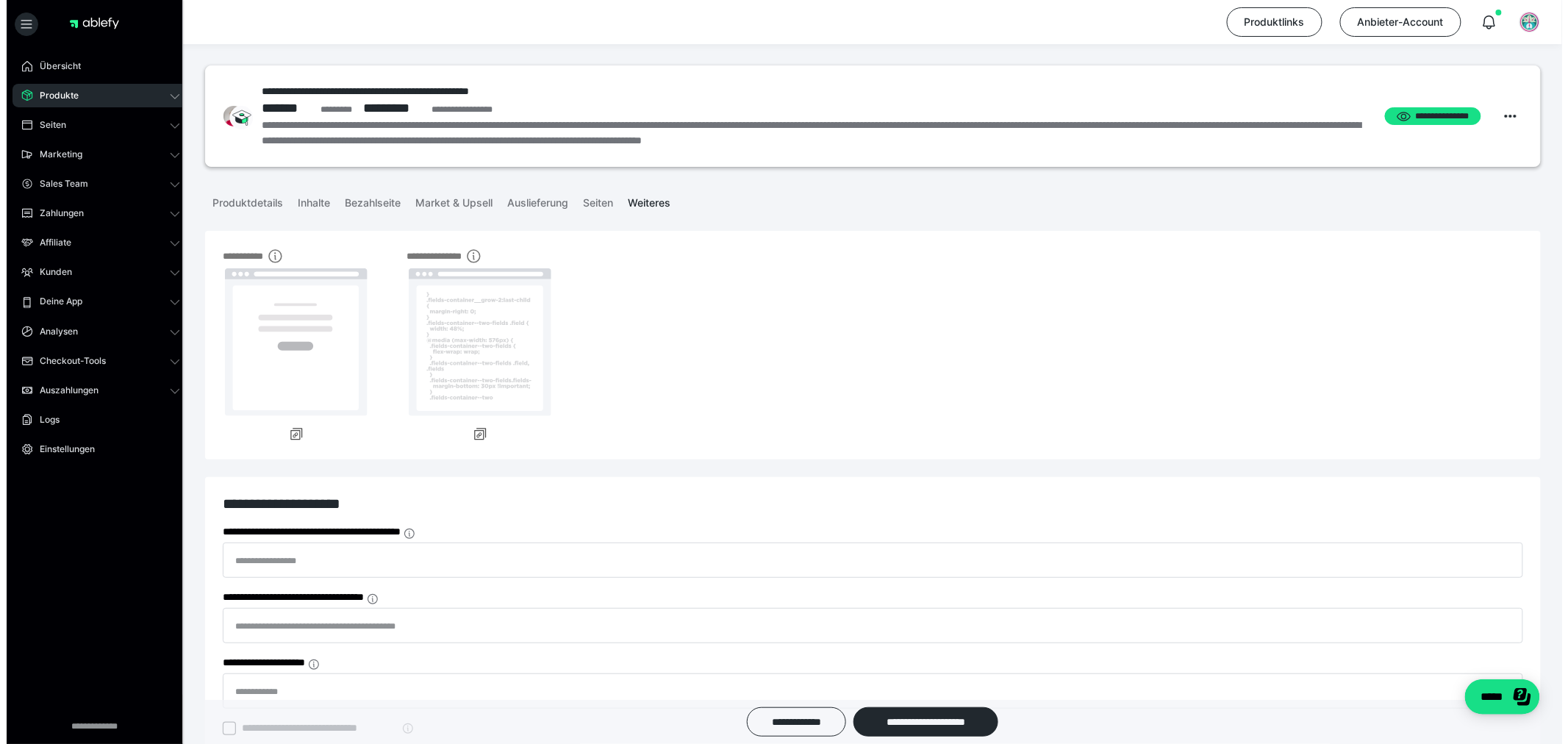 scroll, scrollTop: 0, scrollLeft: 0, axis: both 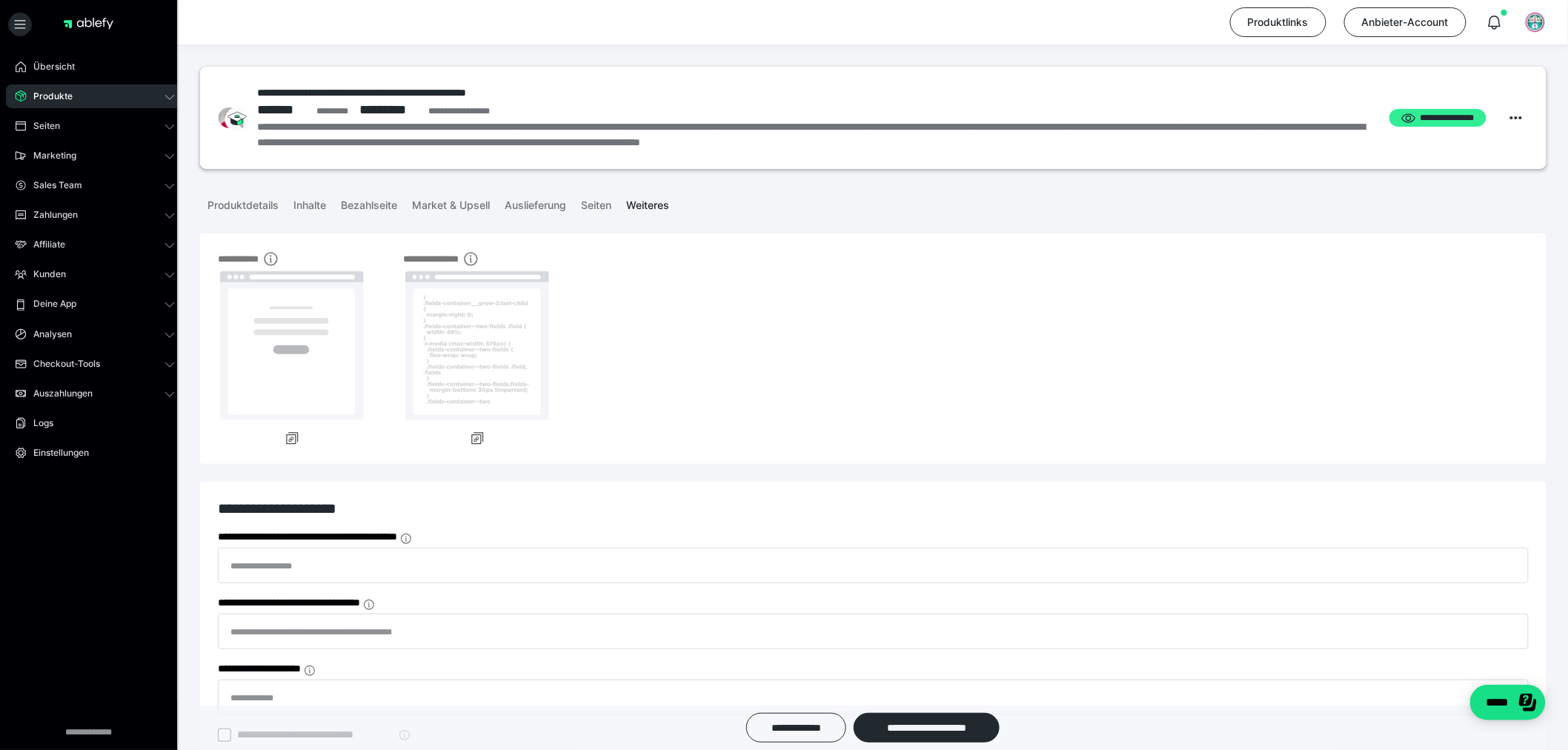 click on "**********" at bounding box center (1438, 118) 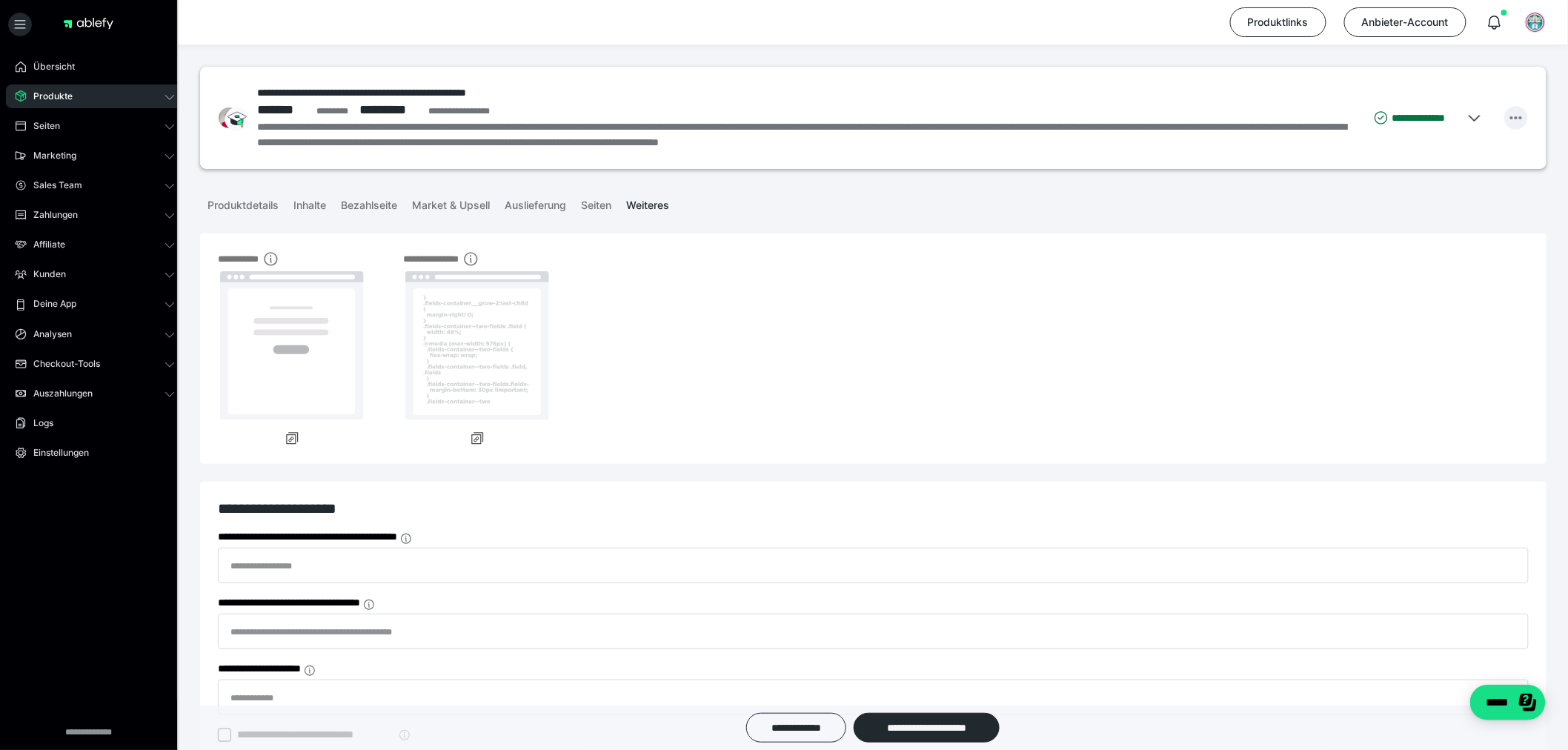 click 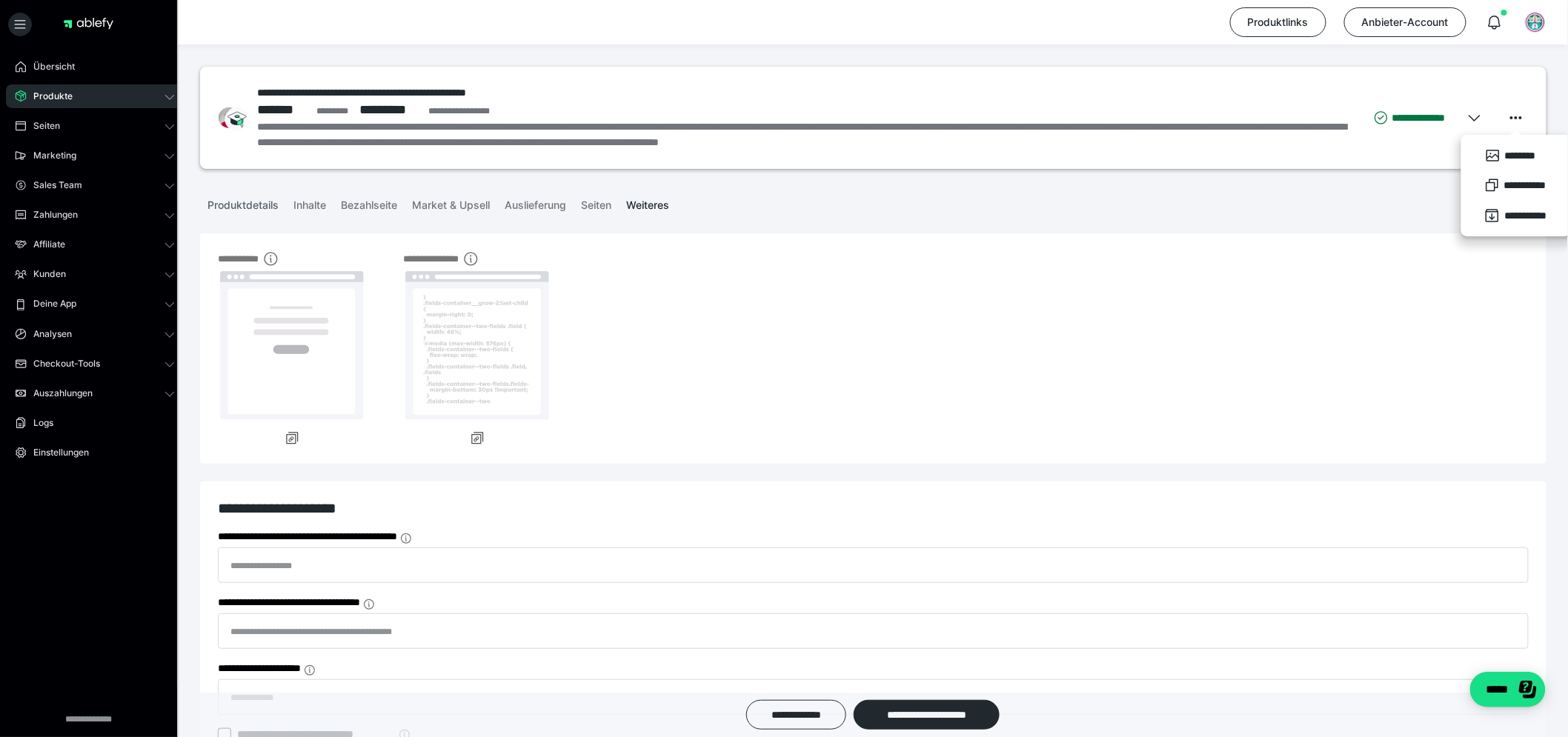 click on "Produktdetails" at bounding box center (243, 202) 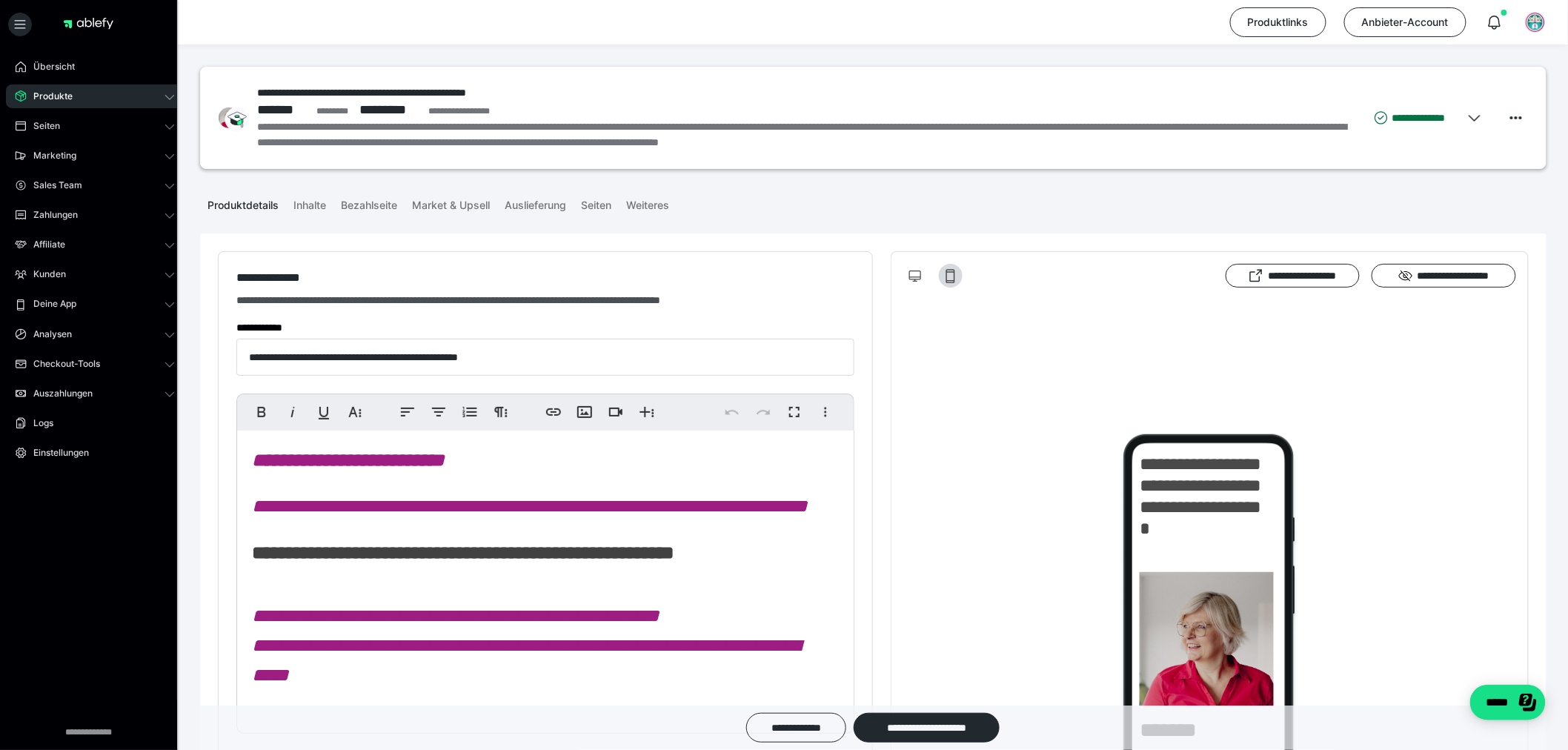 click on "Produkte" at bounding box center [95, 96] 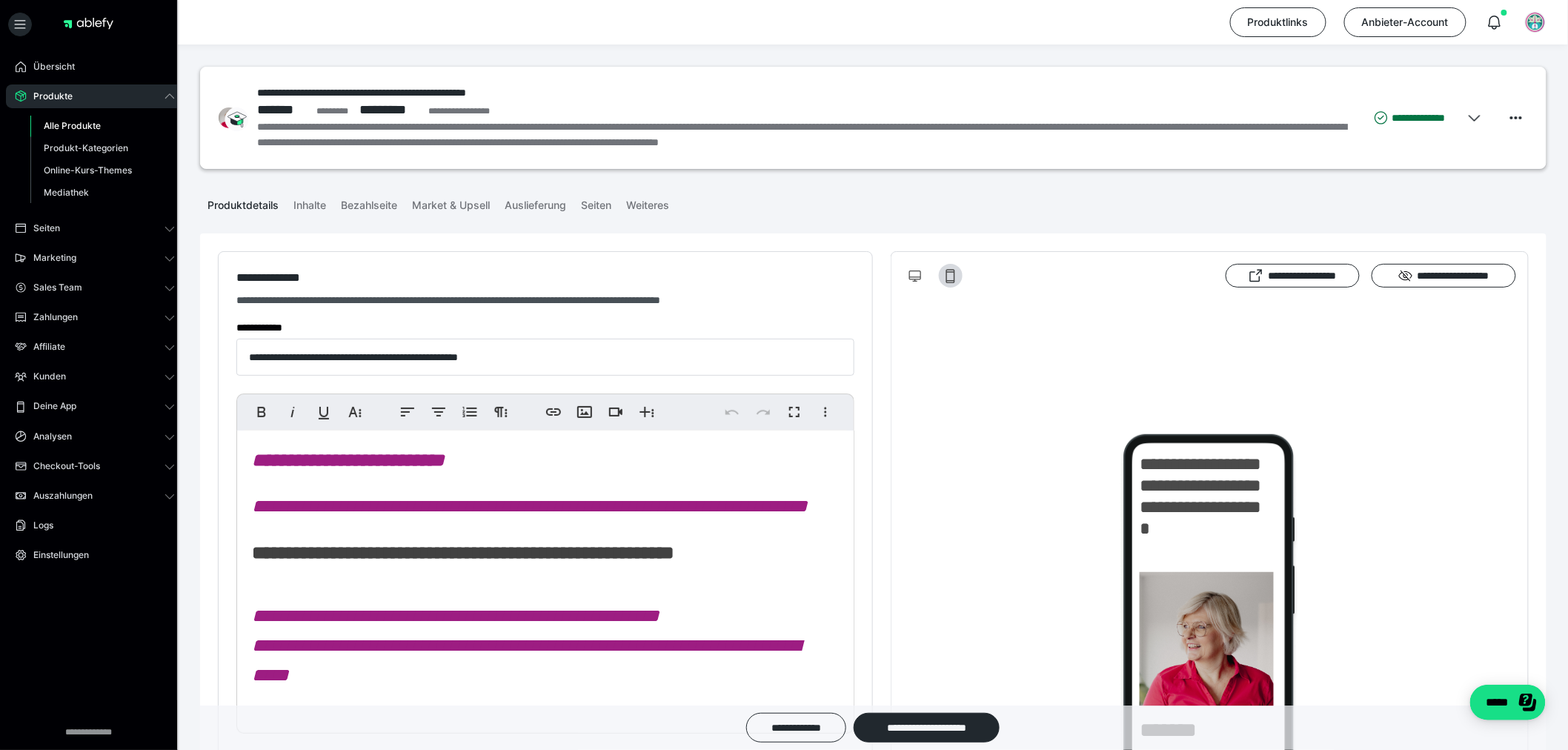click on "Alle Produkte" at bounding box center (72, 125) 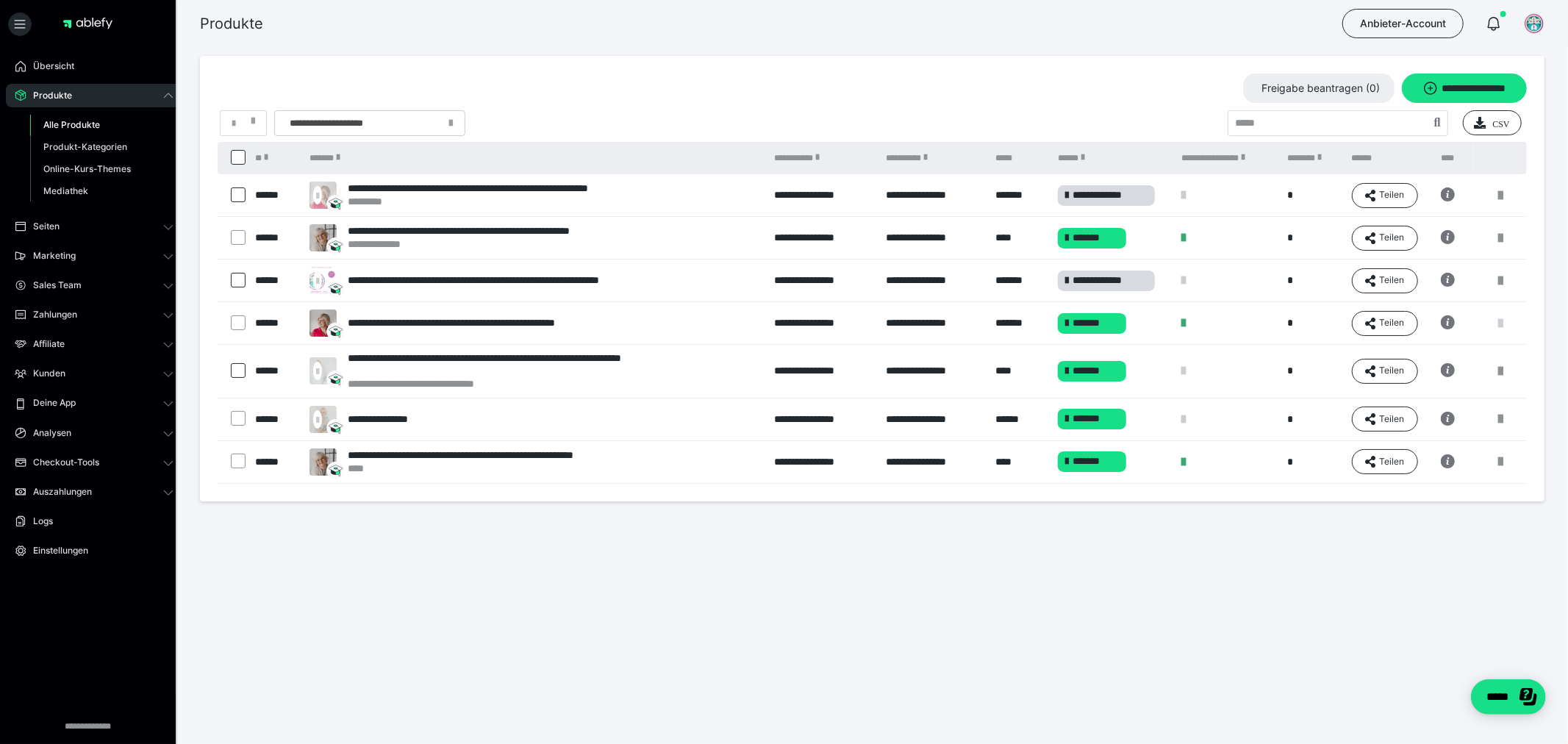 click at bounding box center [1500, 323] 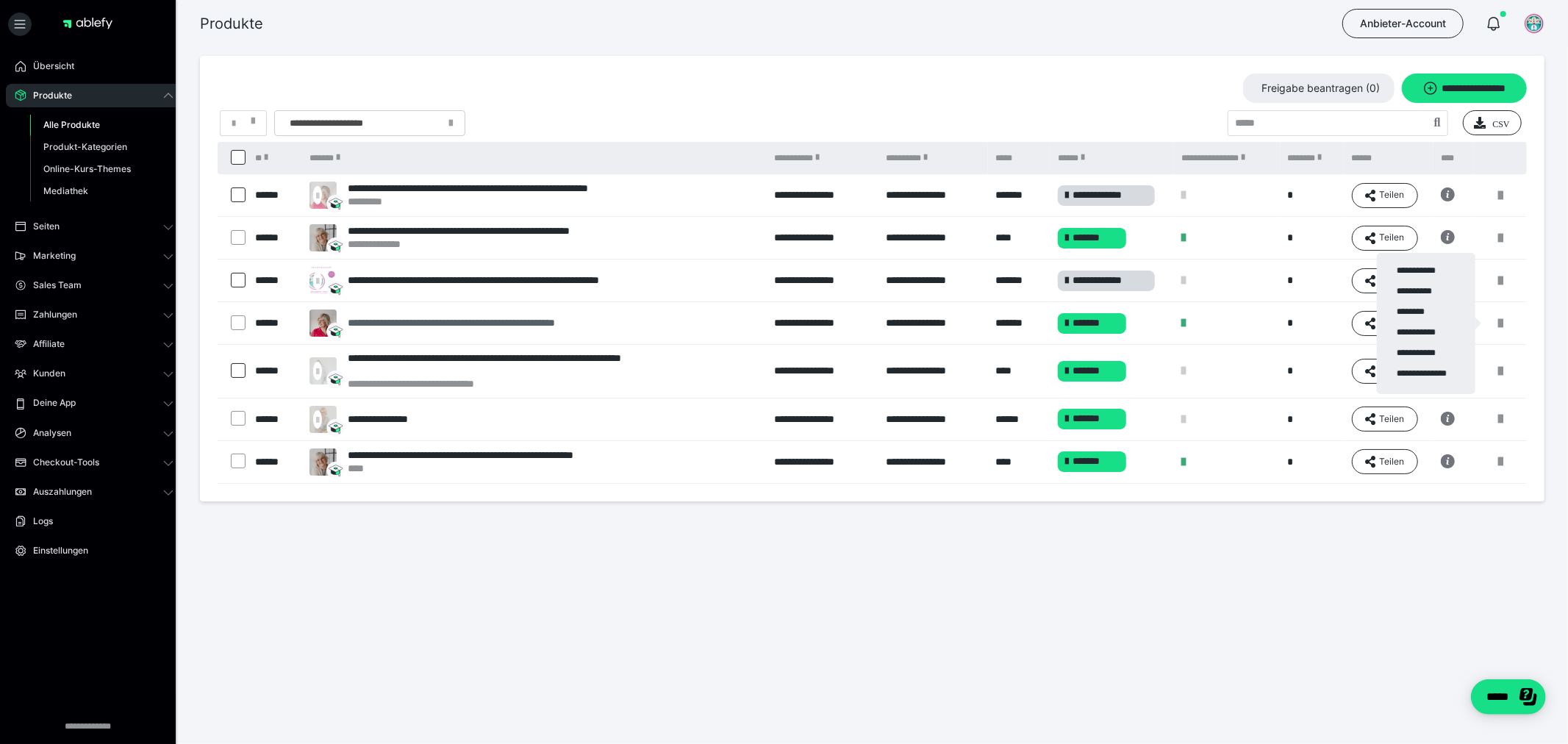 drag, startPoint x: 615, startPoint y: 336, endPoint x: 609, endPoint y: 324, distance: 13.41641 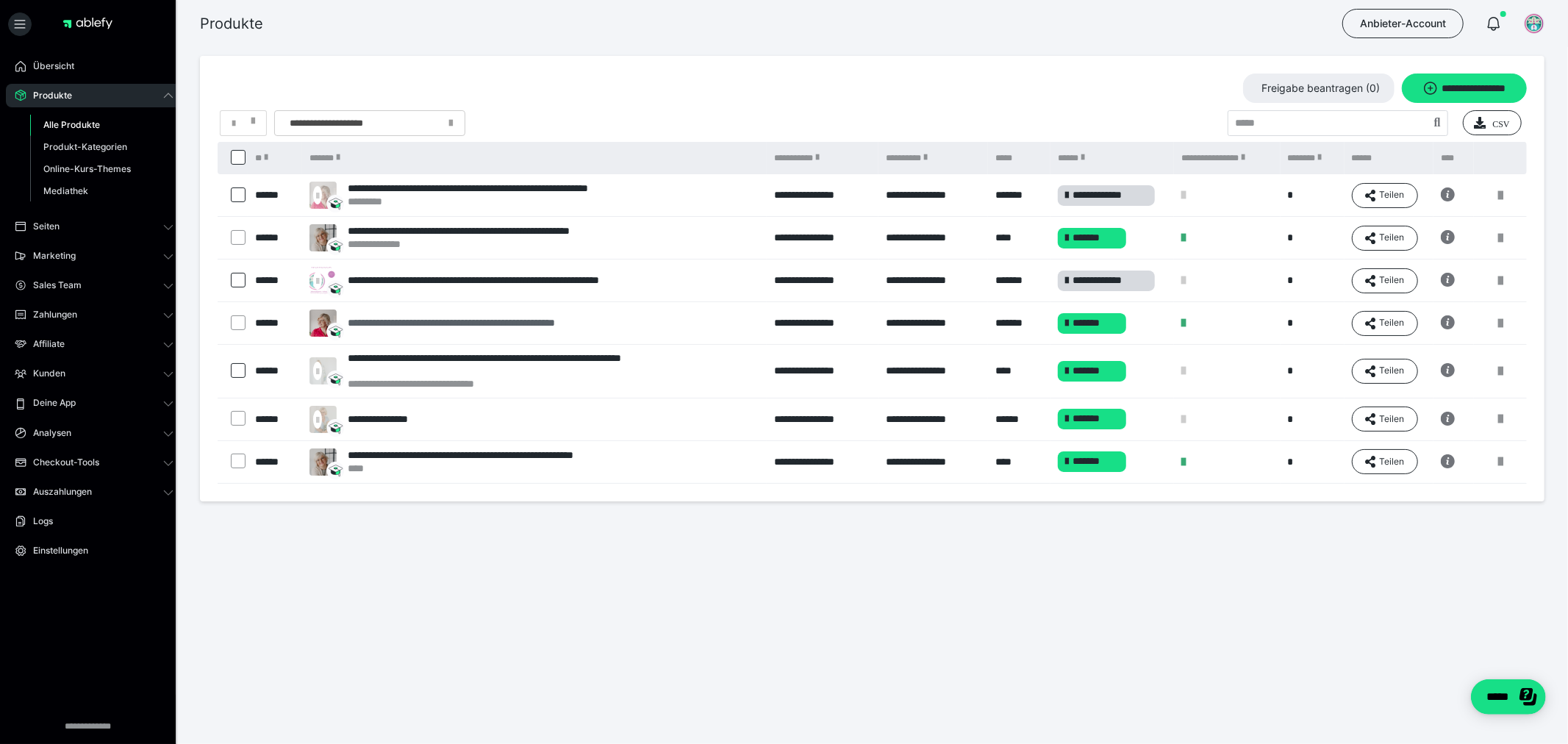 click on "**********" at bounding box center [498, 323] 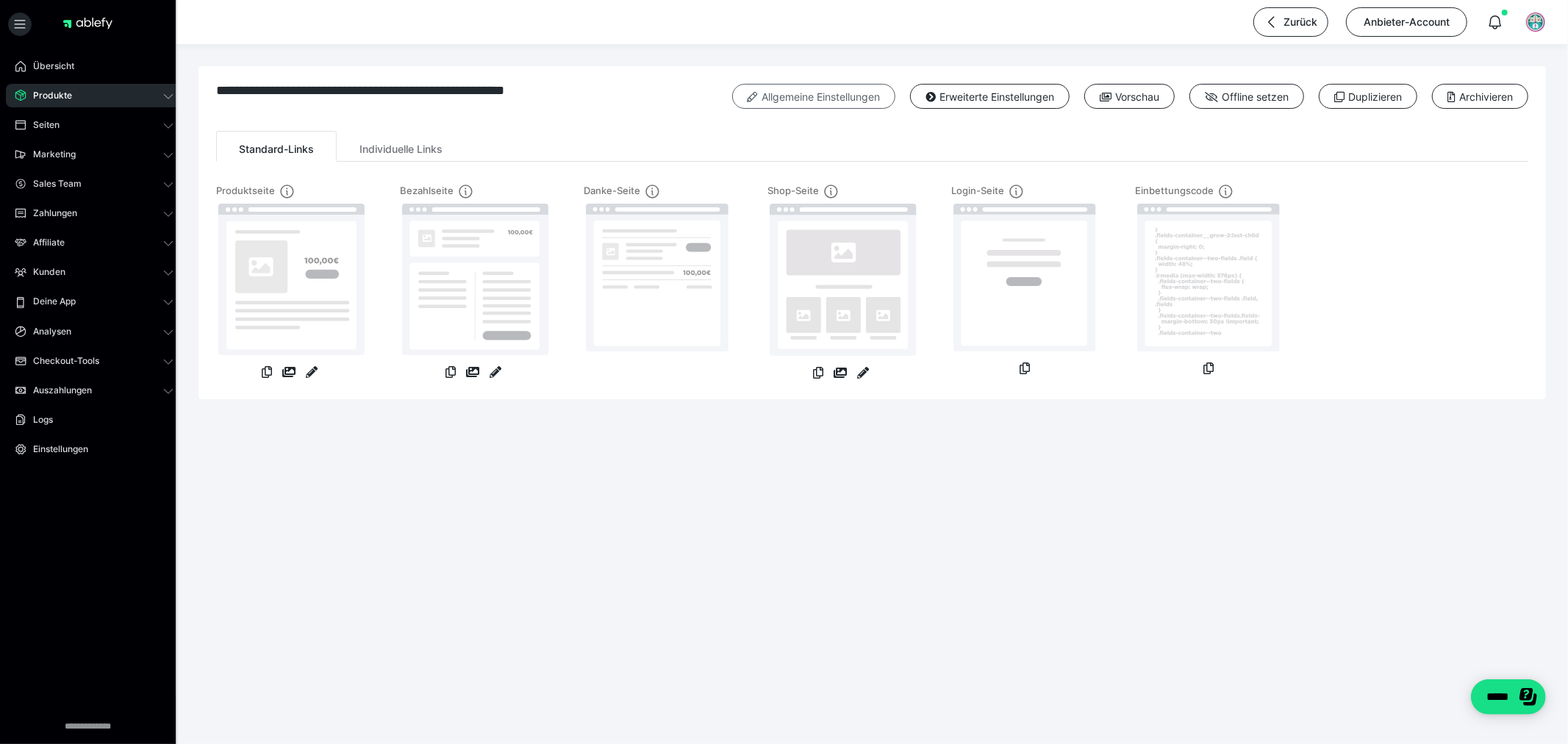 click on "Allgemeine Einstellungen" at bounding box center [814, 96] 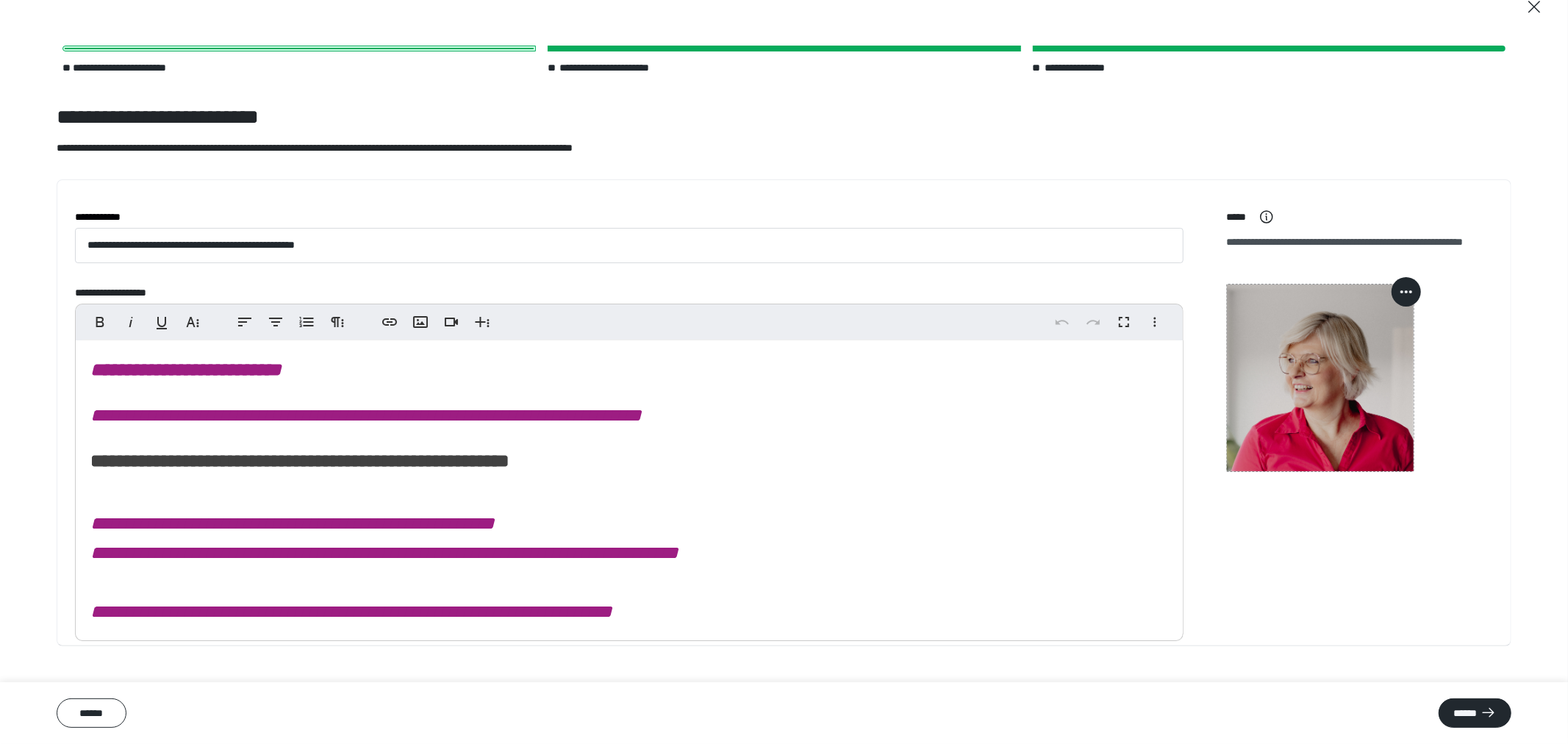 scroll, scrollTop: 47, scrollLeft: 0, axis: vertical 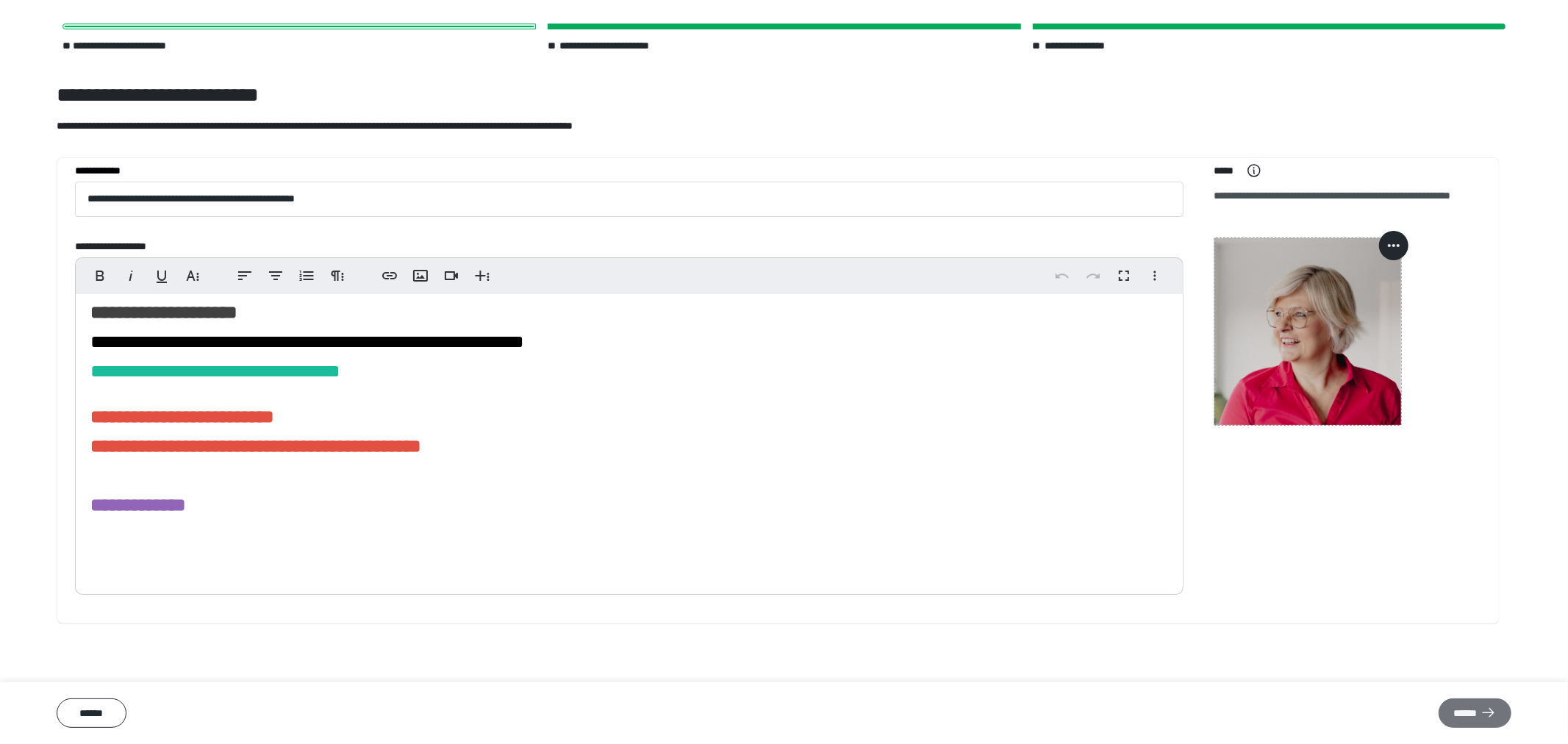 click 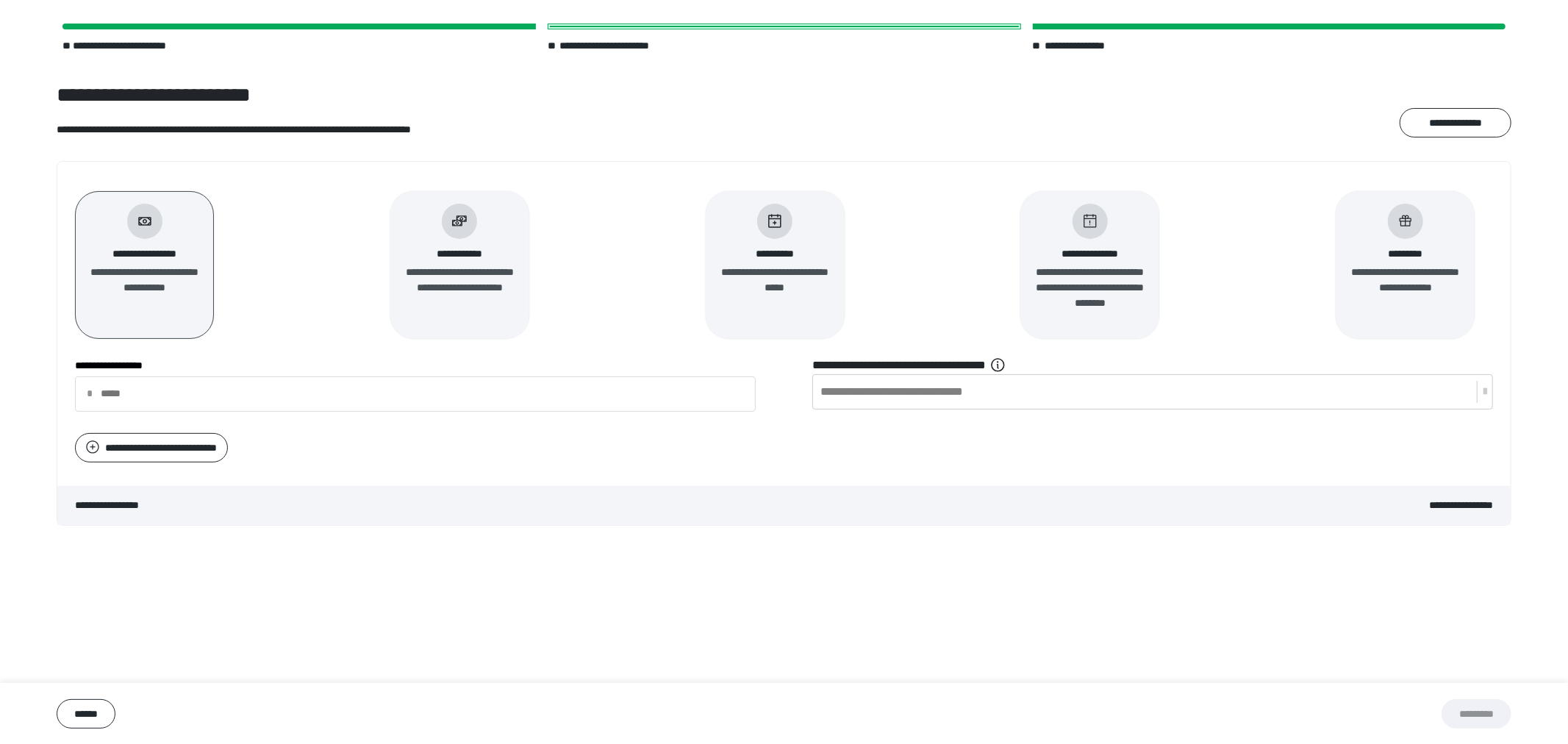 scroll, scrollTop: 0, scrollLeft: 0, axis: both 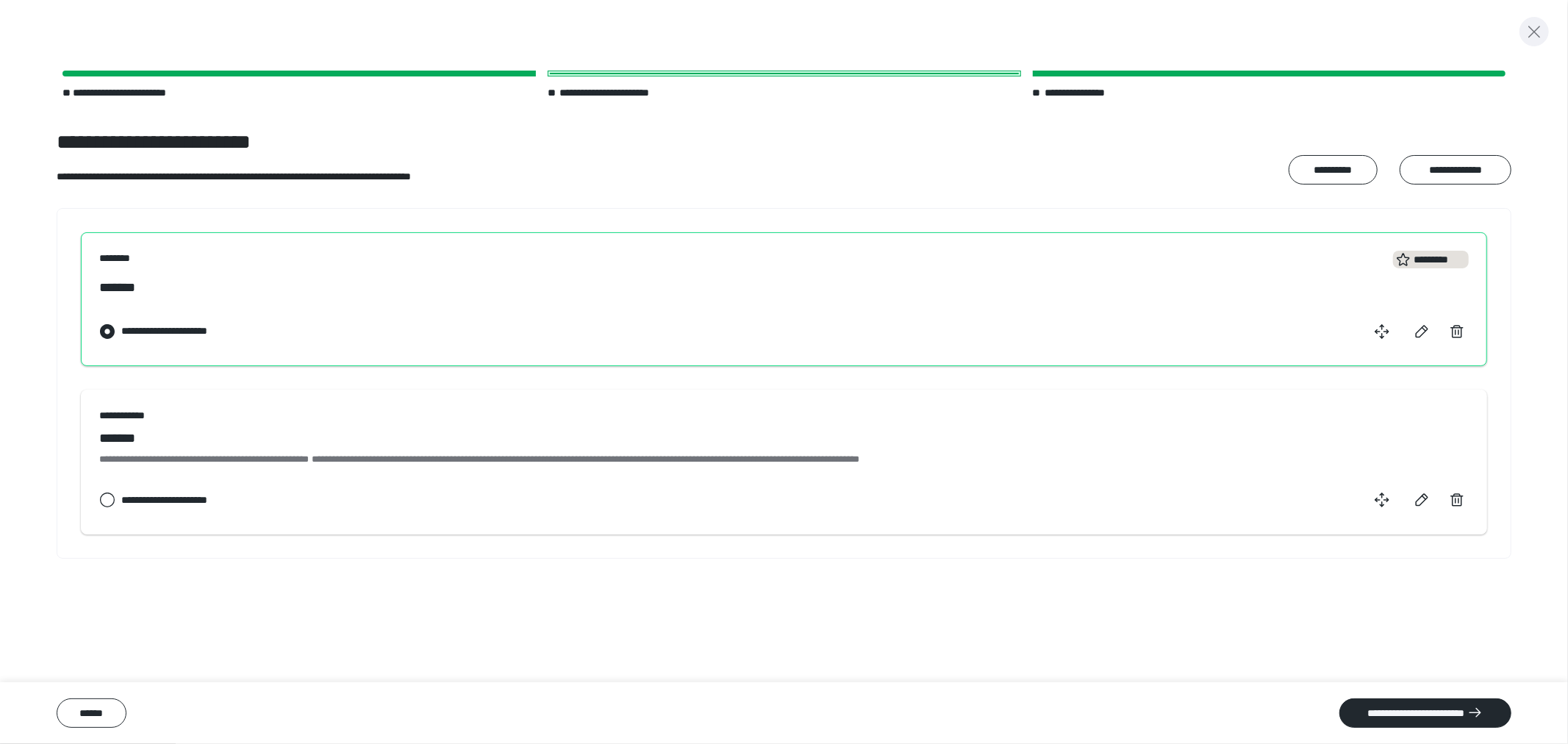 click 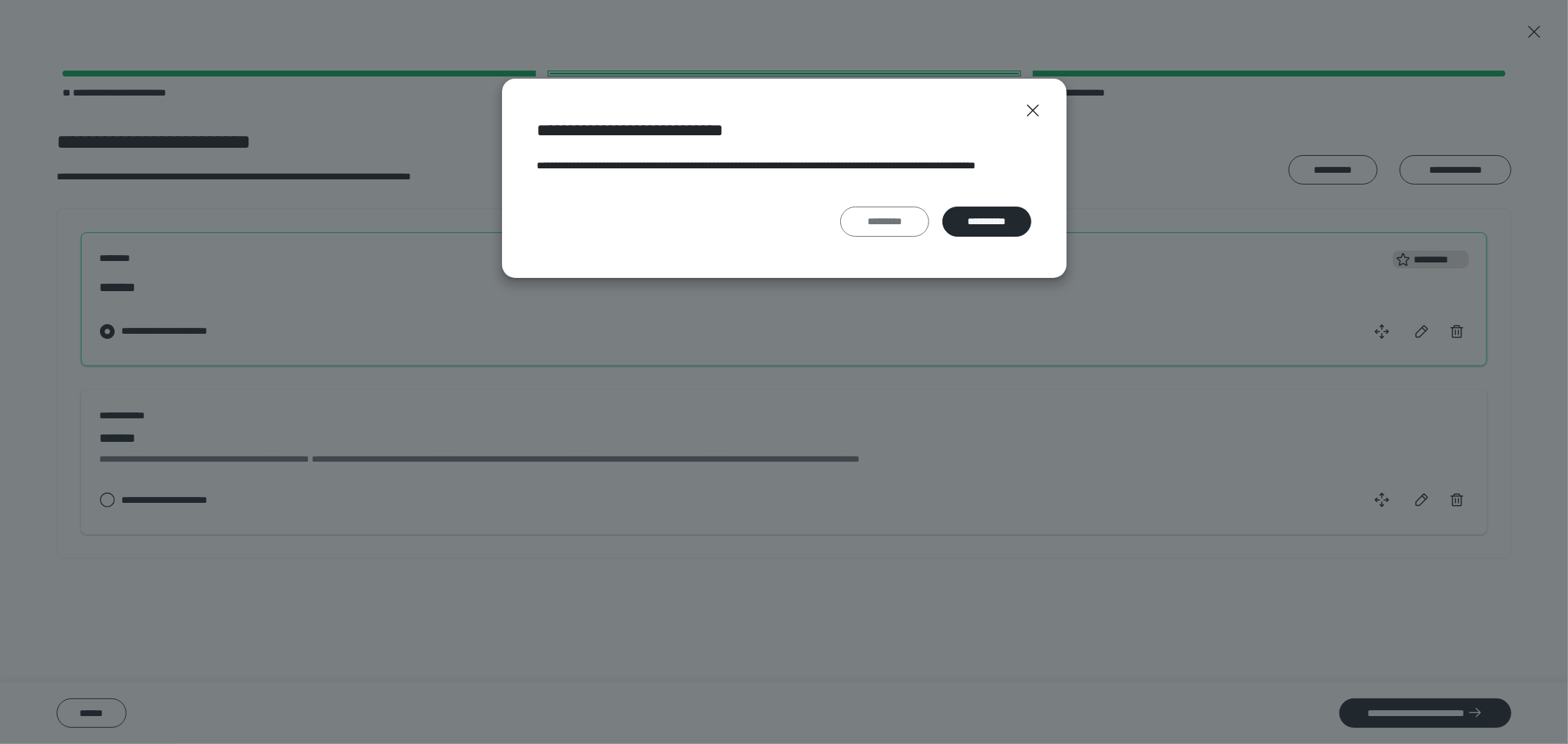 click on "*********" at bounding box center (885, 221) 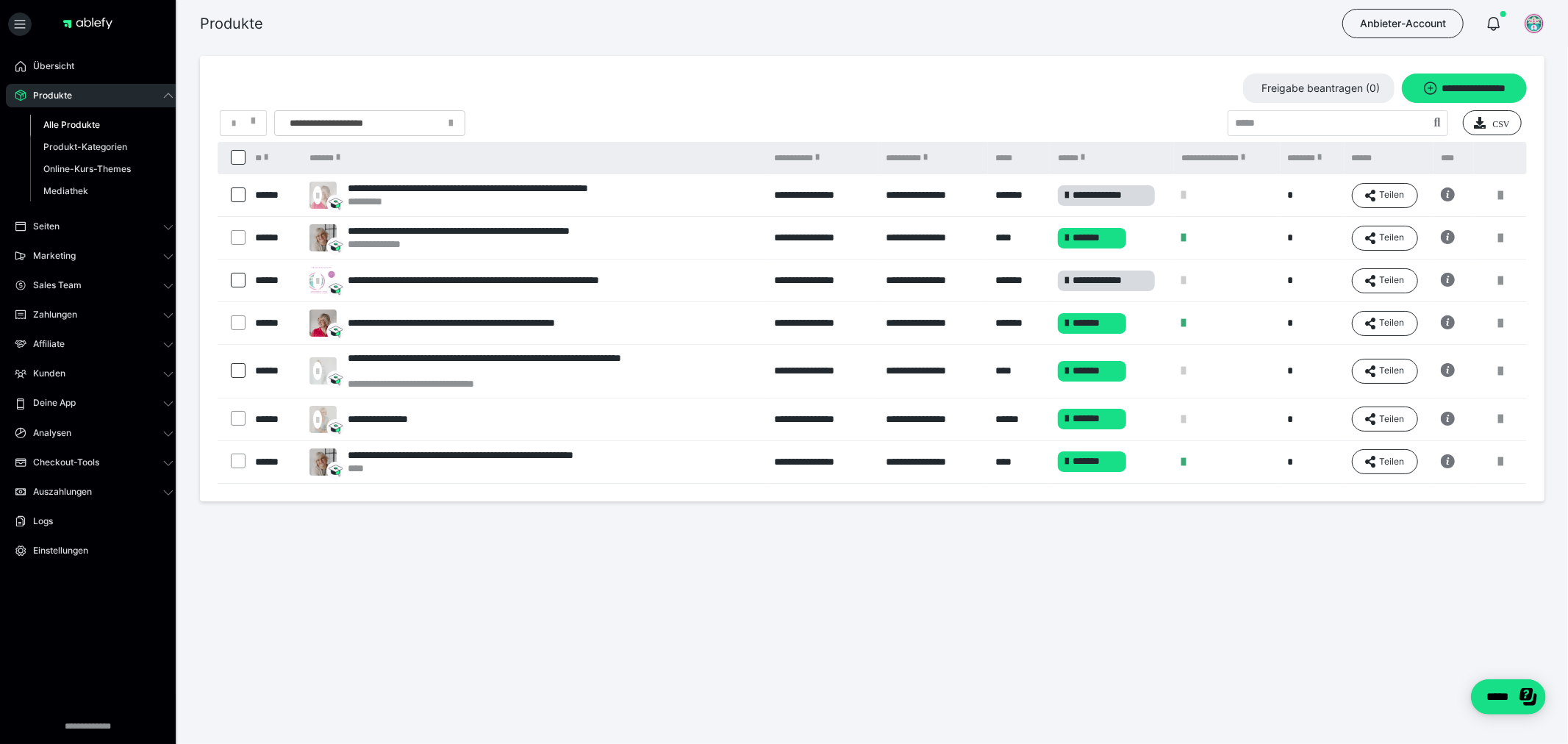 click on "*******" at bounding box center (1092, 323) 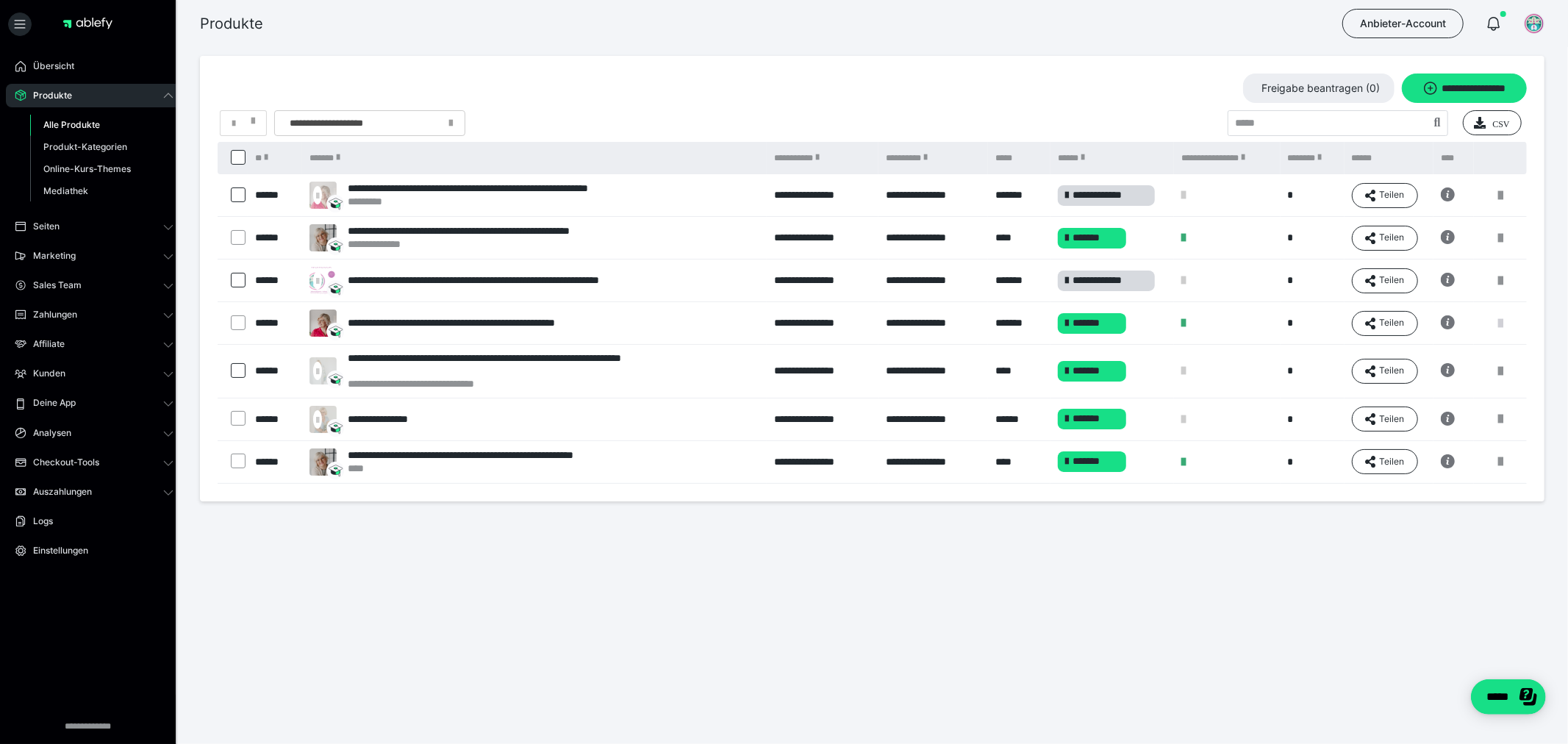 click at bounding box center (1500, 323) 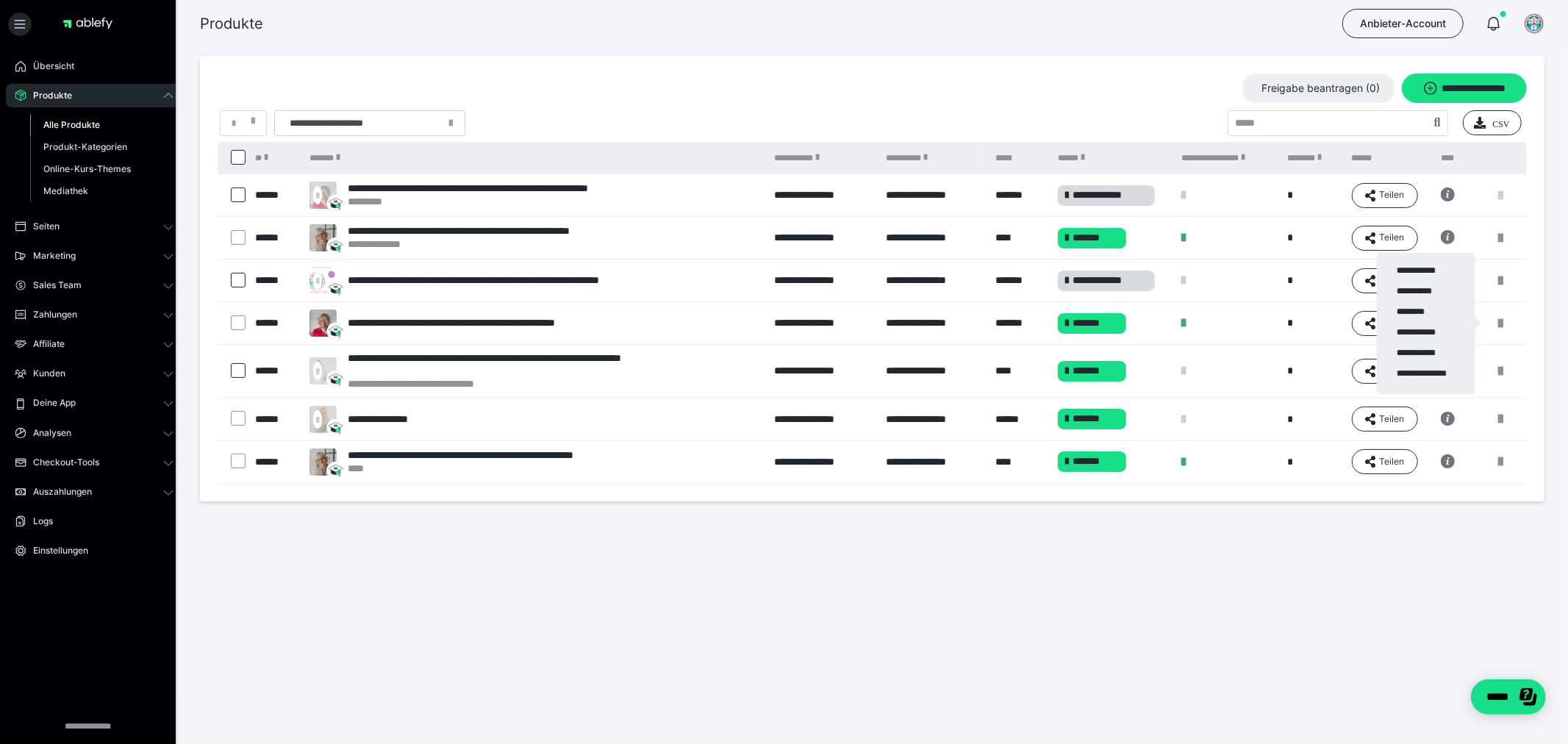 drag, startPoint x: 1507, startPoint y: 186, endPoint x: 1500, endPoint y: 201, distance: 16.552945 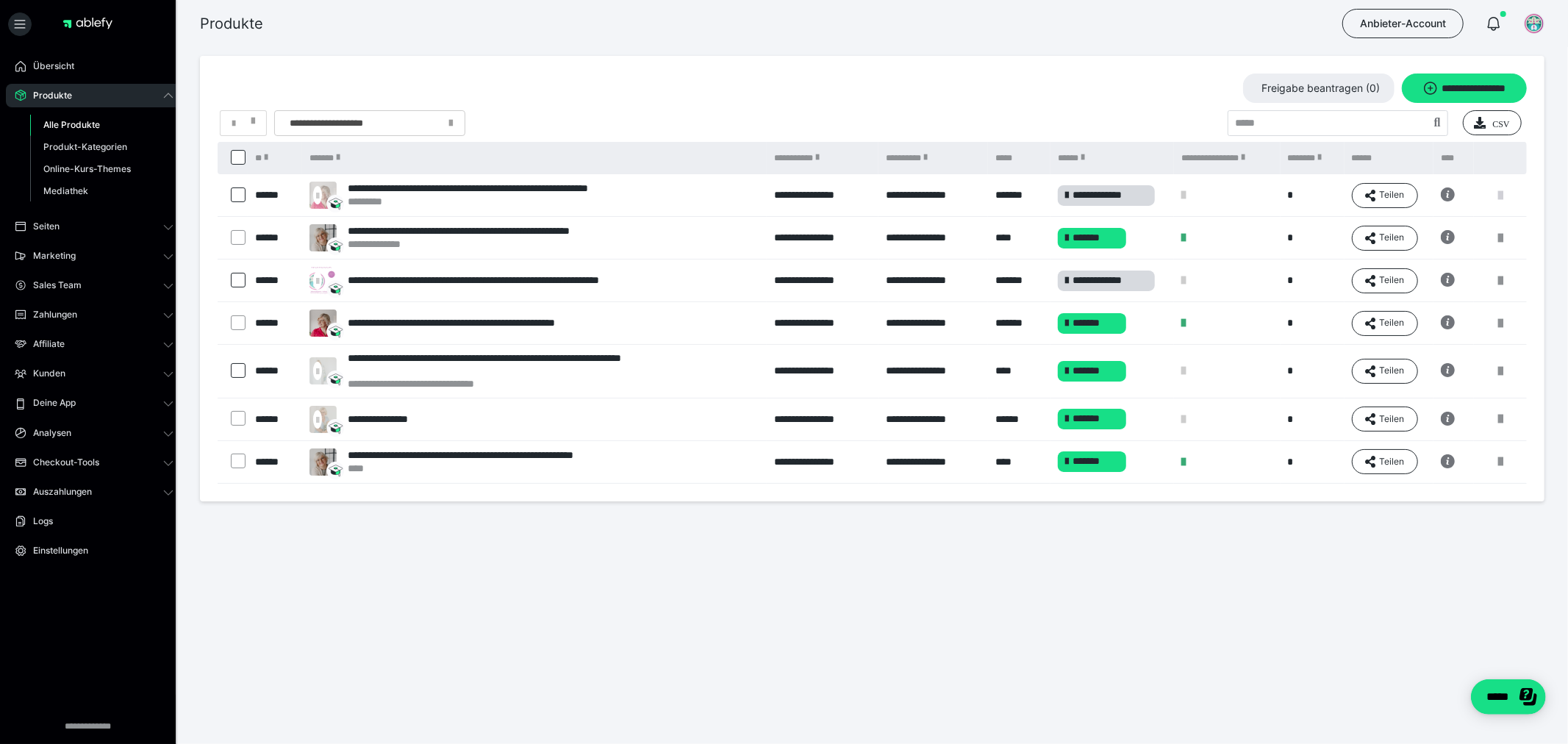 click at bounding box center (1500, 196) 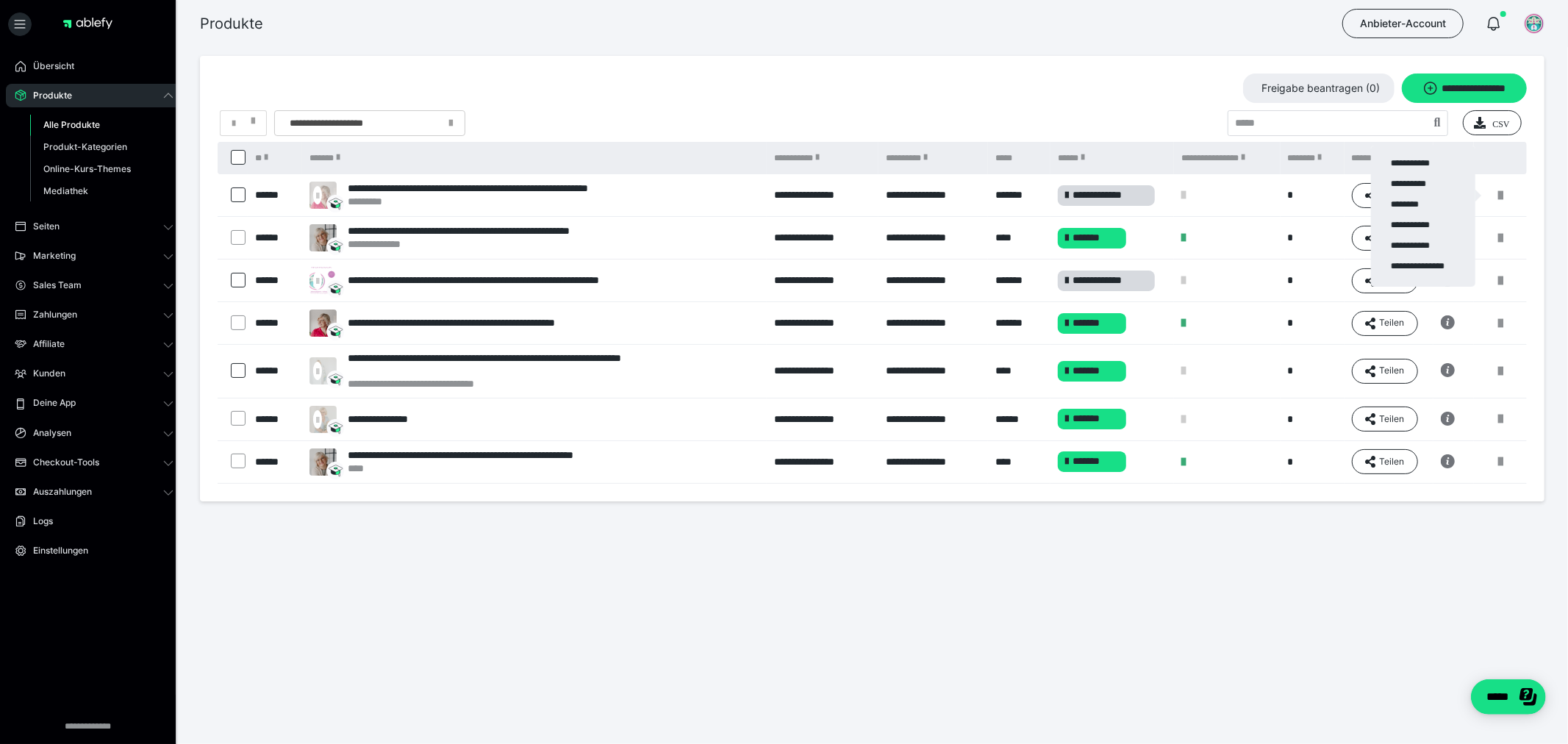 drag, startPoint x: 932, startPoint y: 197, endPoint x: 1172, endPoint y: 201, distance: 240.03333 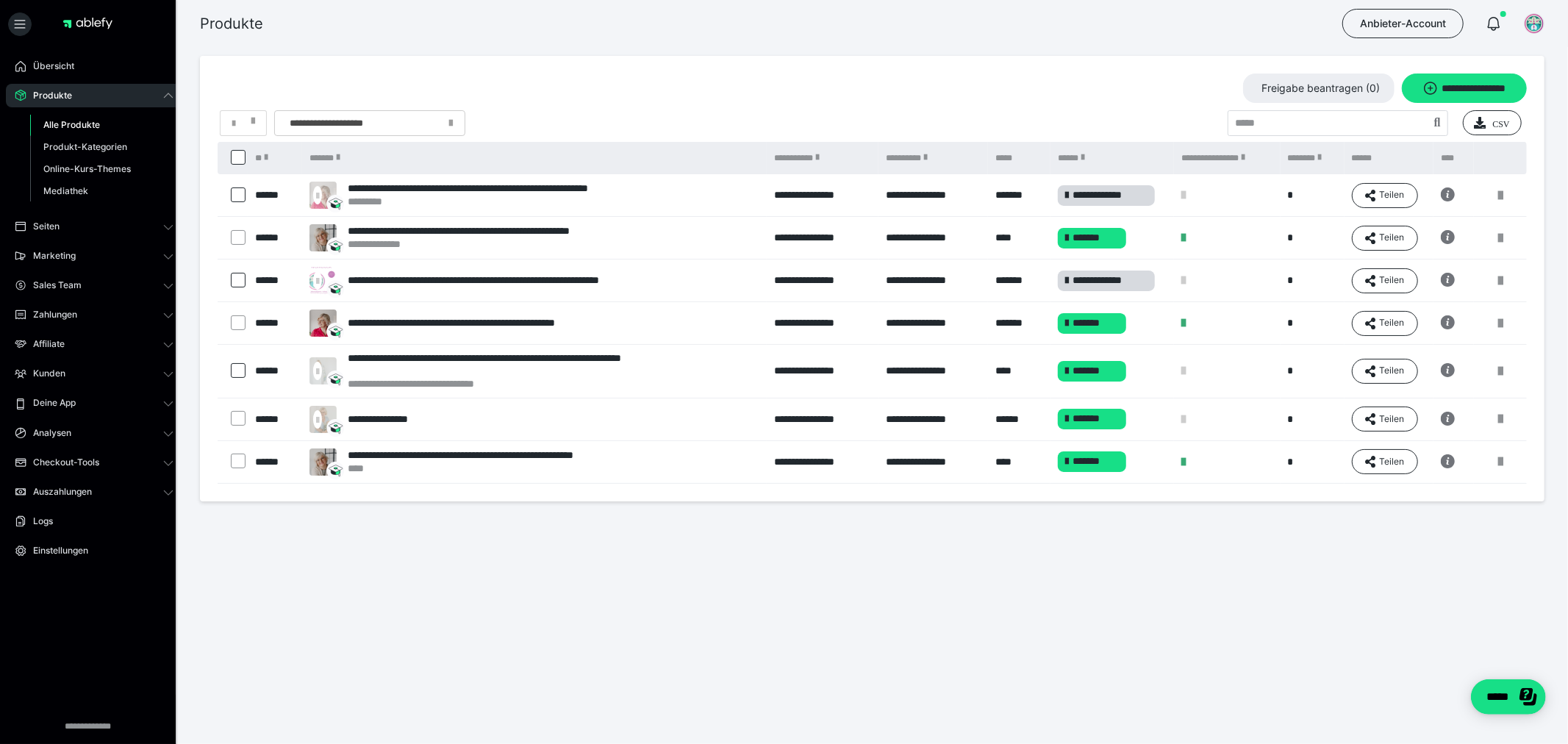 click at bounding box center [1227, 196] 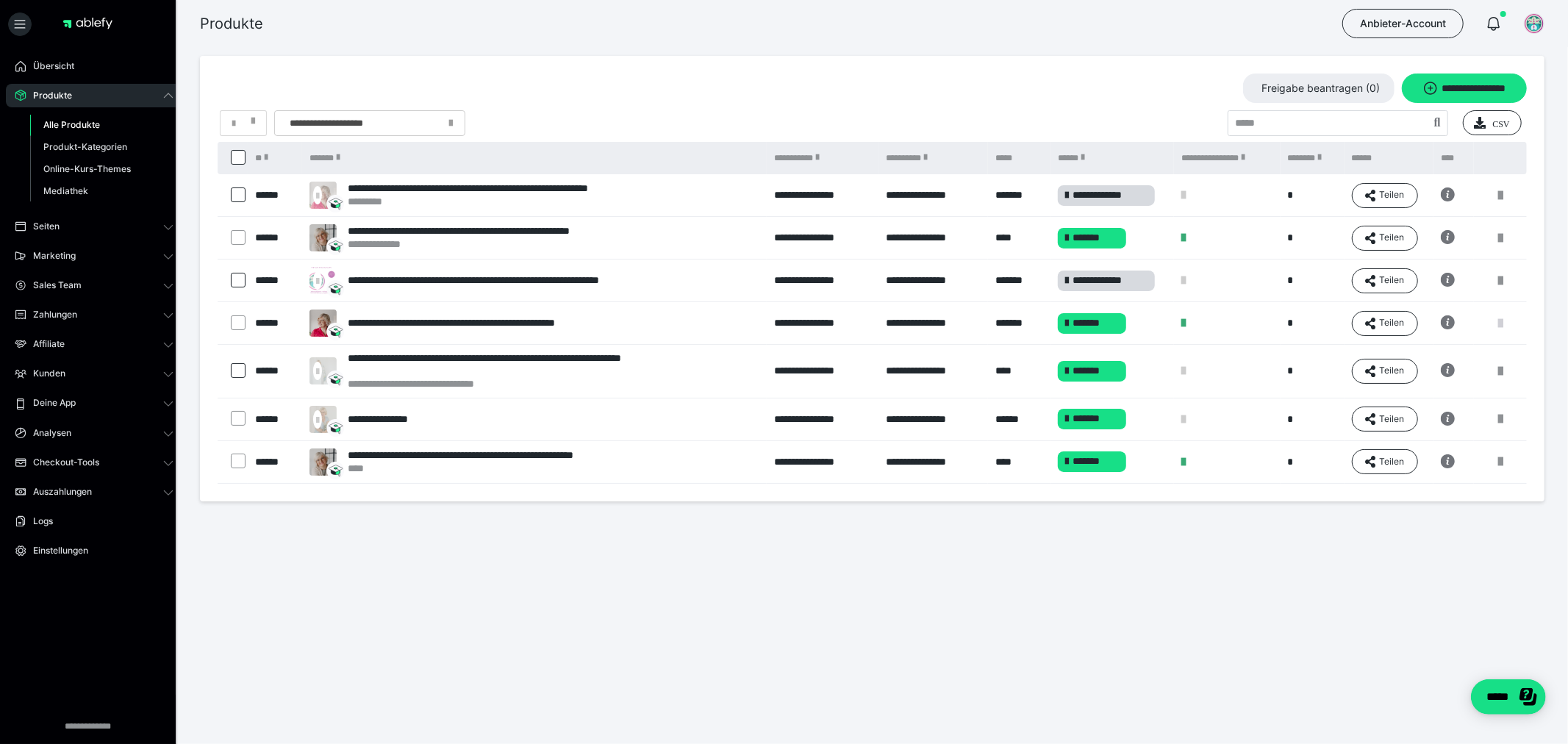 click at bounding box center [1500, 323] 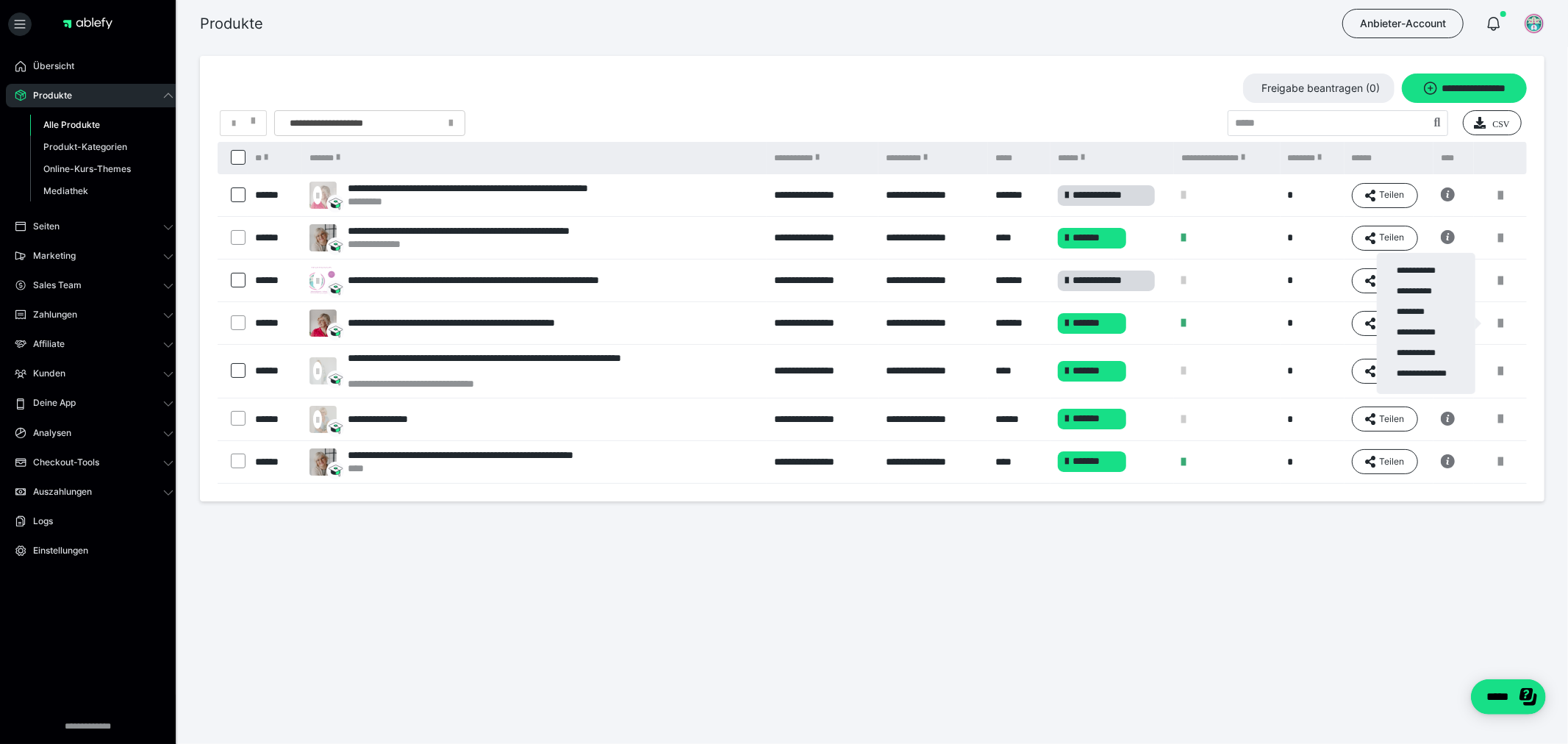click at bounding box center (784, 372) 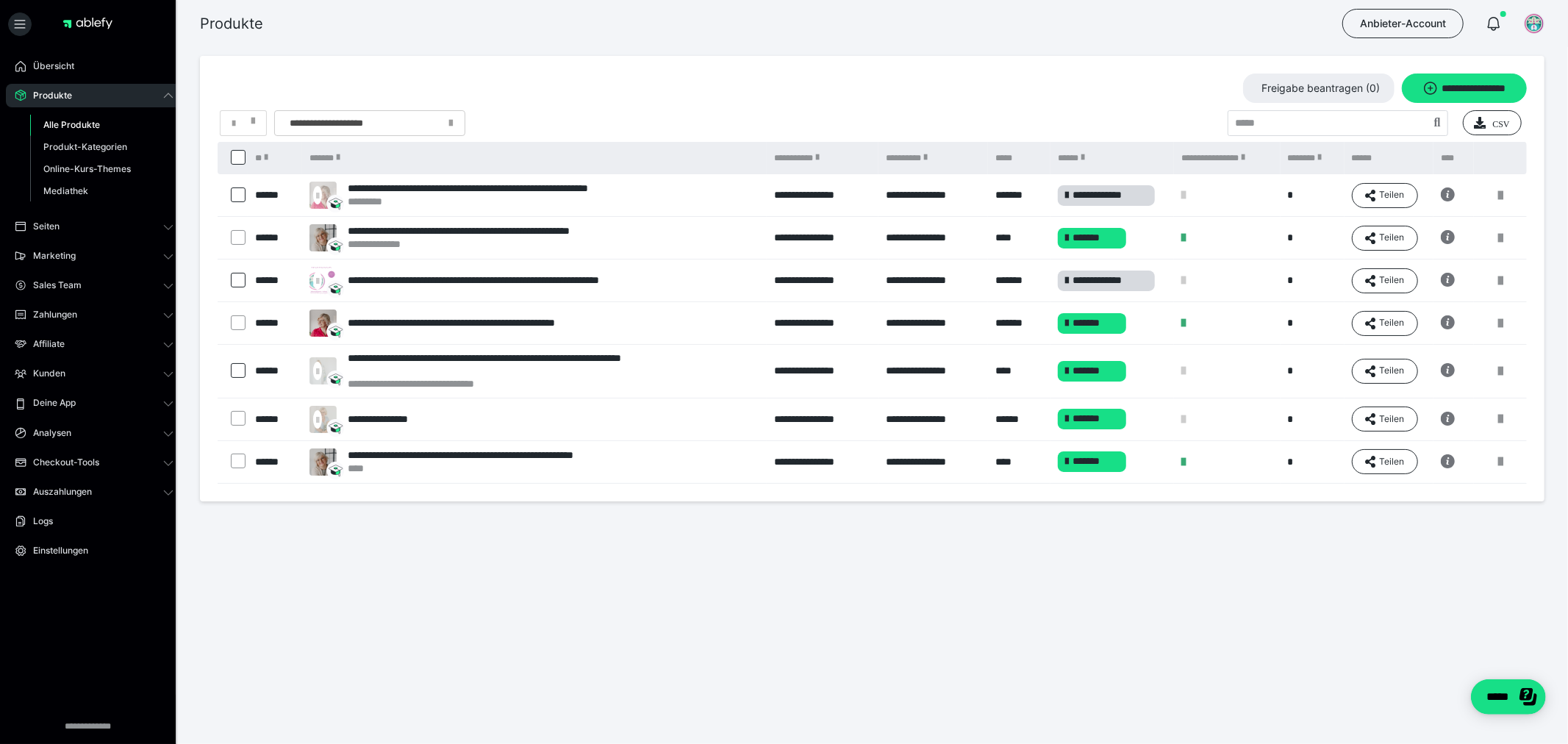 click at bounding box center (1184, 323) 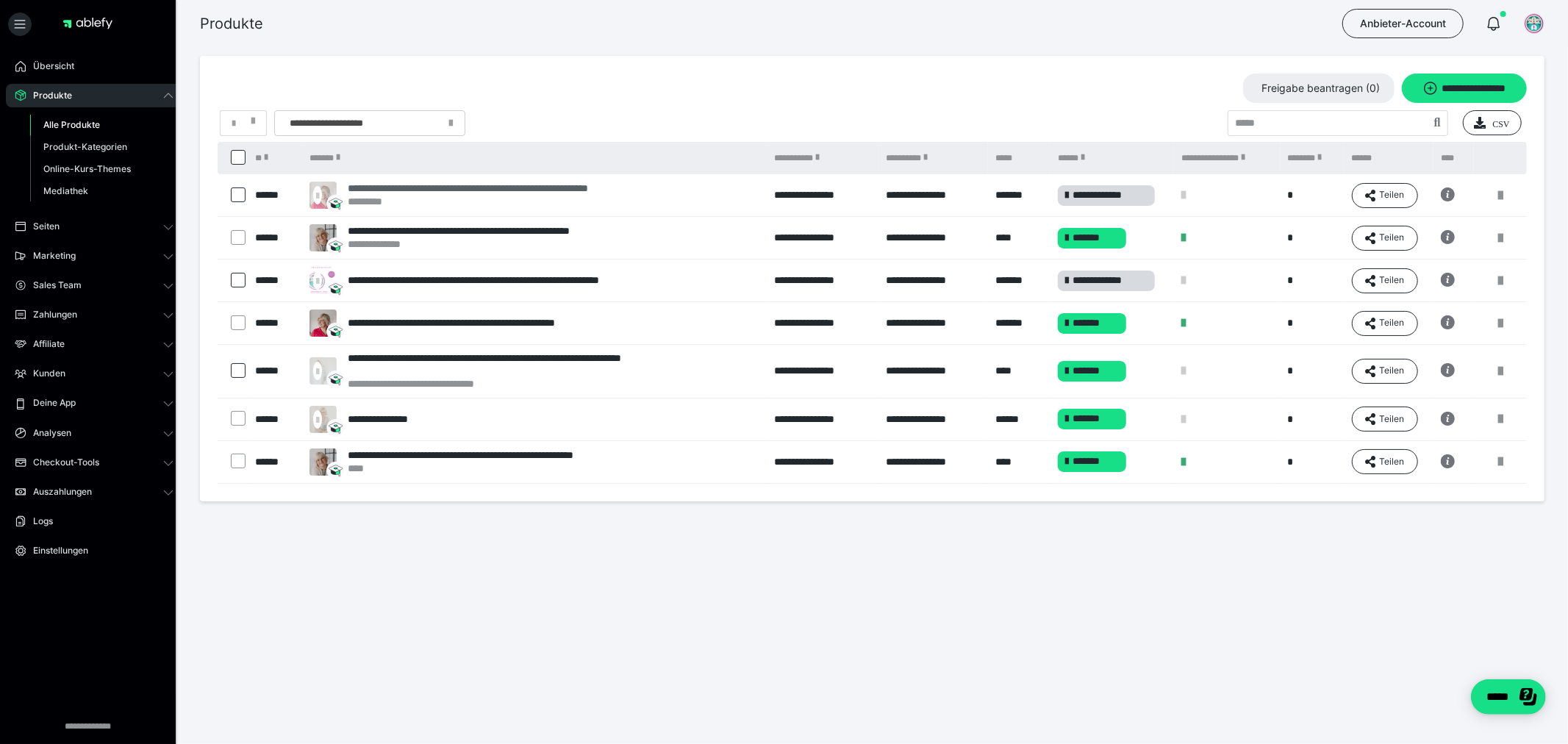 click on "**********" at bounding box center (521, 188) 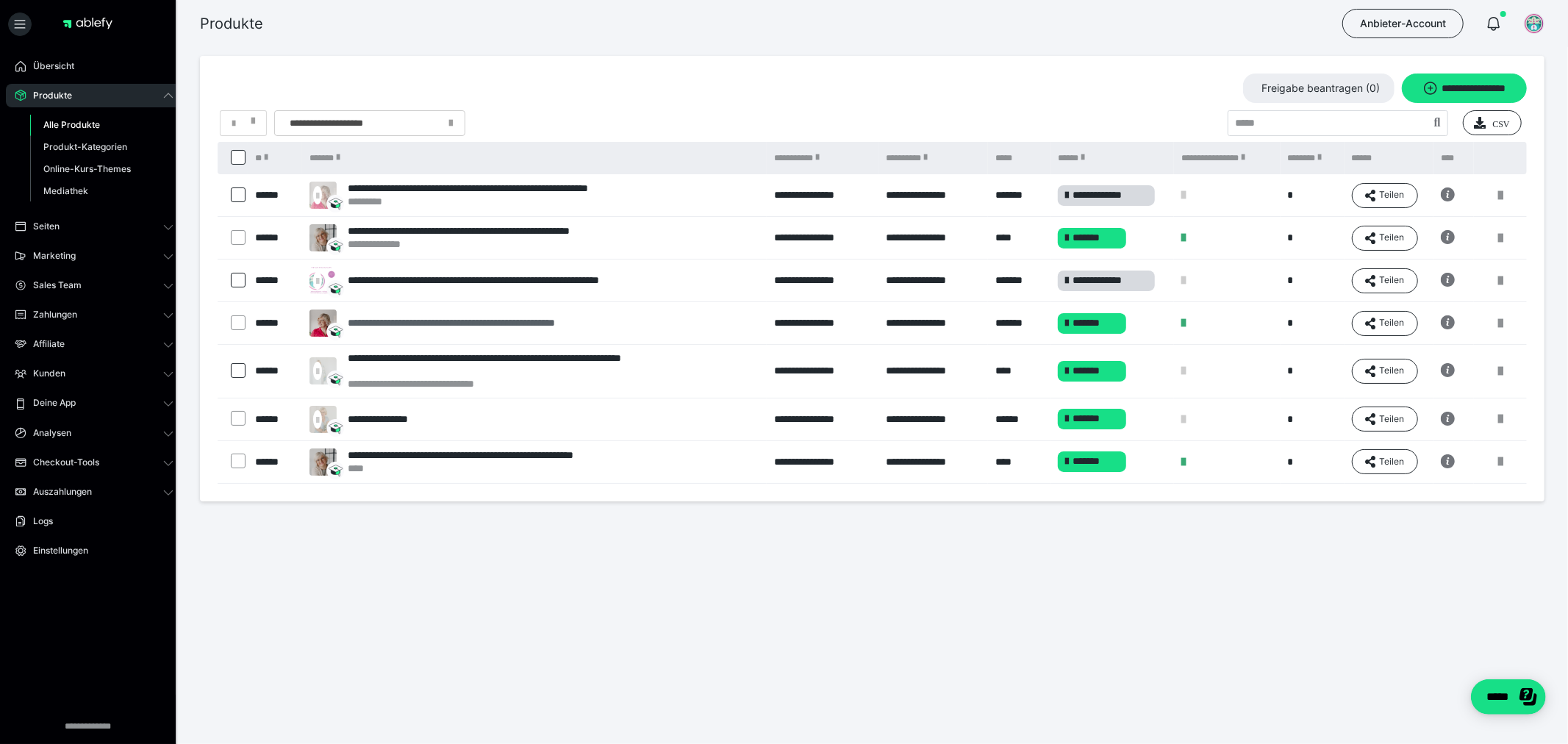 click on "**********" at bounding box center (498, 323) 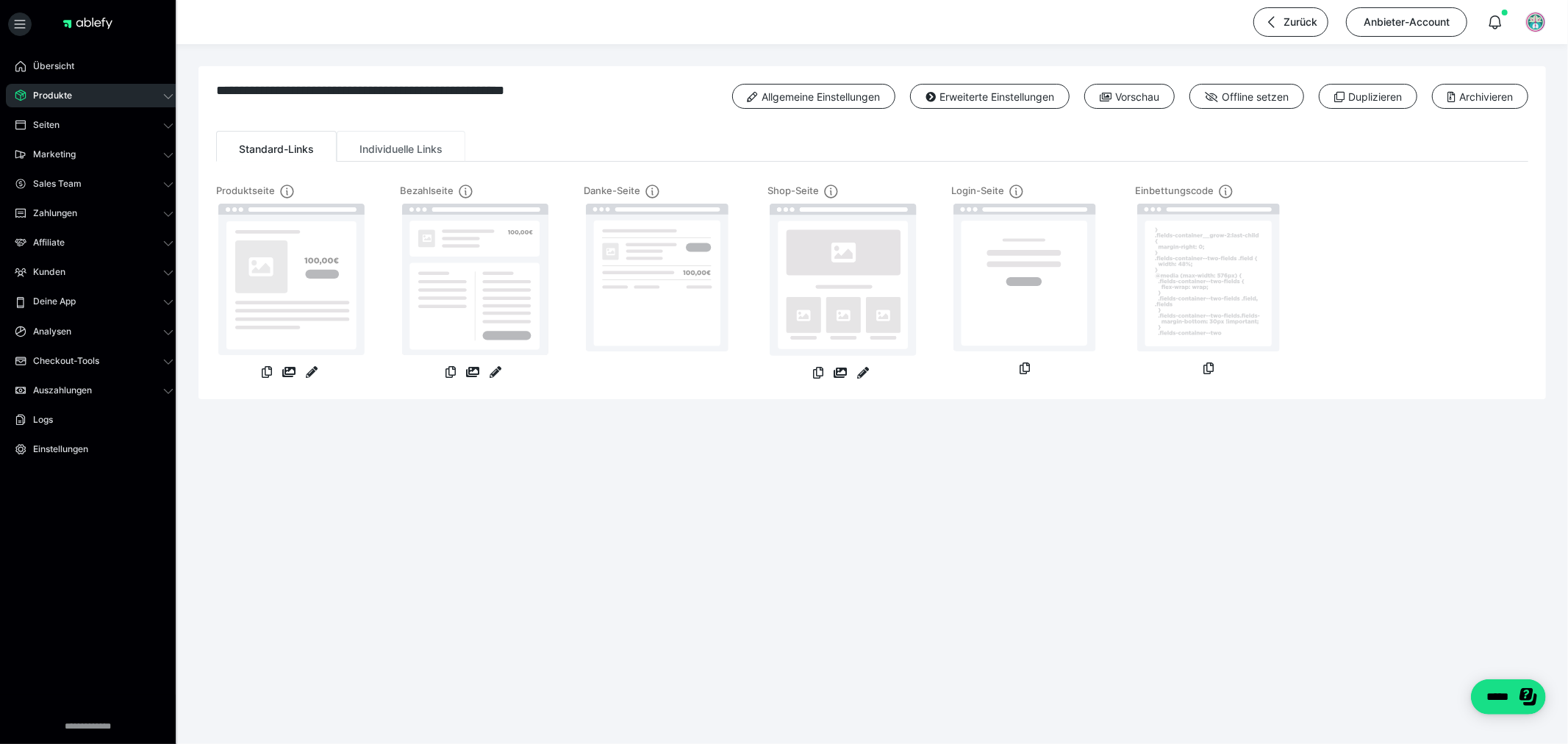 click on "Individuelle Links" at bounding box center (401, 146) 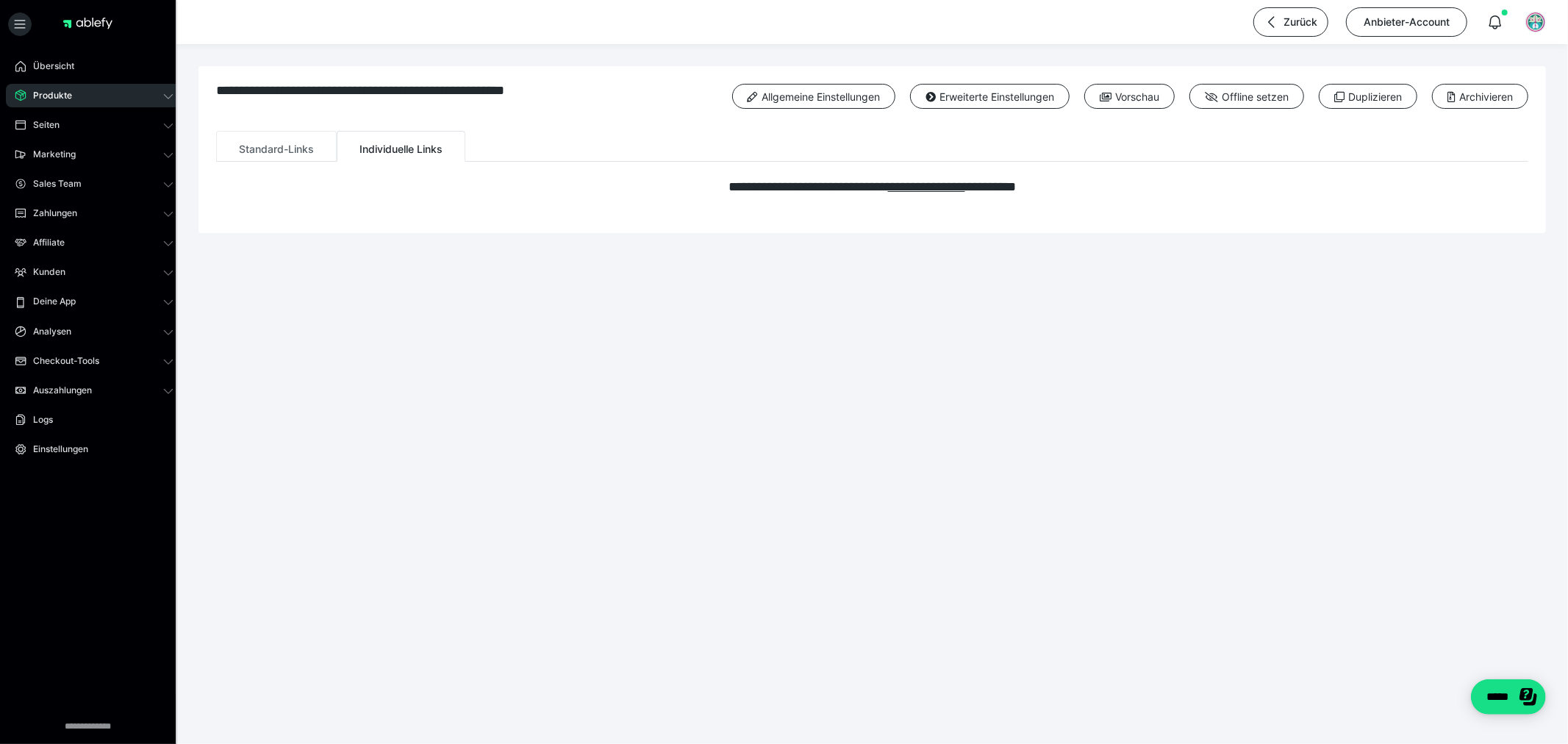 click on "Standard-Links" at bounding box center (276, 146) 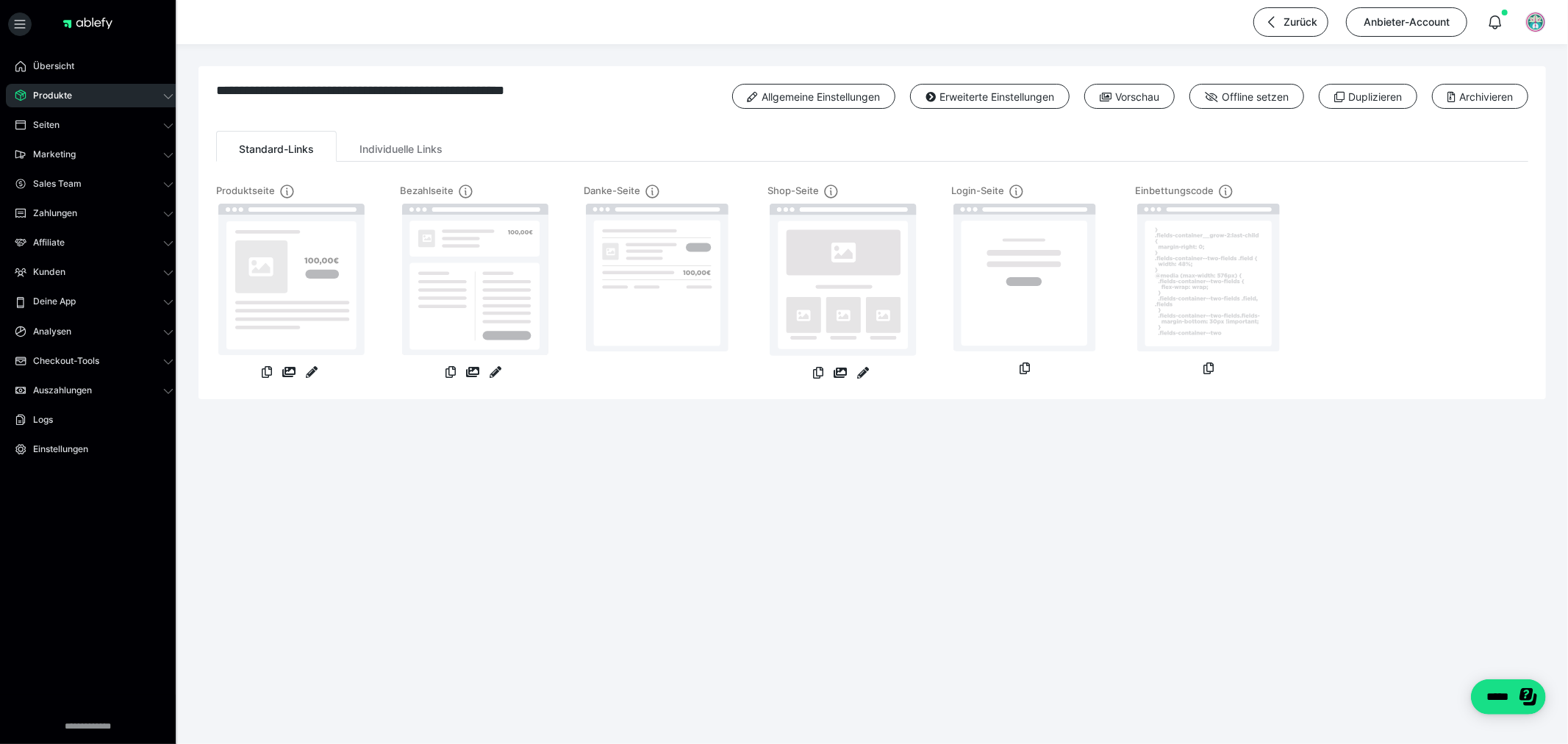 click on "**********" at bounding box center [784, 244] 